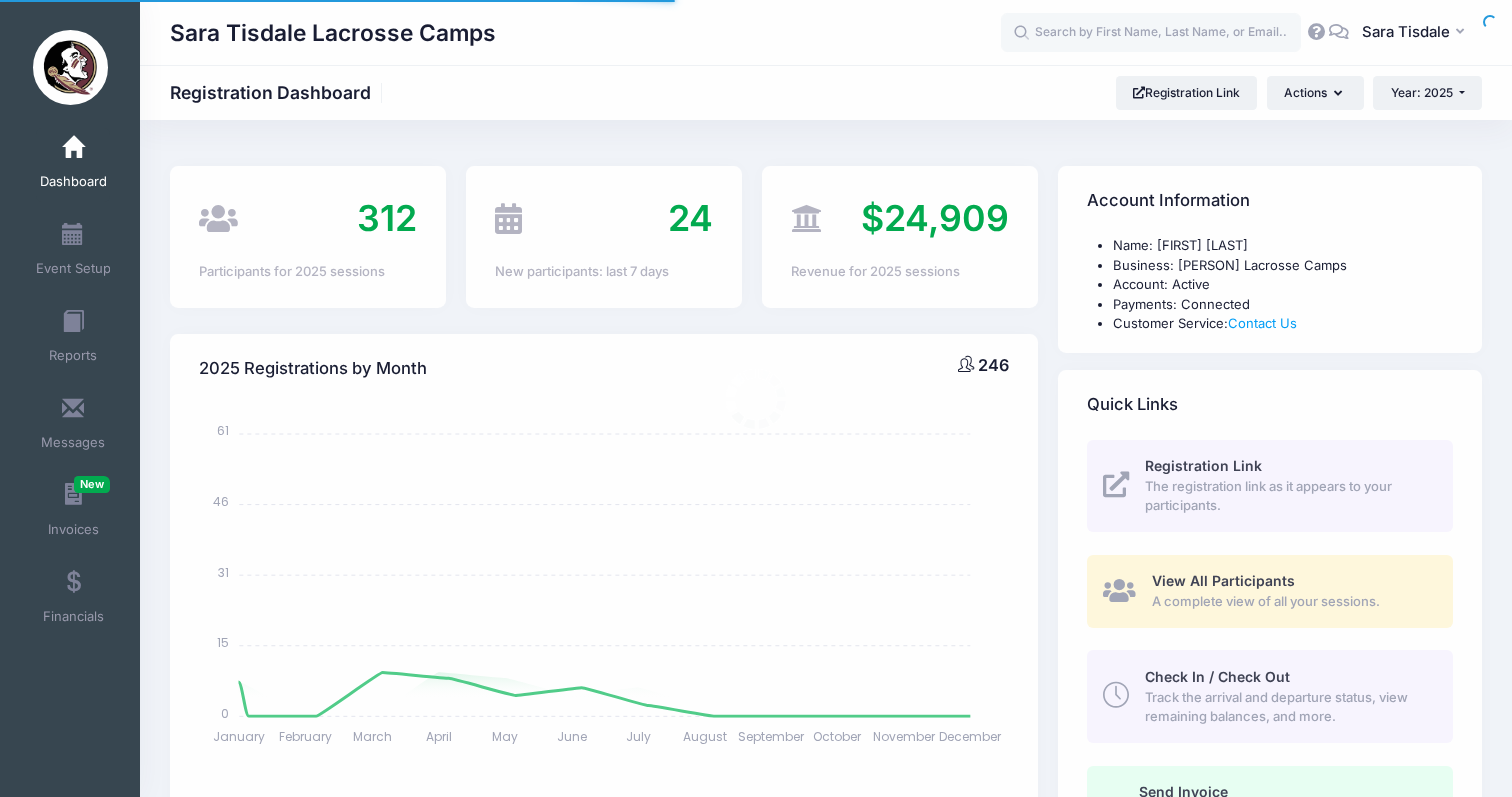 select 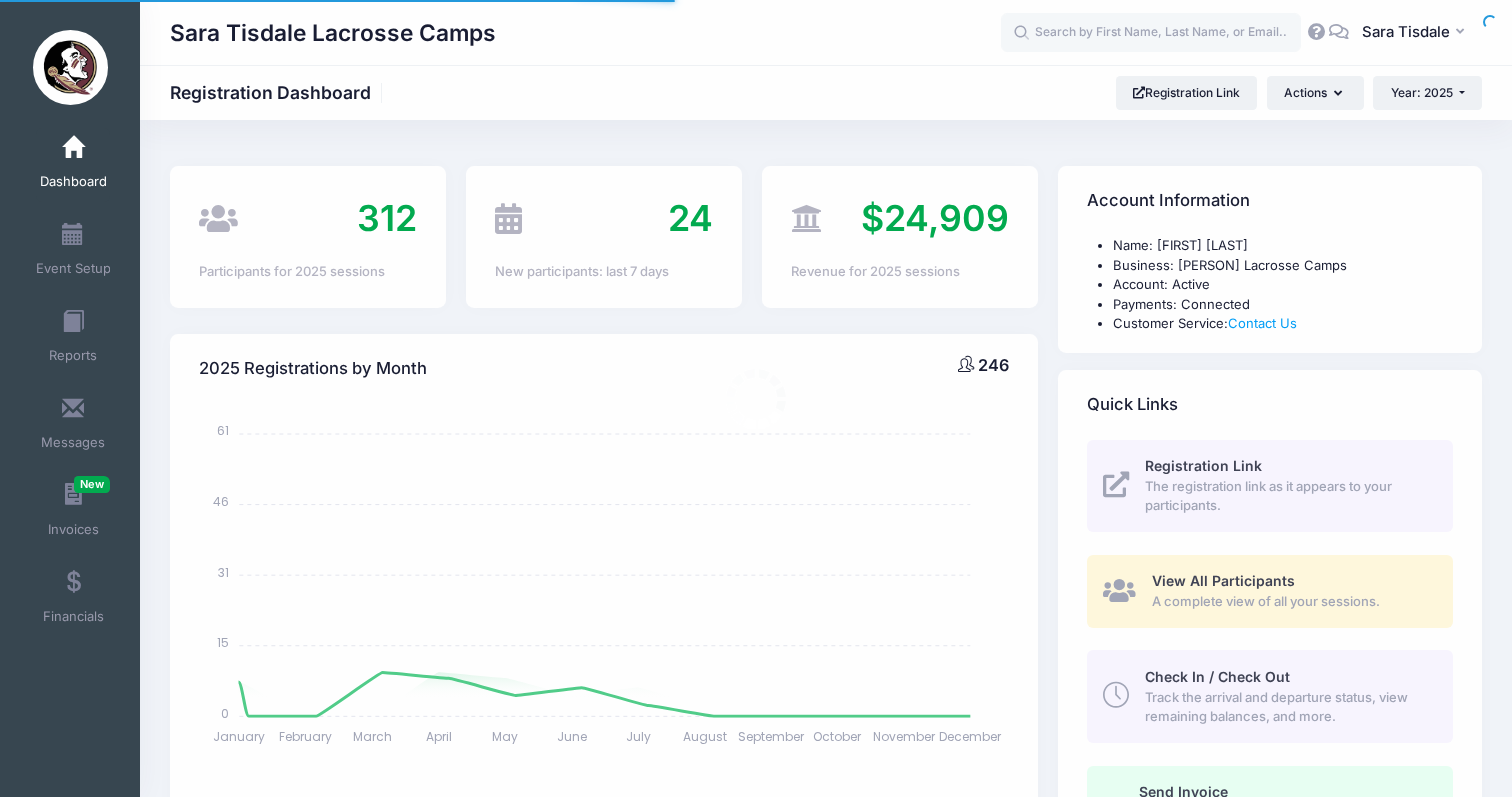 scroll, scrollTop: 0, scrollLeft: 0, axis: both 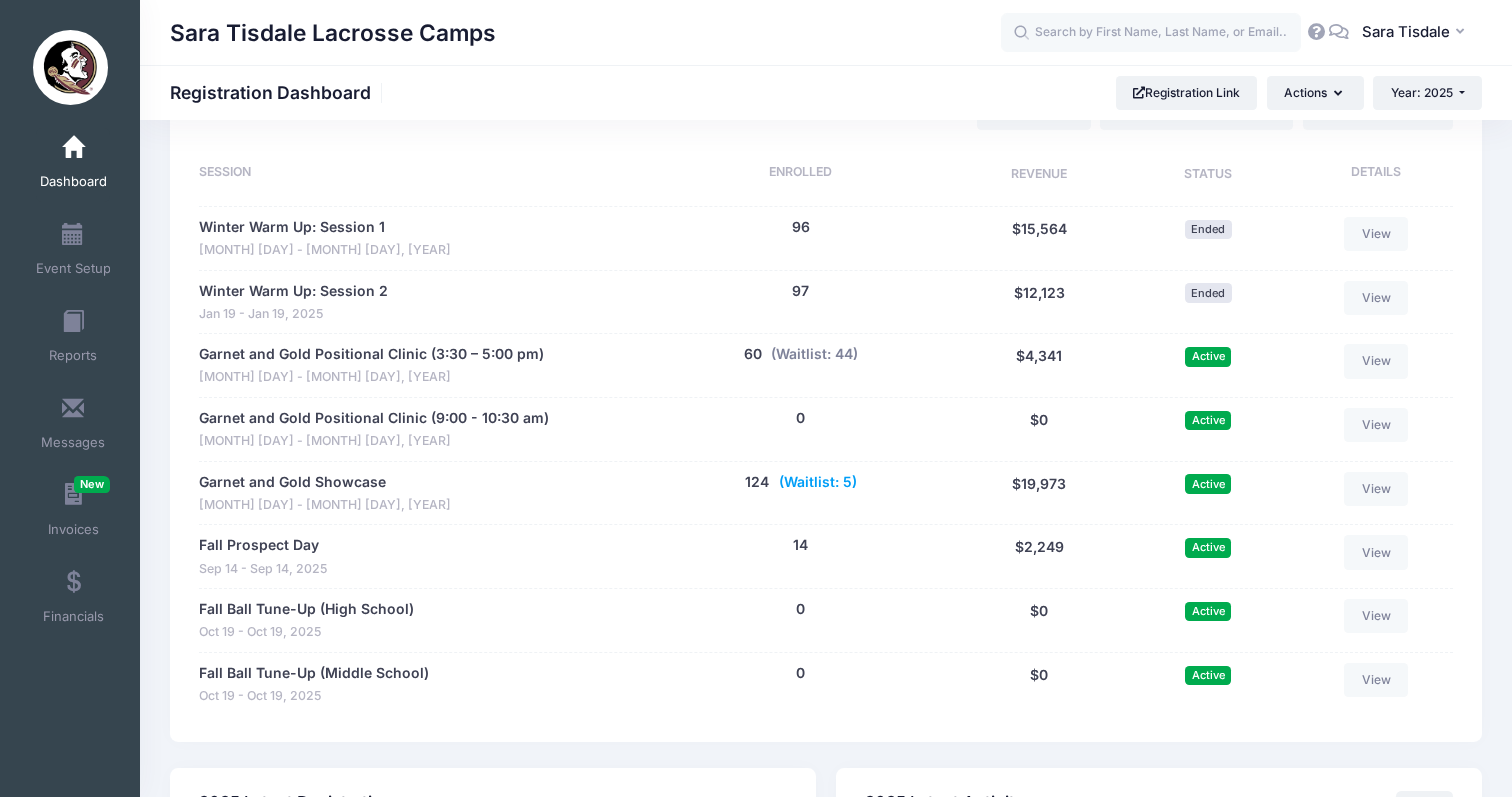click on "(Waitlist: 5)" at bounding box center (818, 482) 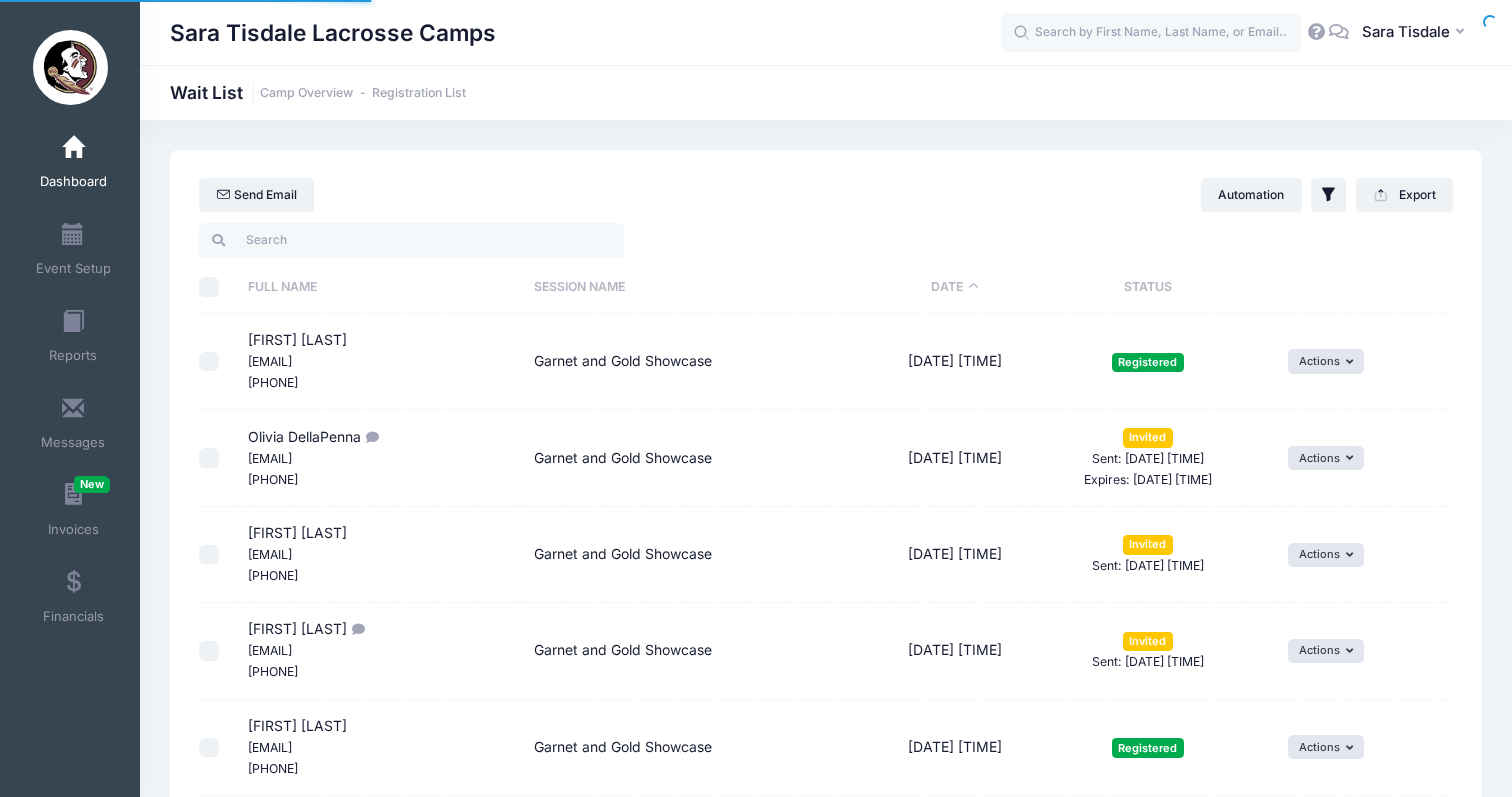 select on "50" 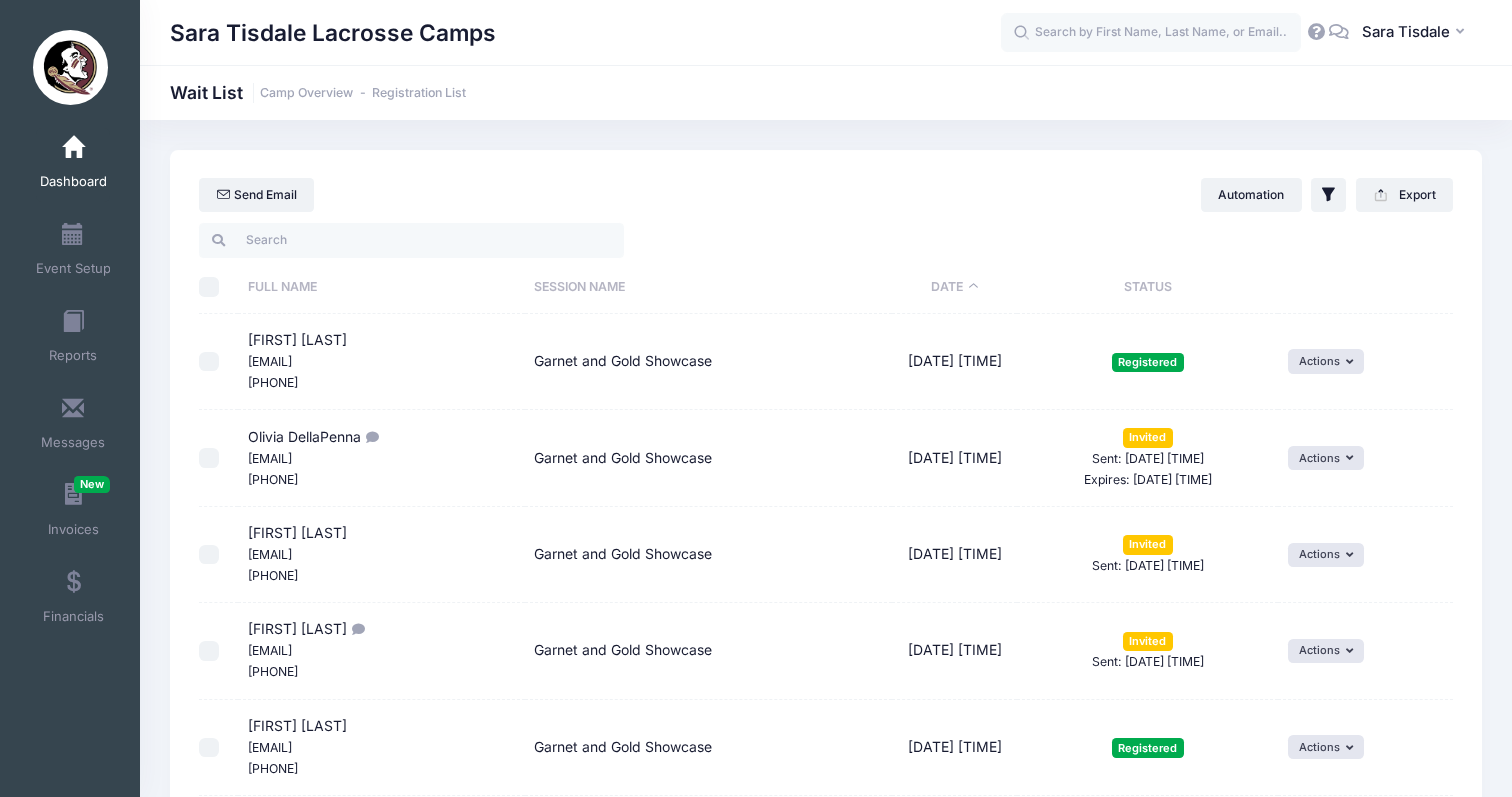scroll, scrollTop: 0, scrollLeft: 0, axis: both 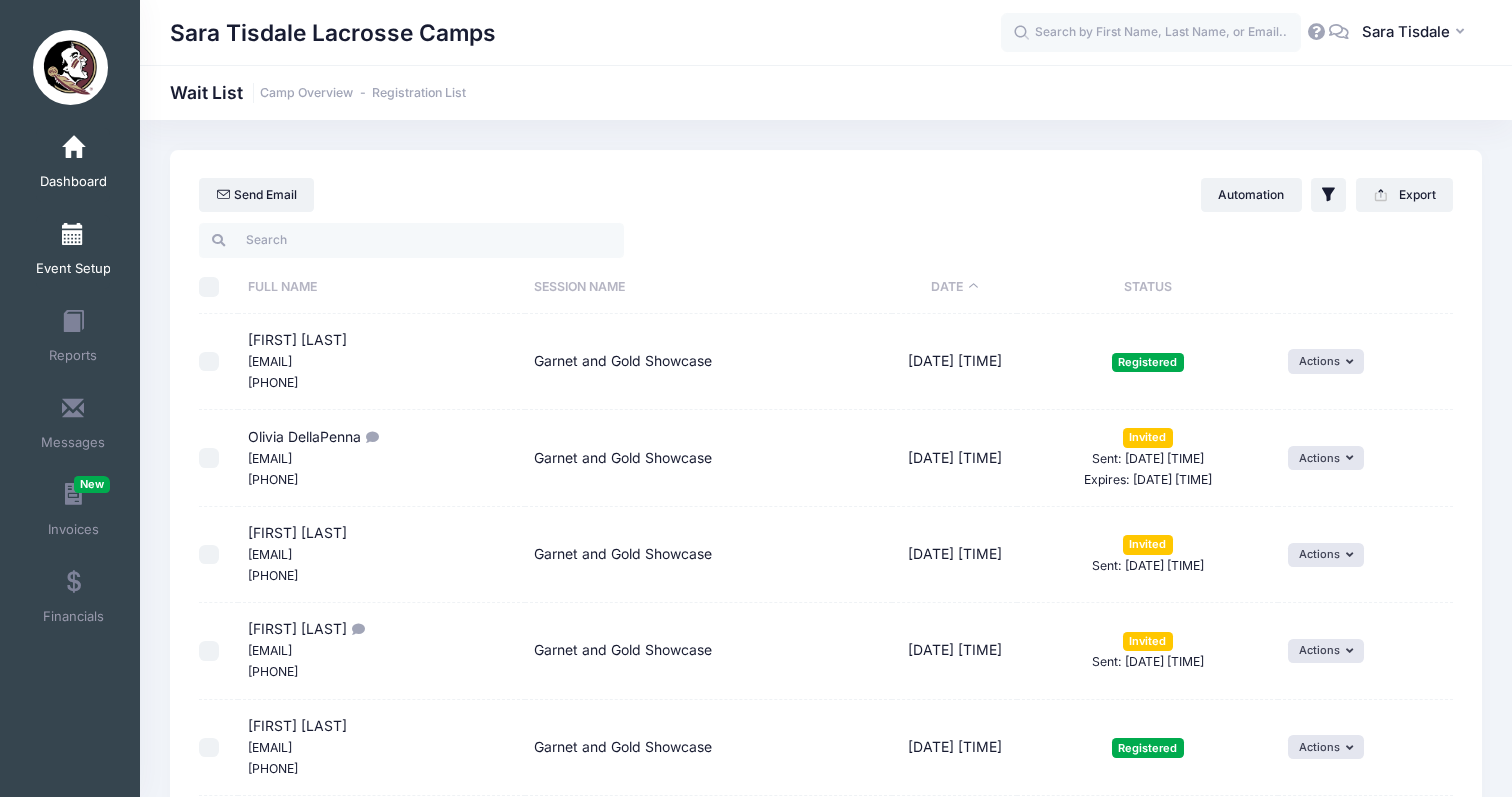 click at bounding box center (73, 235) 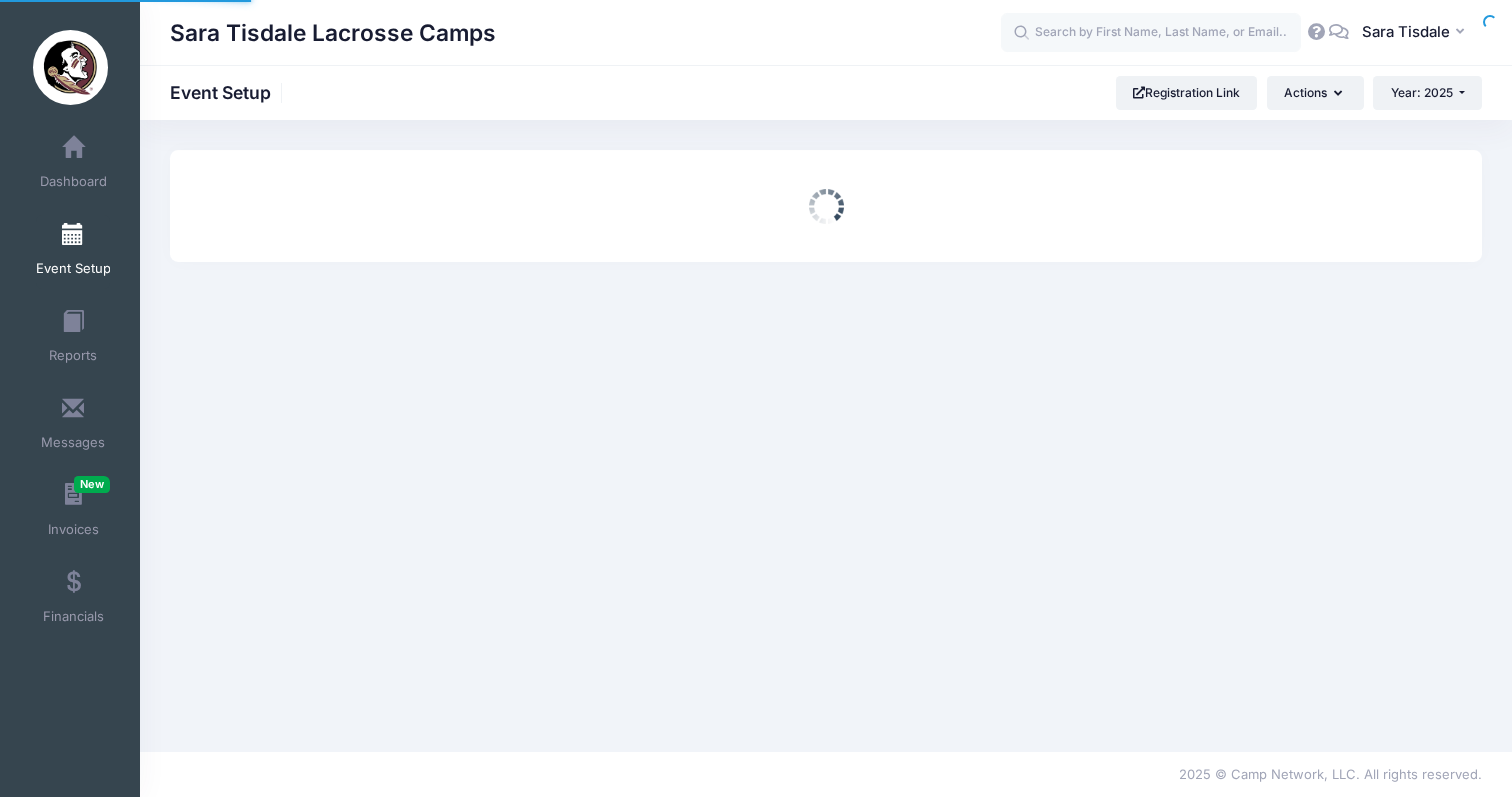 scroll, scrollTop: 0, scrollLeft: 0, axis: both 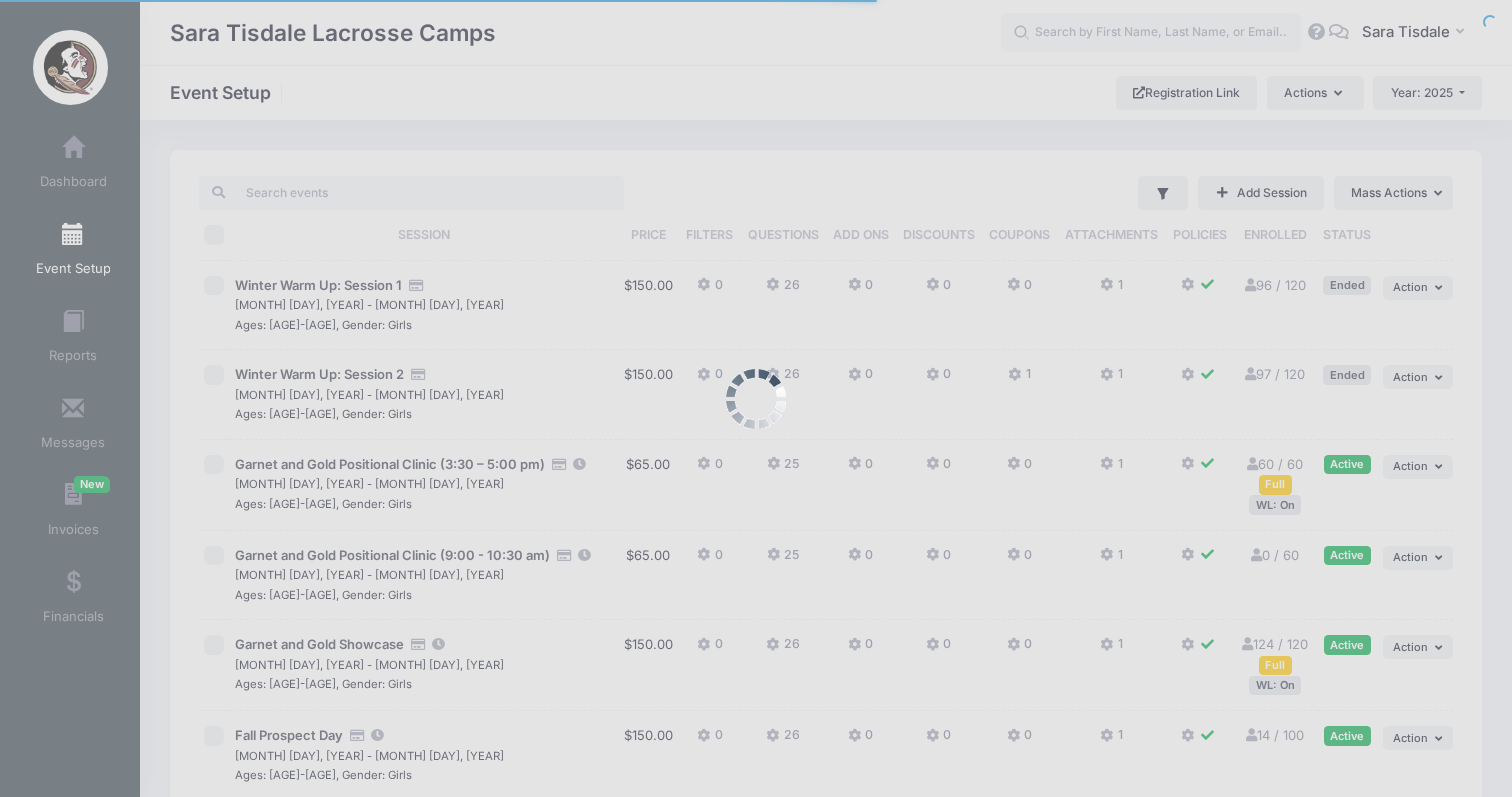 click on "Processing Request
Please wait...
Processing Request
Please wait...
Processing Request
Please wait...
Processing Request
Please wait...
New" at bounding box center (756, 398) 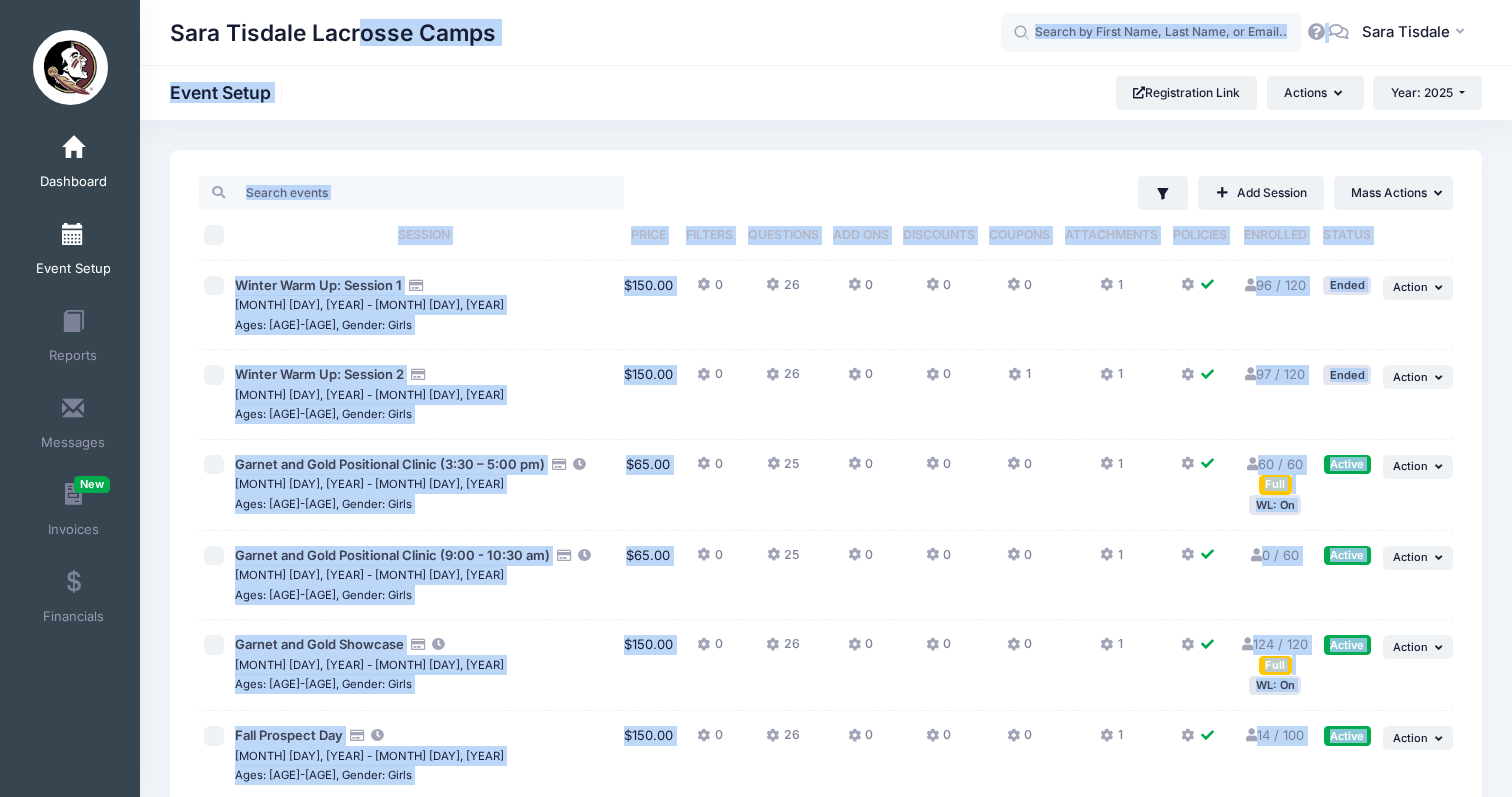 click at bounding box center (73, 148) 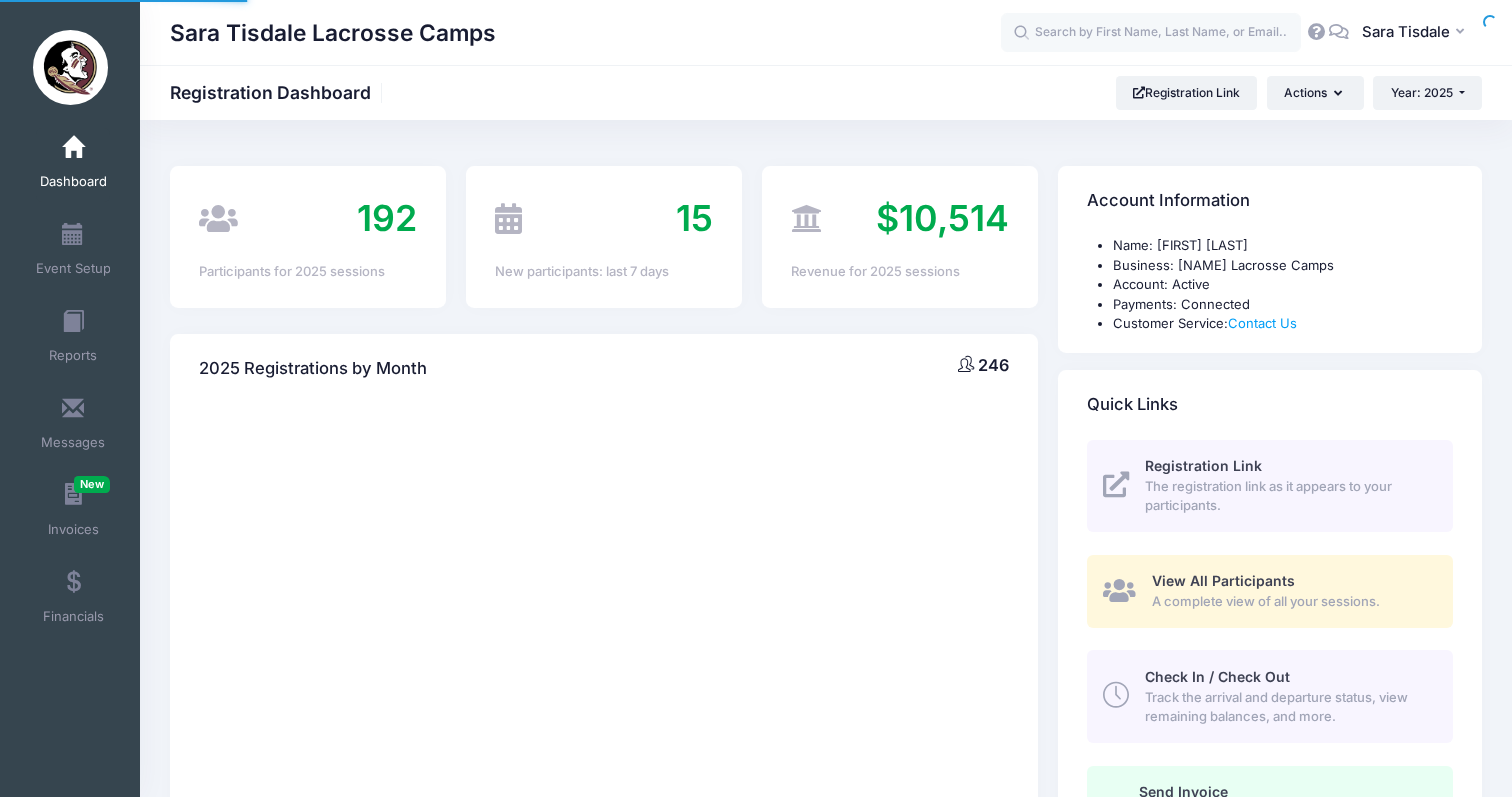 scroll, scrollTop: 0, scrollLeft: 0, axis: both 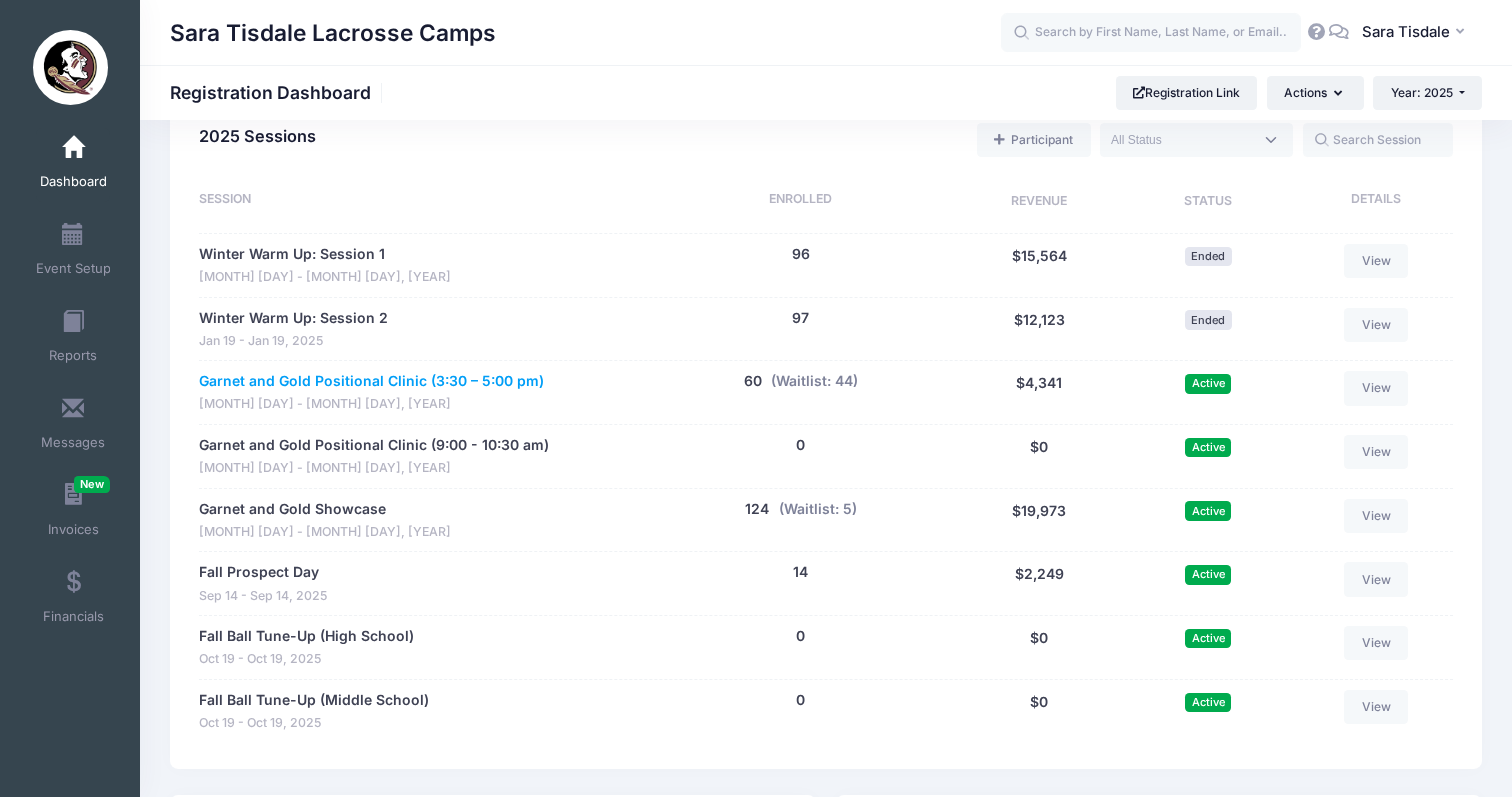 click on "Garnet and Gold Positional Clinic (3:30 – 5:00 pm)" at bounding box center [371, 381] 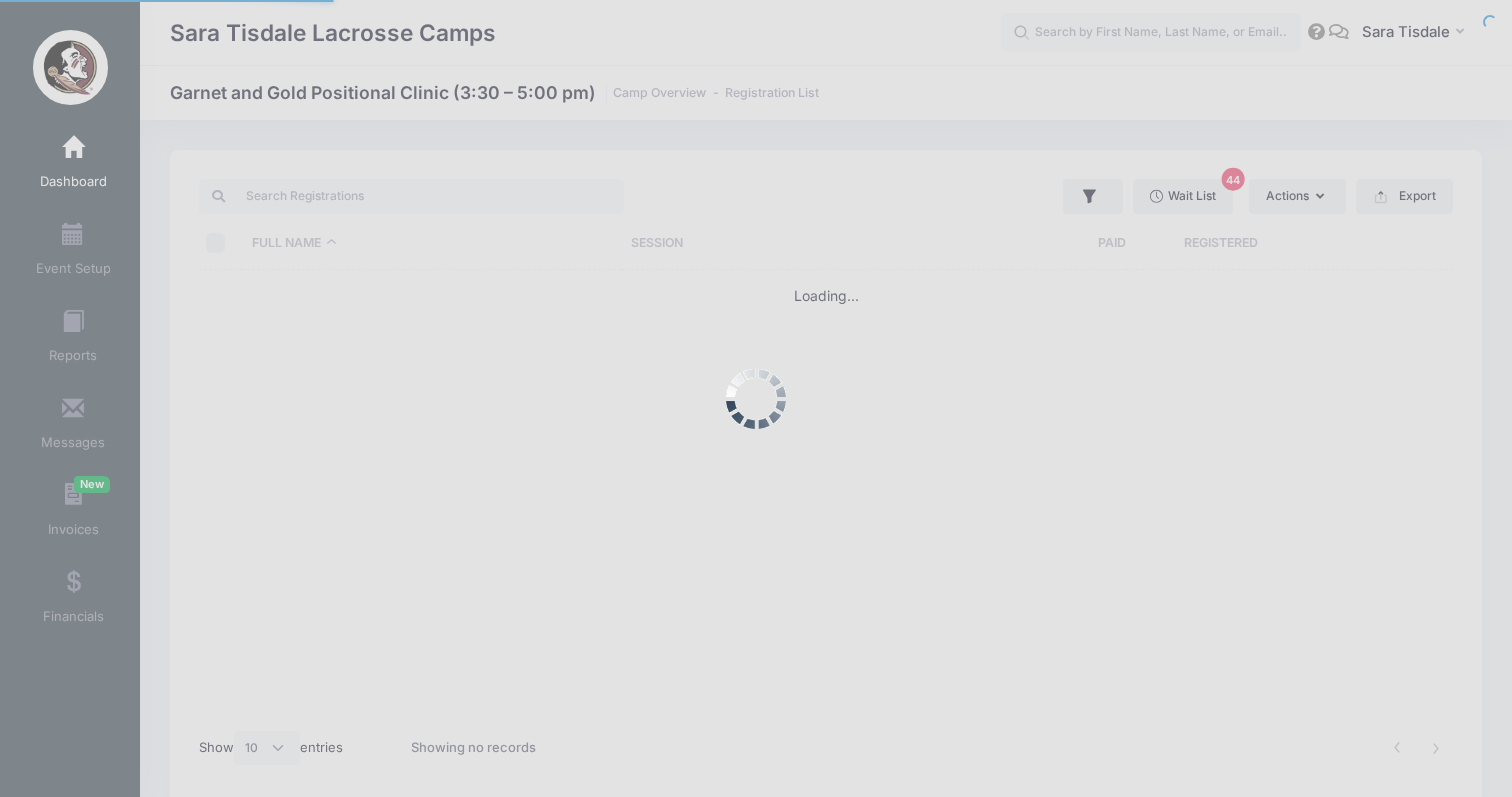 select on "10" 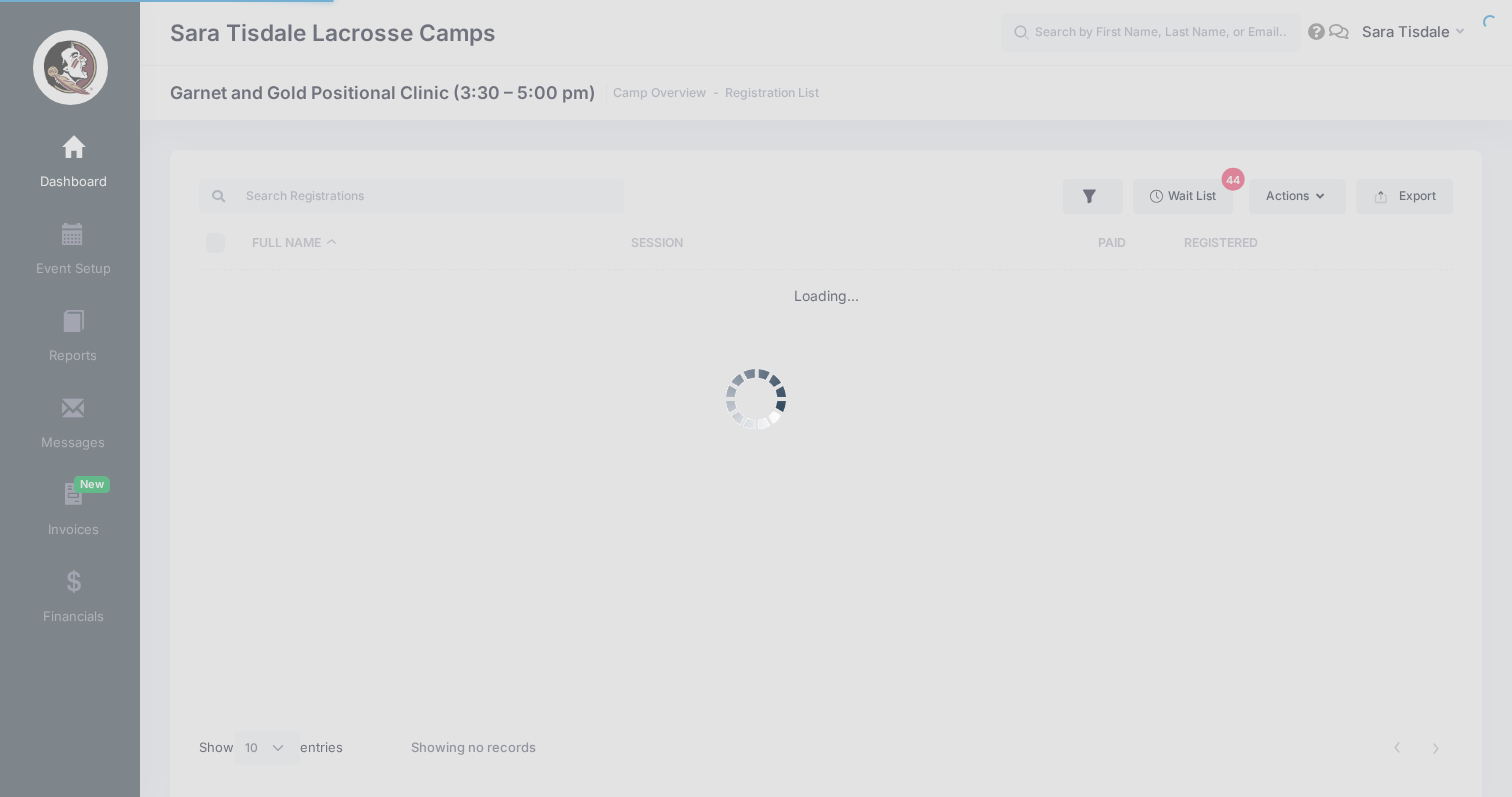 scroll, scrollTop: 0, scrollLeft: 0, axis: both 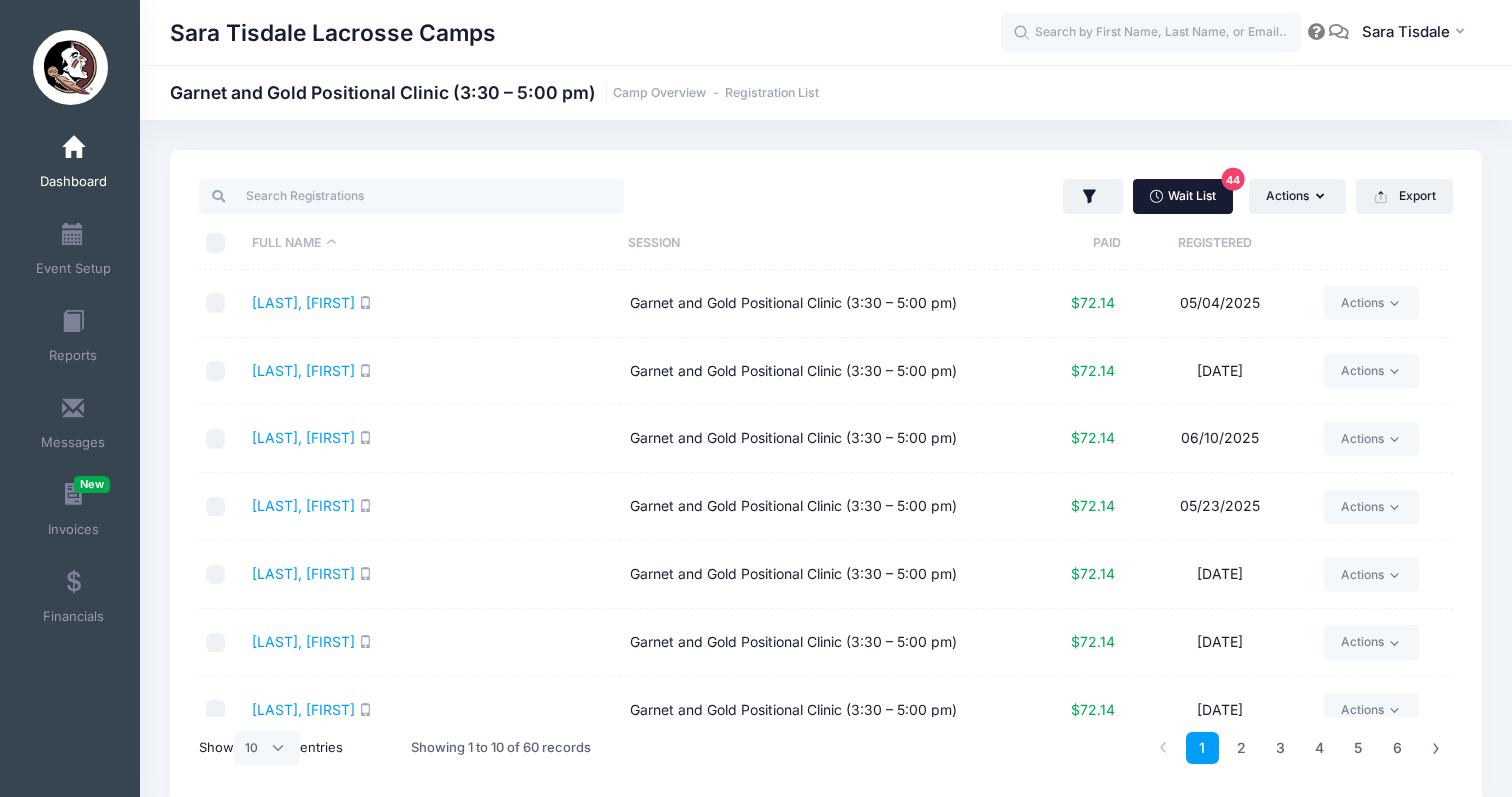 click on "Wait List
44" at bounding box center (1183, 196) 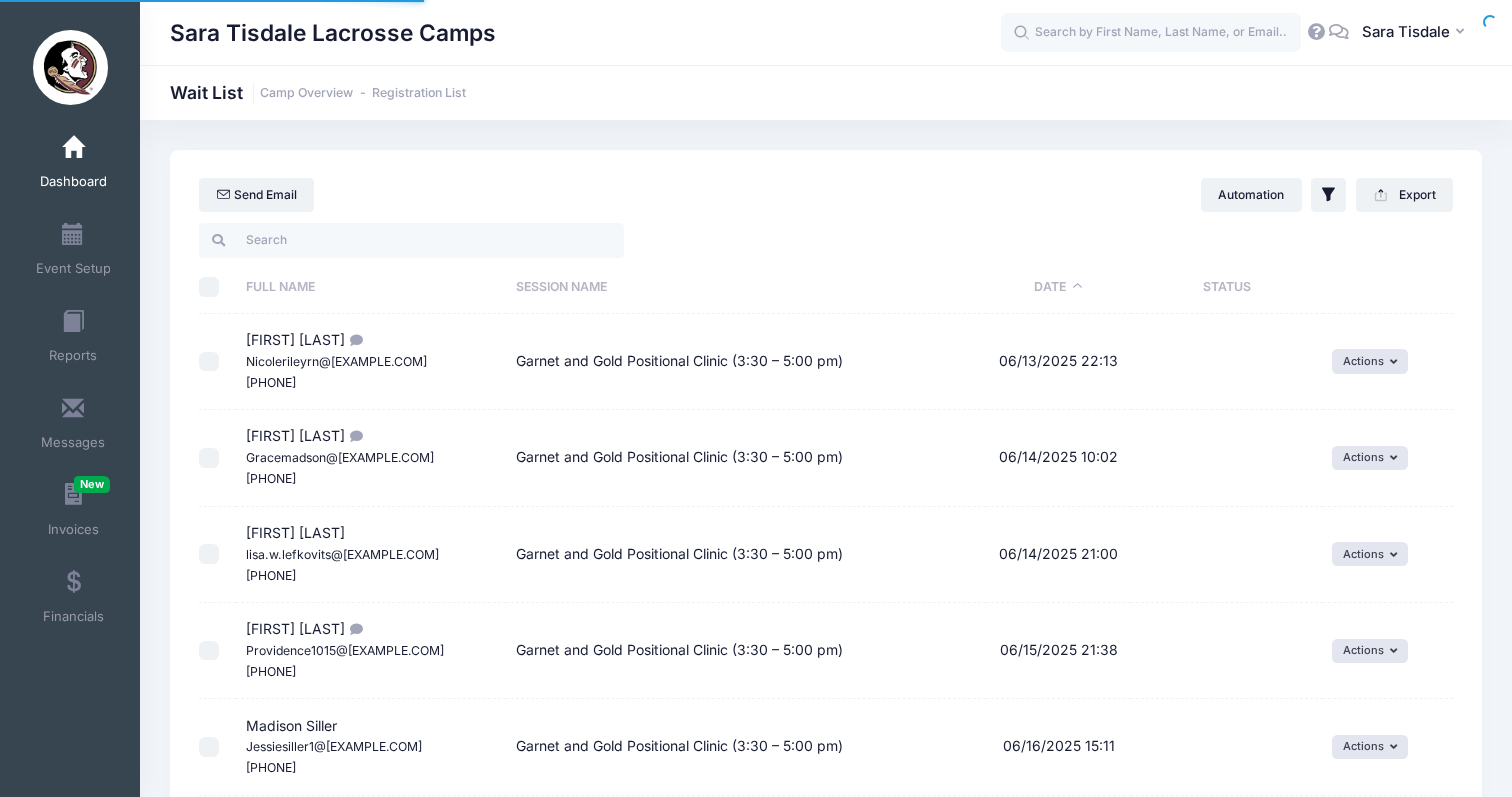 select on "50" 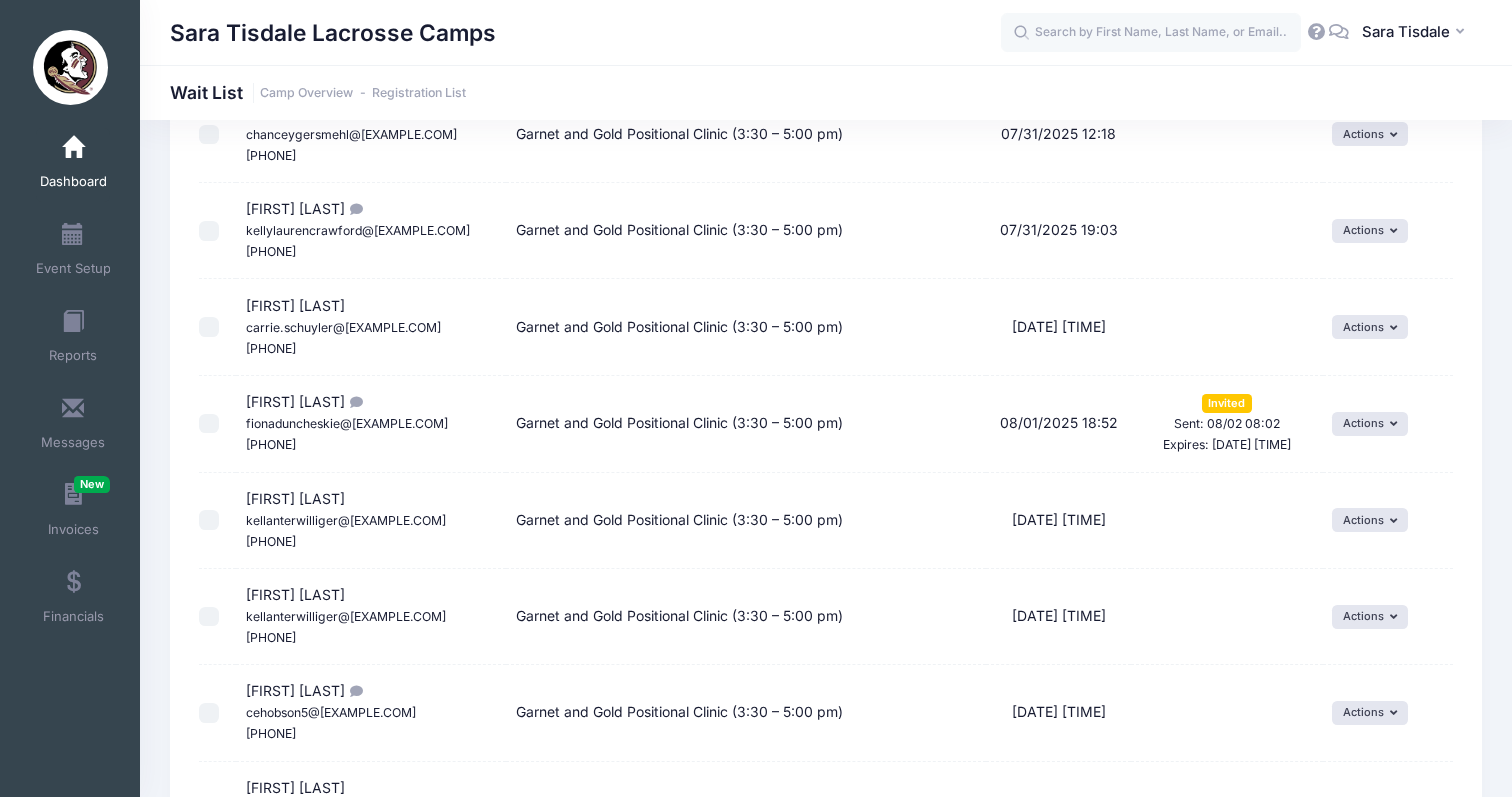 scroll, scrollTop: 3784, scrollLeft: 0, axis: vertical 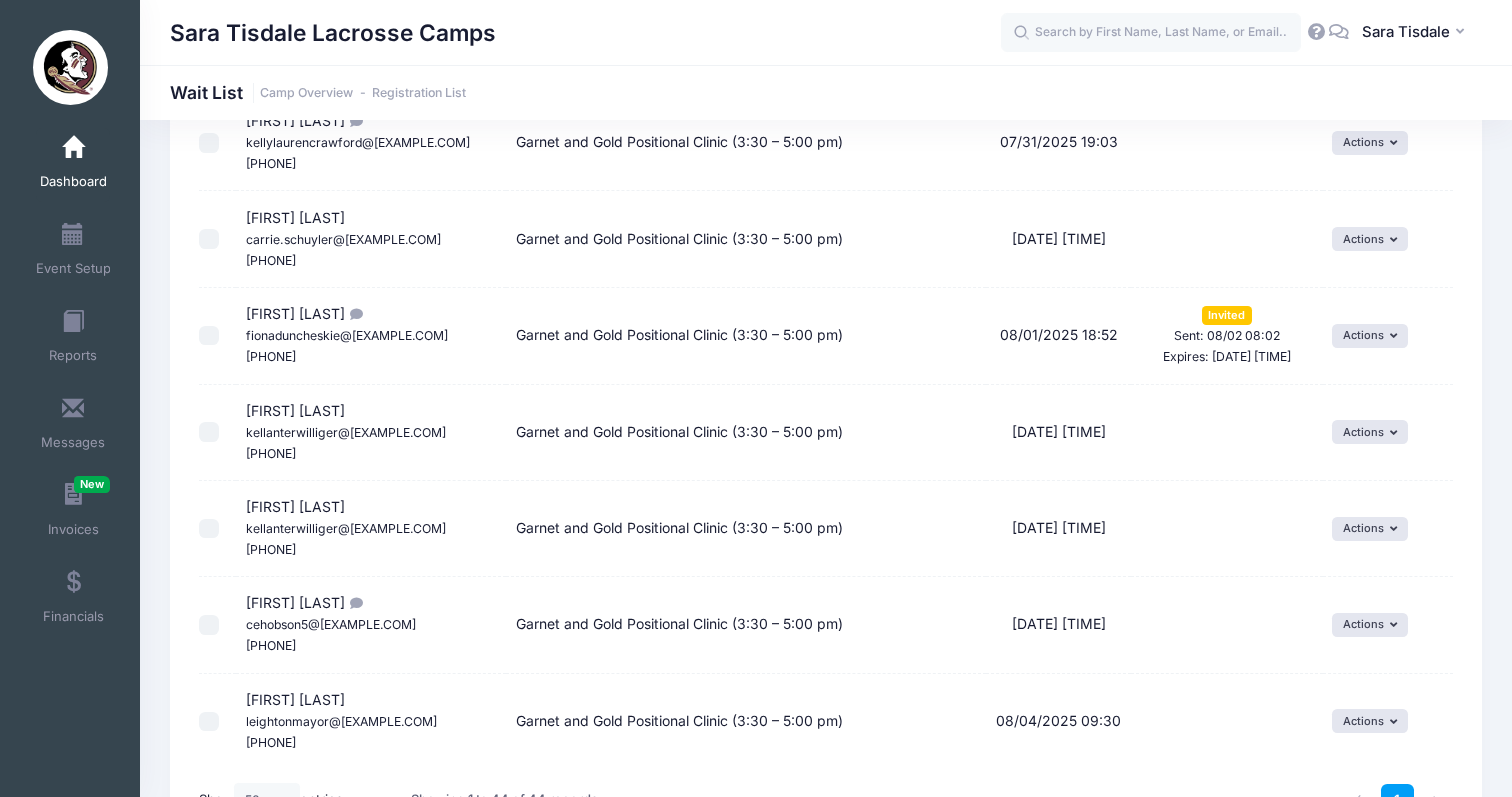 drag, startPoint x: 347, startPoint y: 242, endPoint x: 243, endPoint y: 249, distance: 104.23531 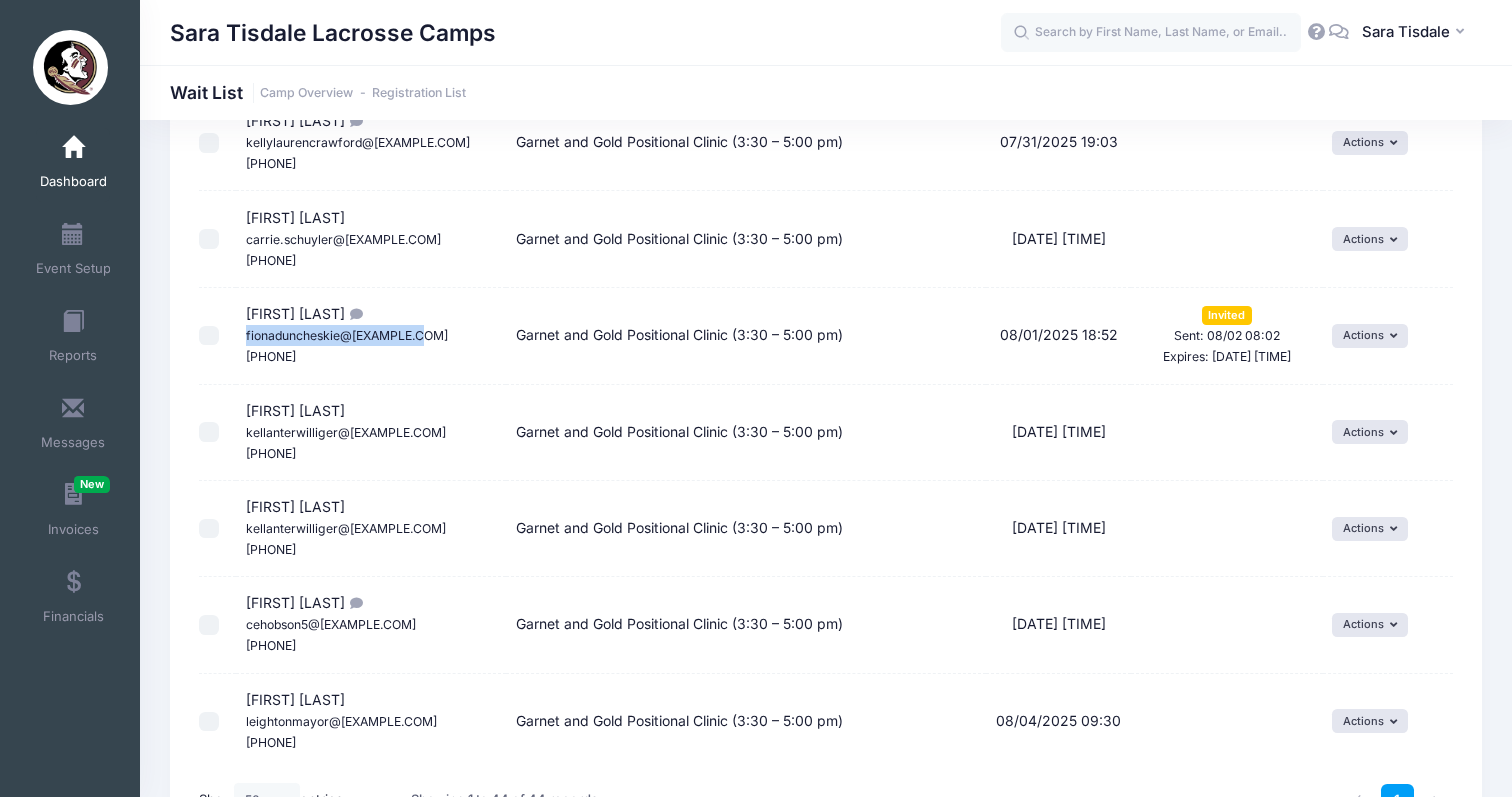 drag, startPoint x: 430, startPoint y: 226, endPoint x: 241, endPoint y: 229, distance: 189.0238 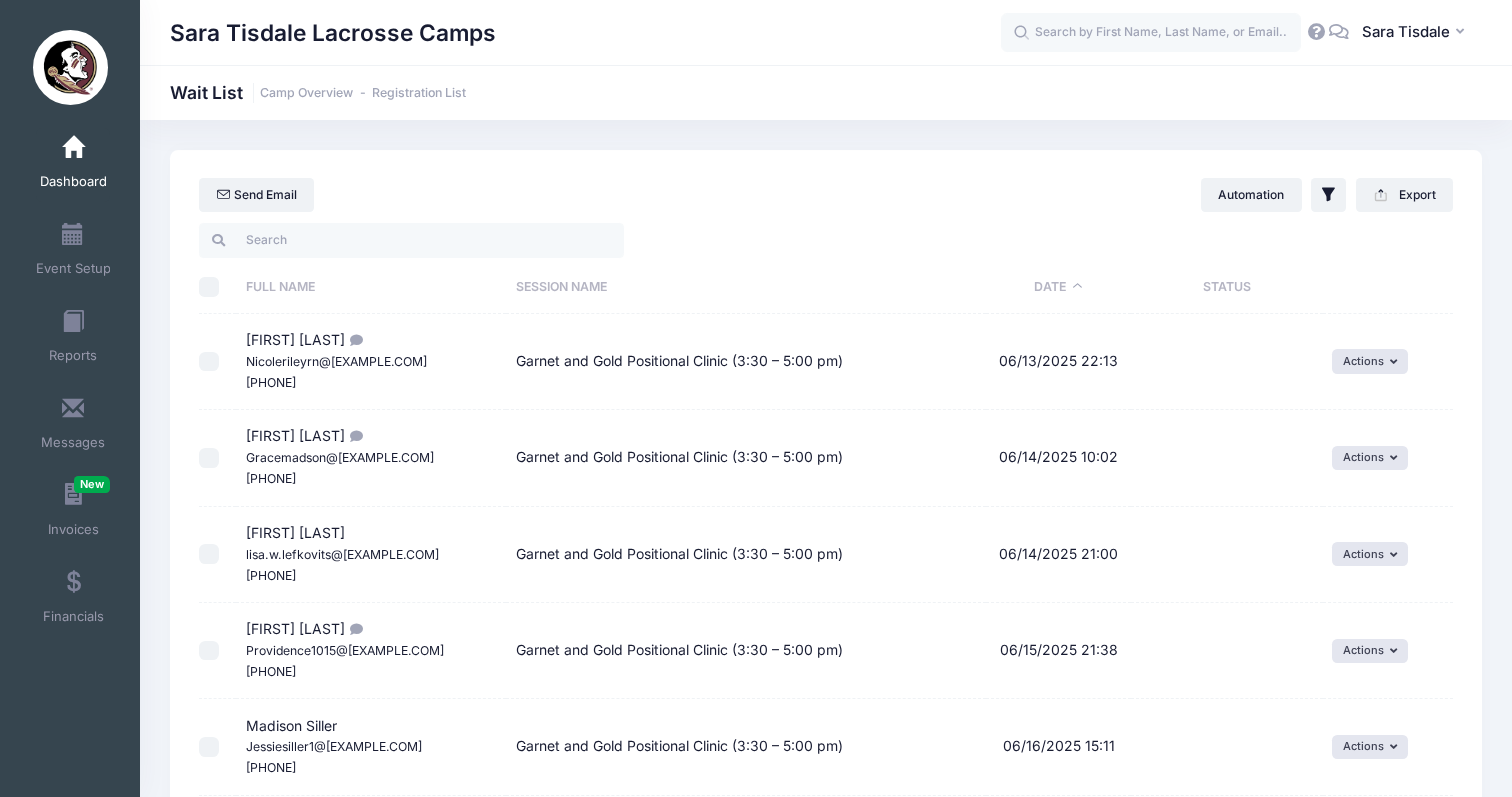 scroll, scrollTop: 0, scrollLeft: 0, axis: both 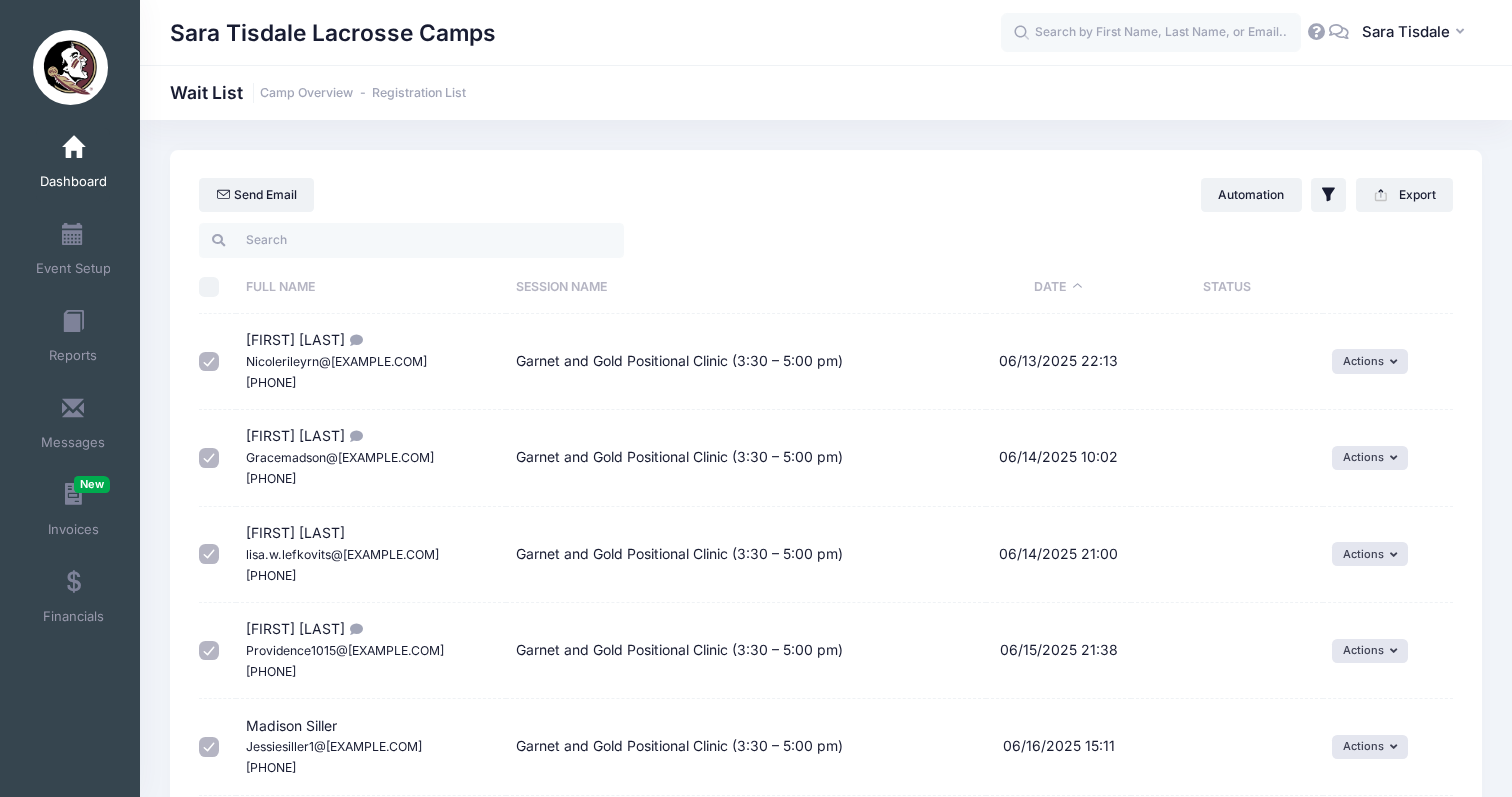 checkbox on "true" 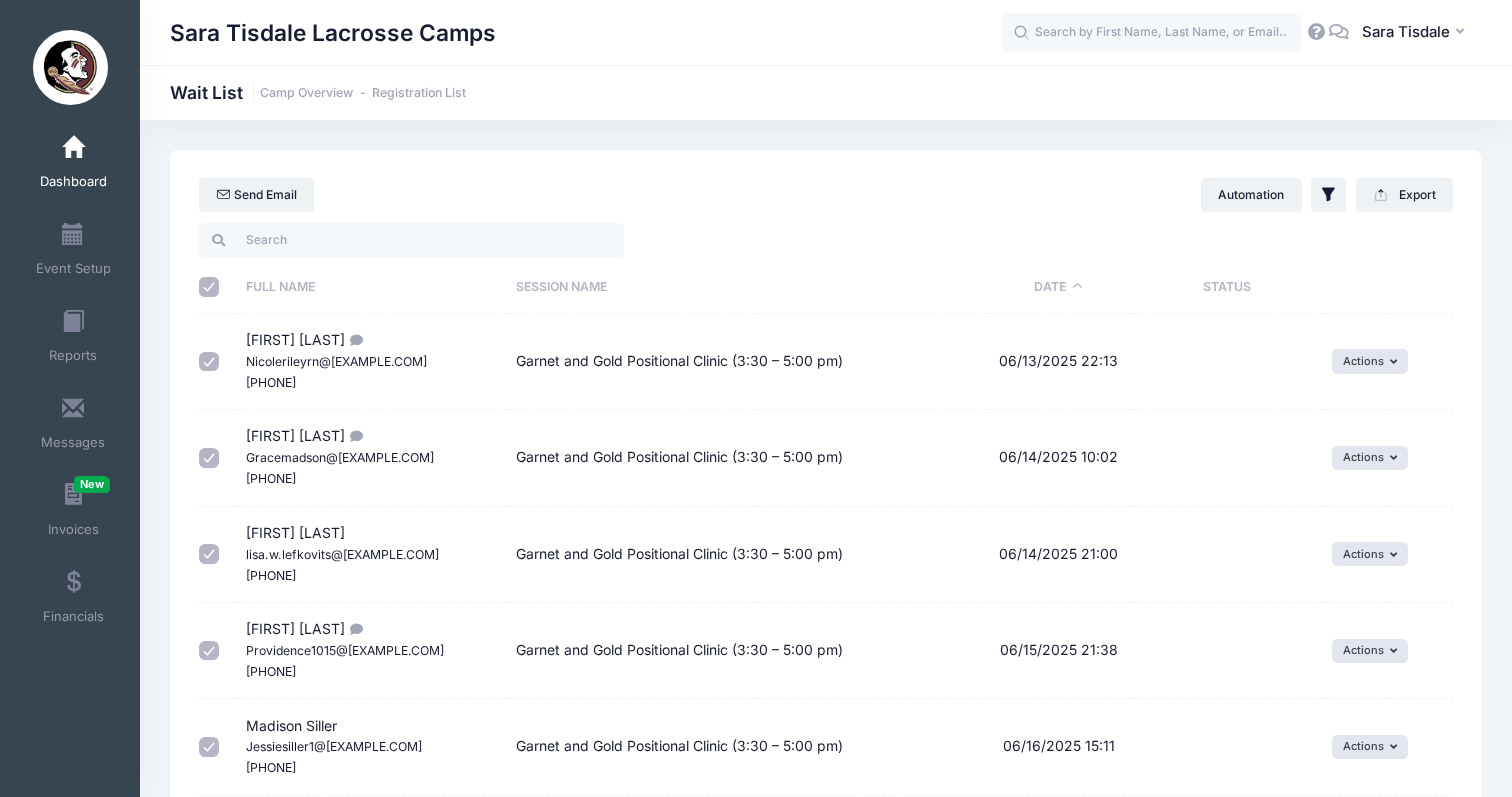 checkbox on "true" 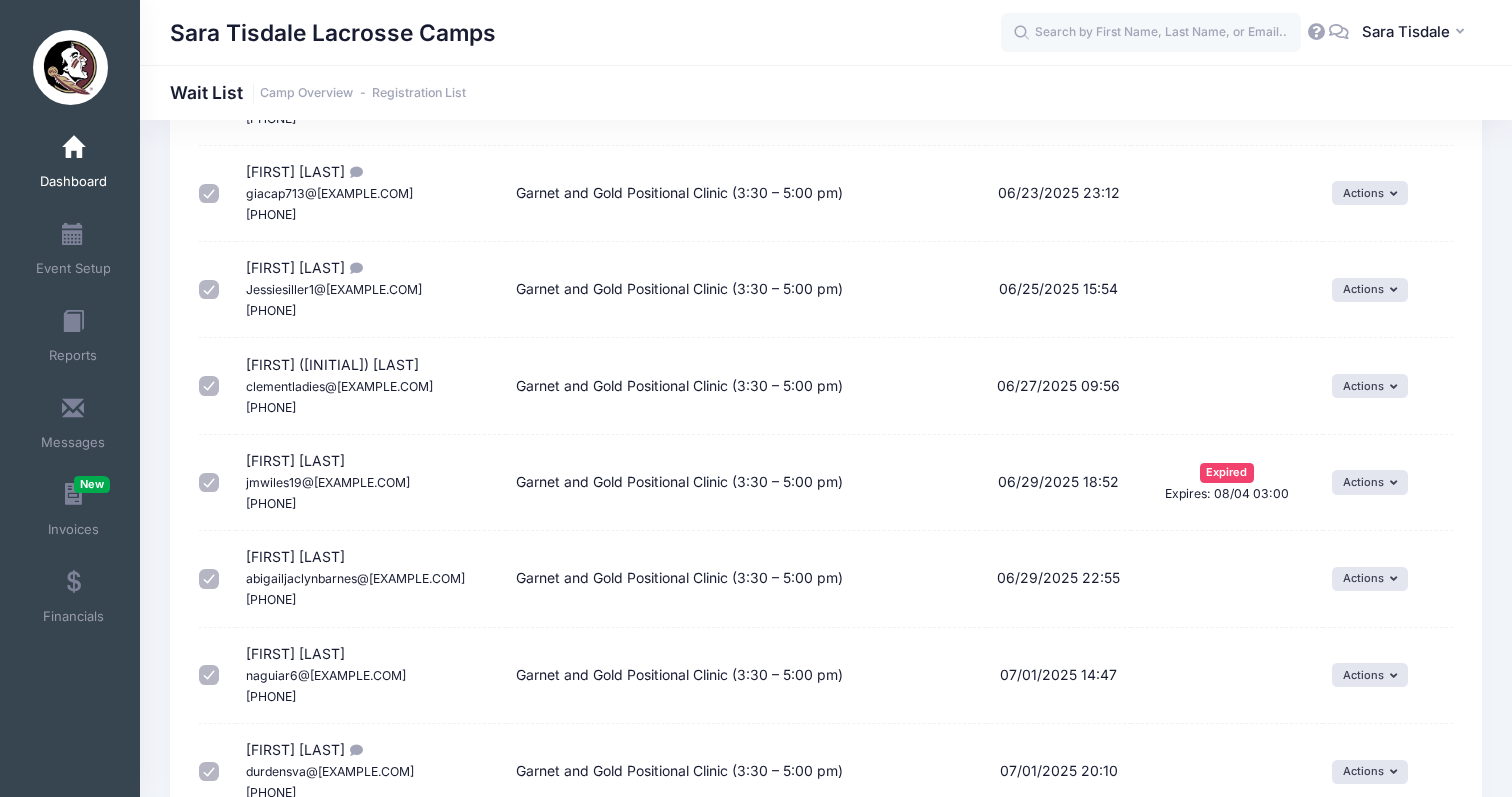 scroll, scrollTop: 956, scrollLeft: 0, axis: vertical 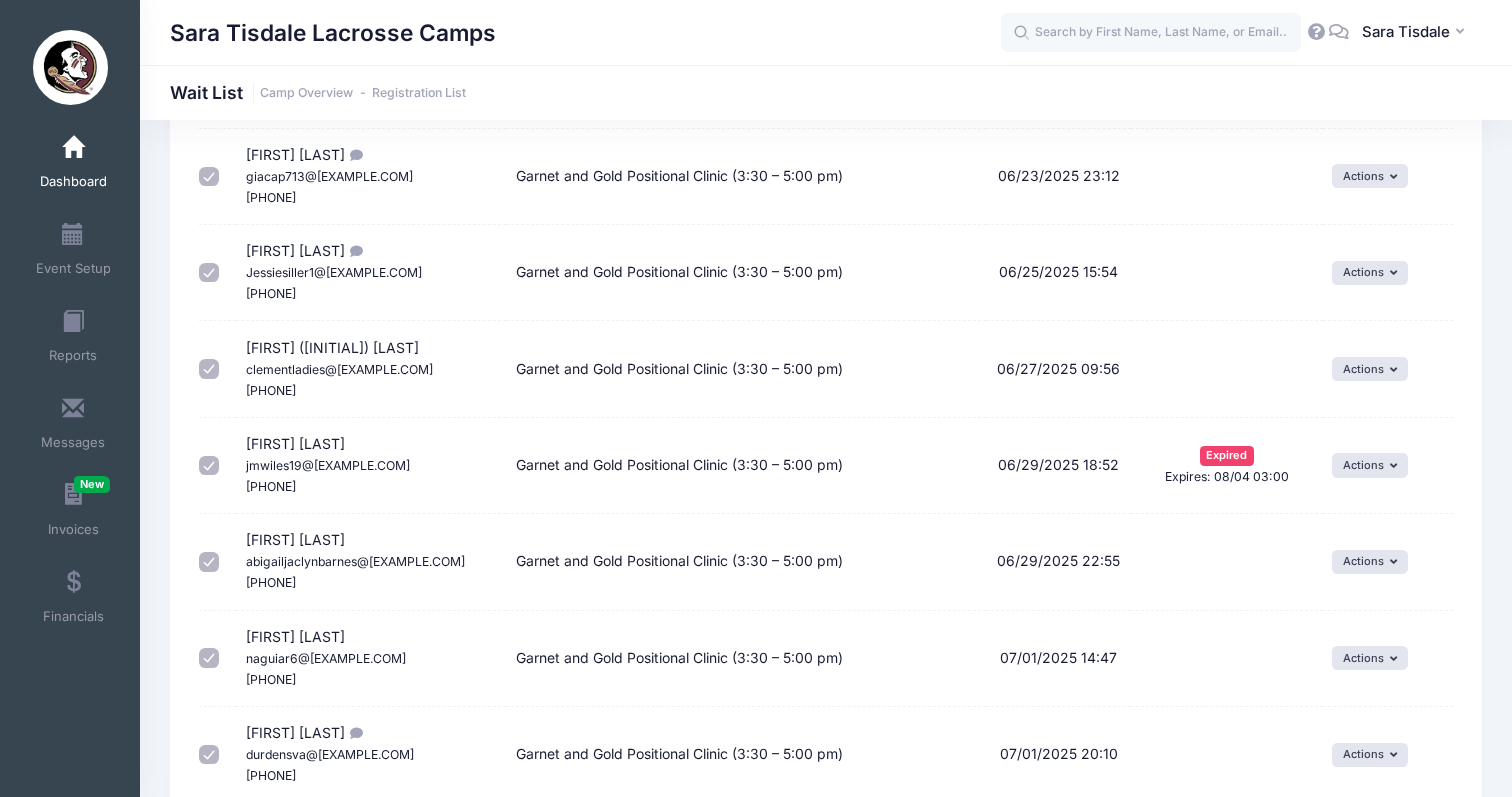 click at bounding box center [209, 466] 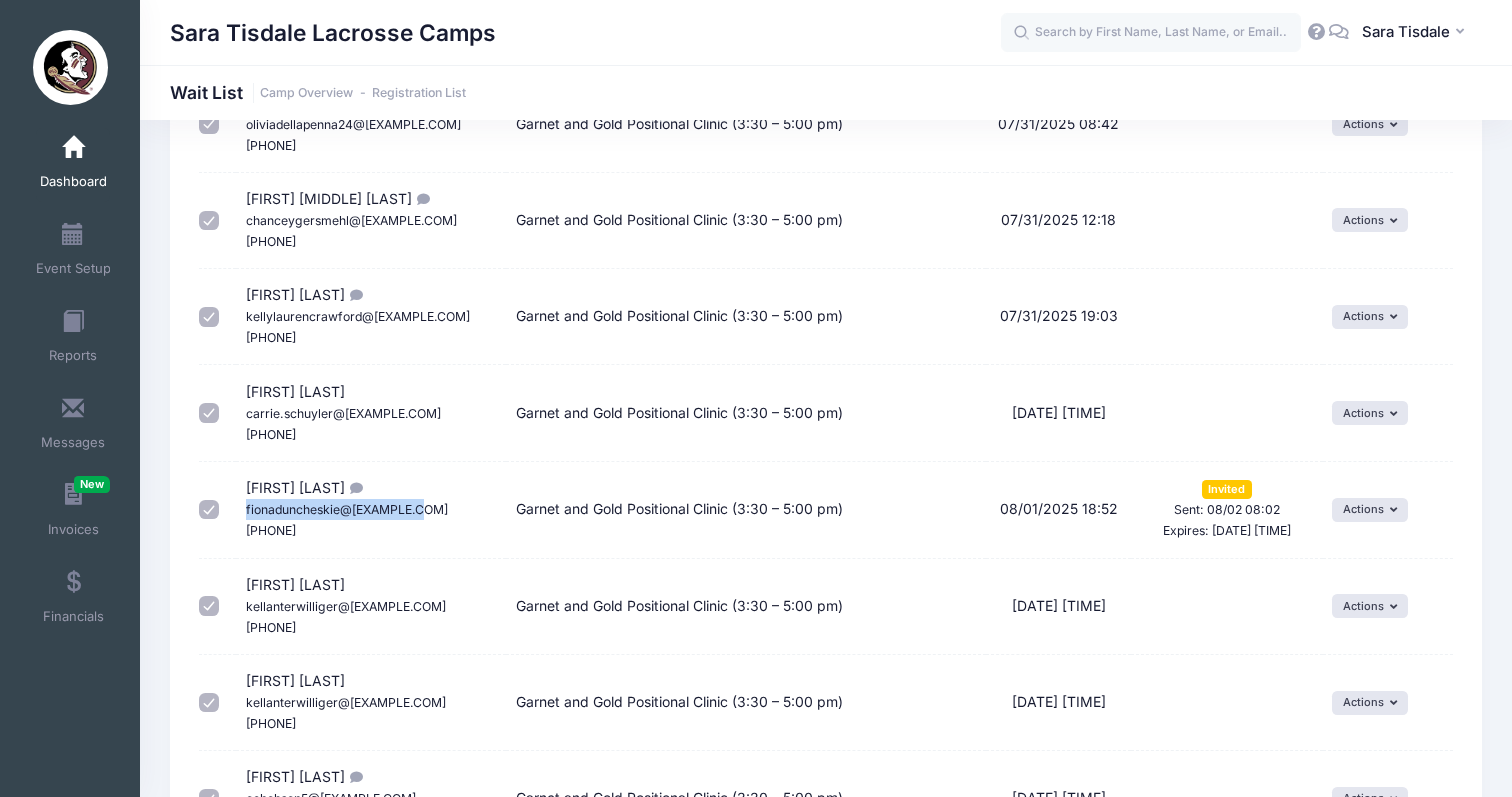 scroll, scrollTop: 3633, scrollLeft: 0, axis: vertical 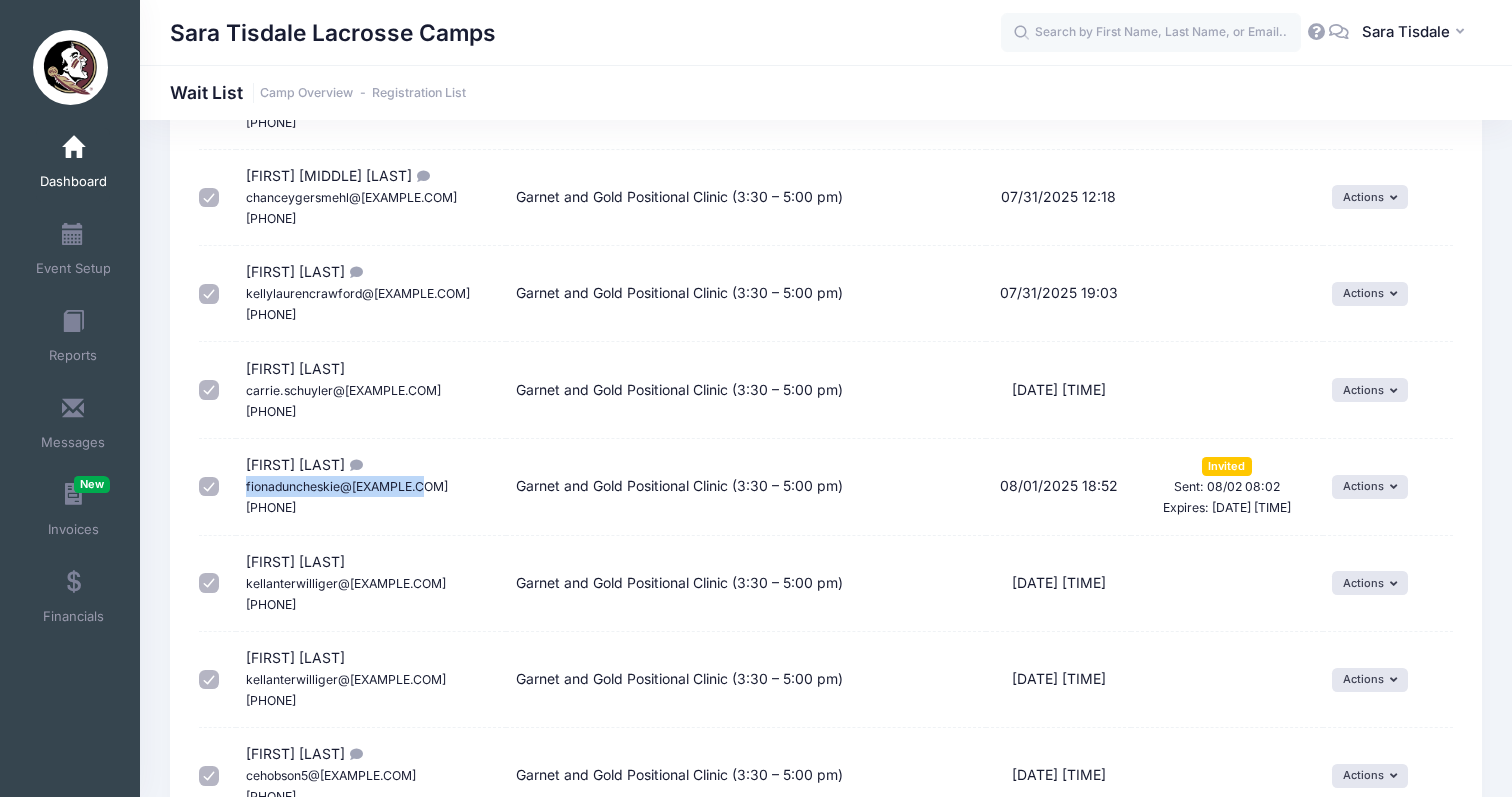 click at bounding box center [209, 487] 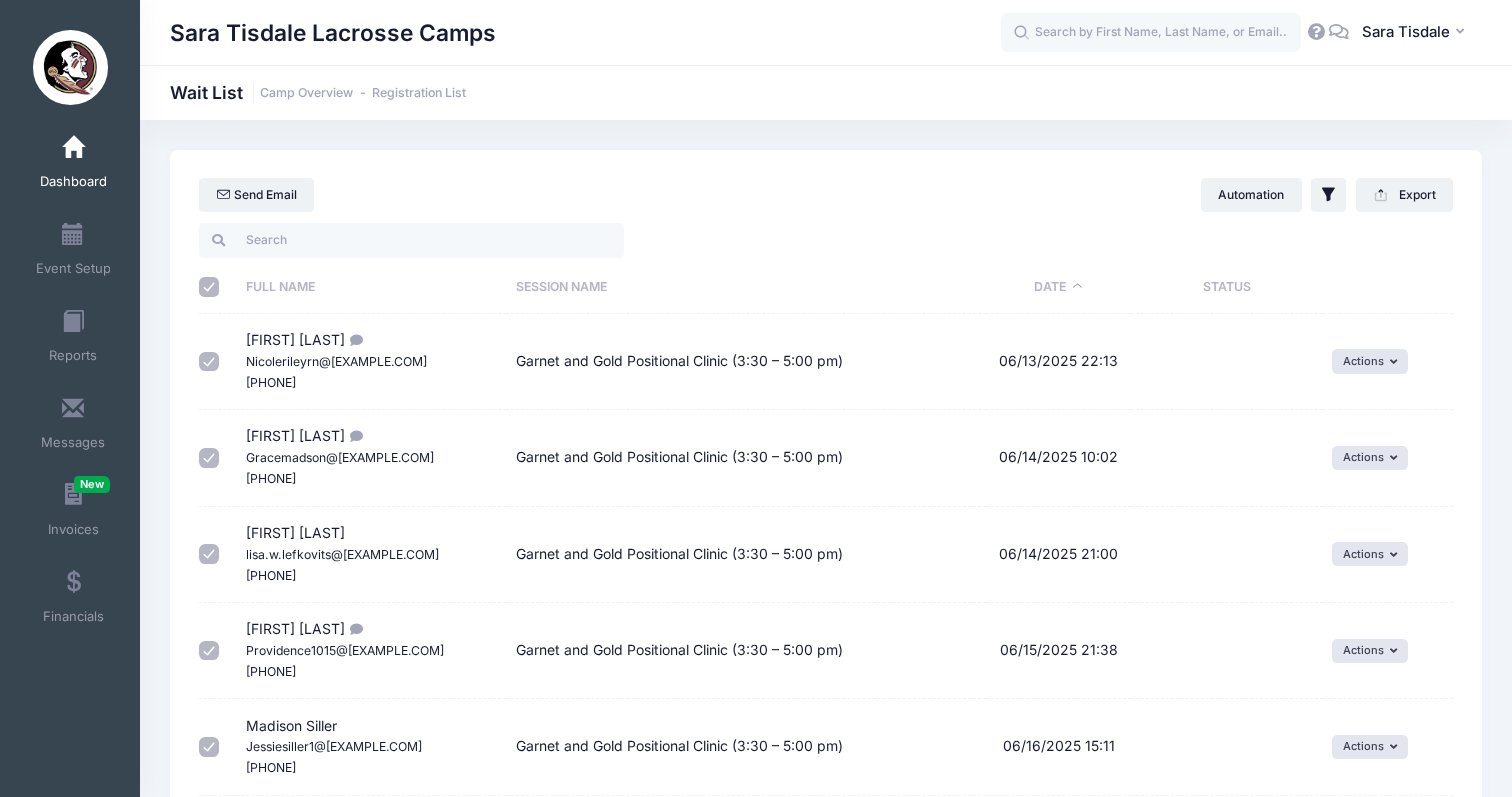 scroll, scrollTop: 0, scrollLeft: 0, axis: both 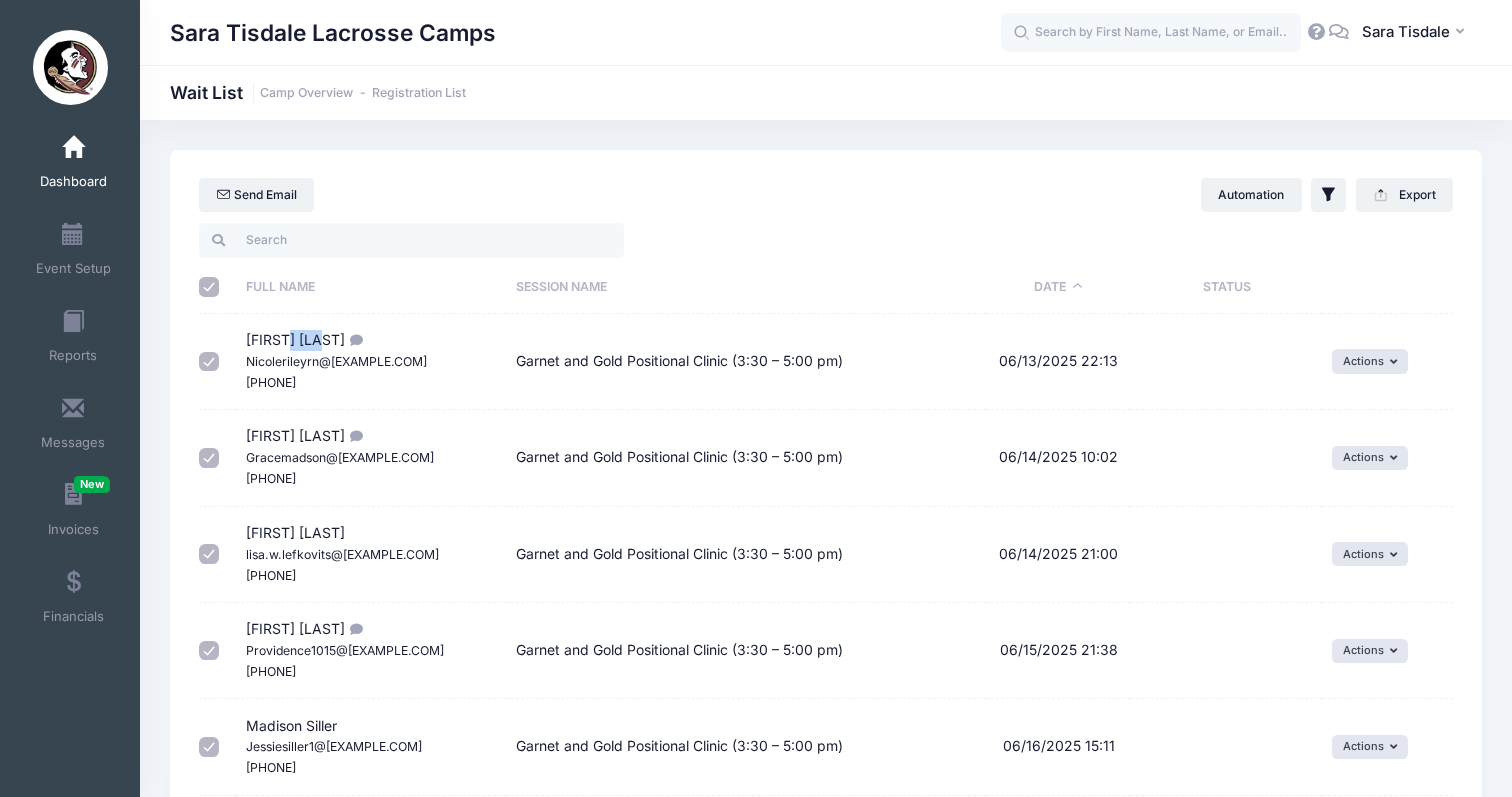 click on "[FIRST] [LAST]
Nicolerileyrn@[EXAMPLE.COM]
[PHONE]" at bounding box center [336, 360] 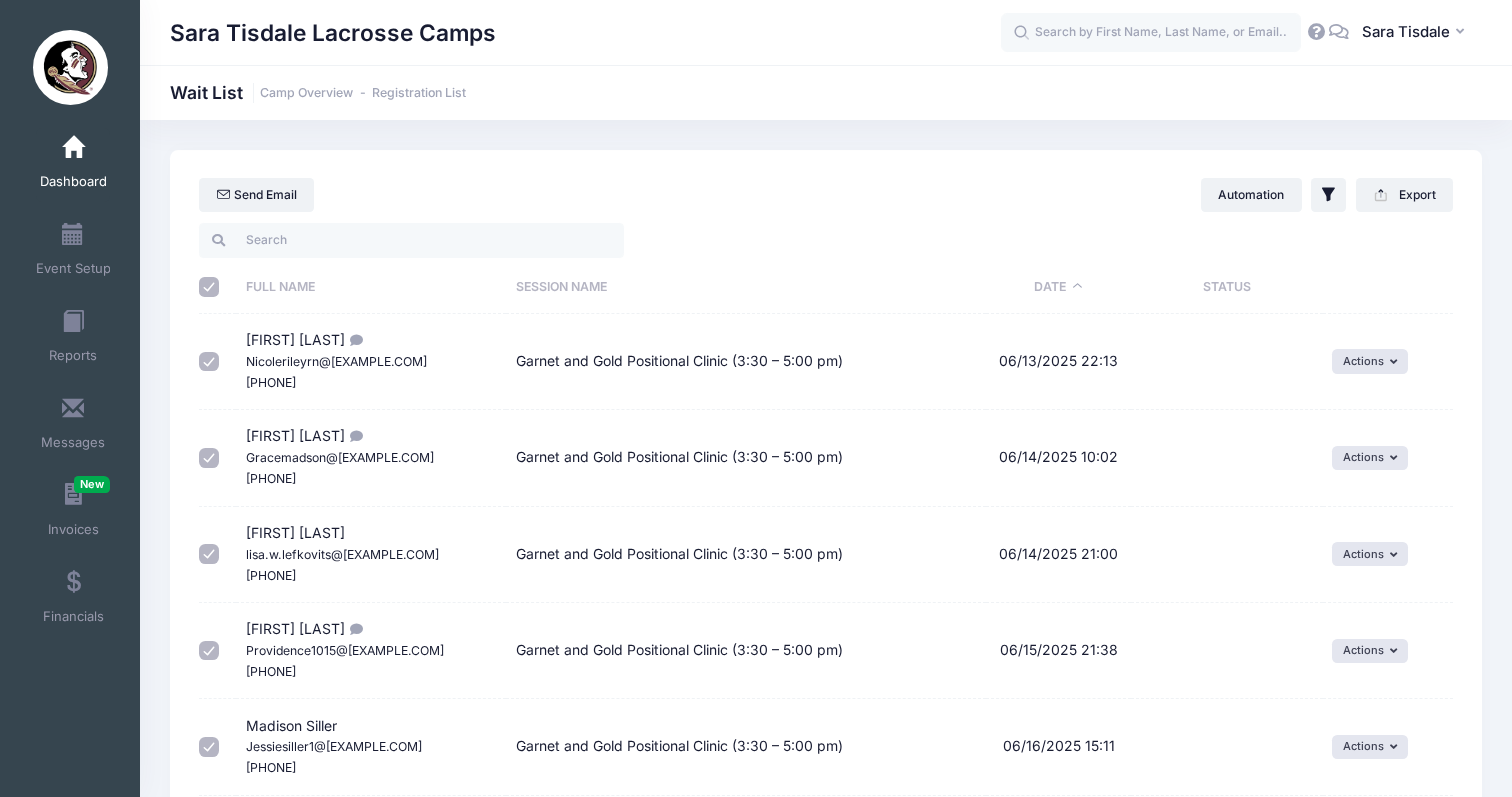 click on "[FIRST] [LAST]
Gracemadson@[EXAMPLE.COM]
[PHONE]" at bounding box center (371, 458) 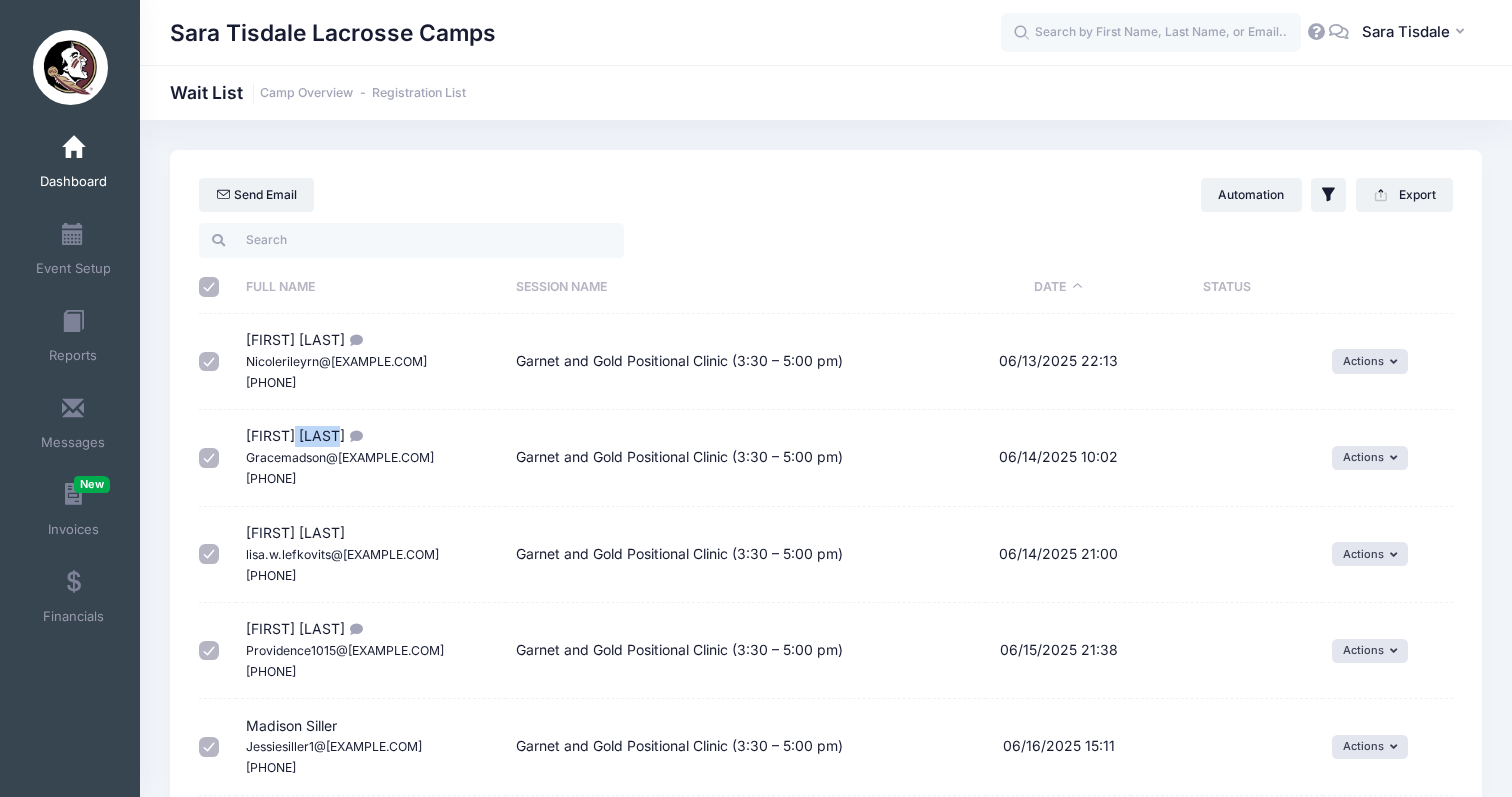 click on "[FIRST] [LAST]
Gracemadson@[EXAMPLE.COM]
[PHONE]" at bounding box center (340, 456) 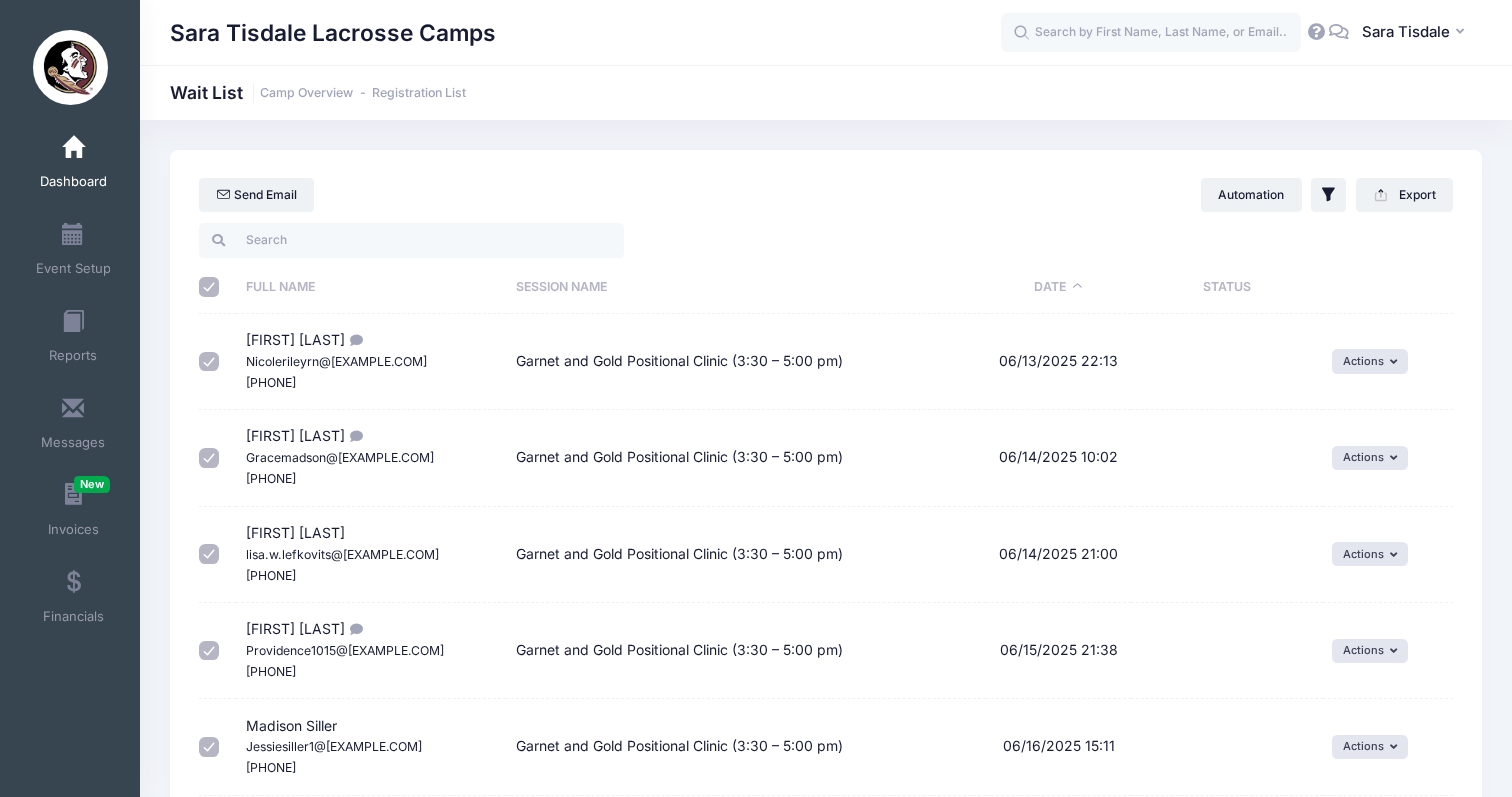 click on "[FIRST] [LAST]
lisa.w.lefkovits@[EXAMPLE.COM]
[PHONE]" at bounding box center (342, 553) 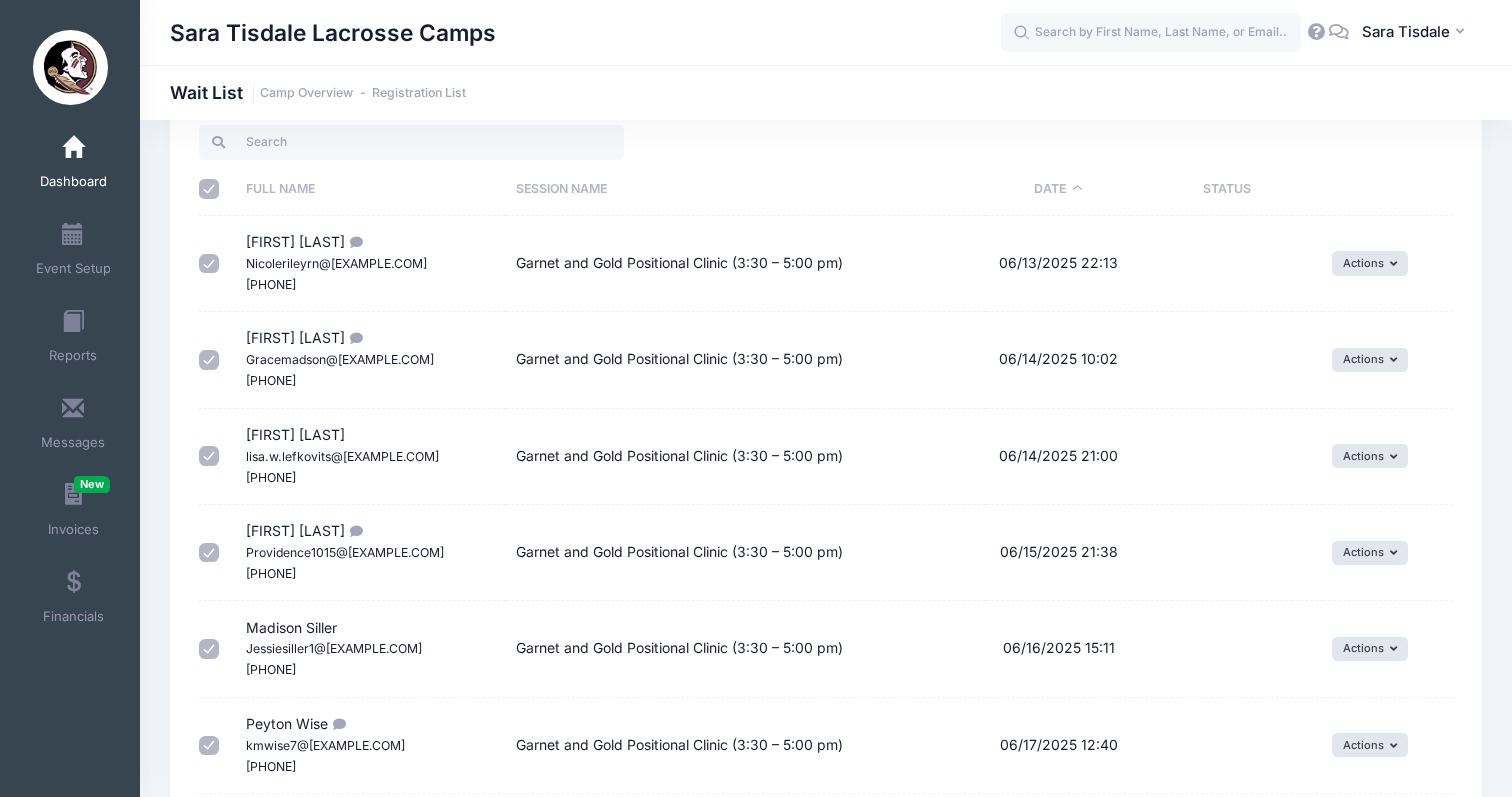 scroll, scrollTop: 120, scrollLeft: 0, axis: vertical 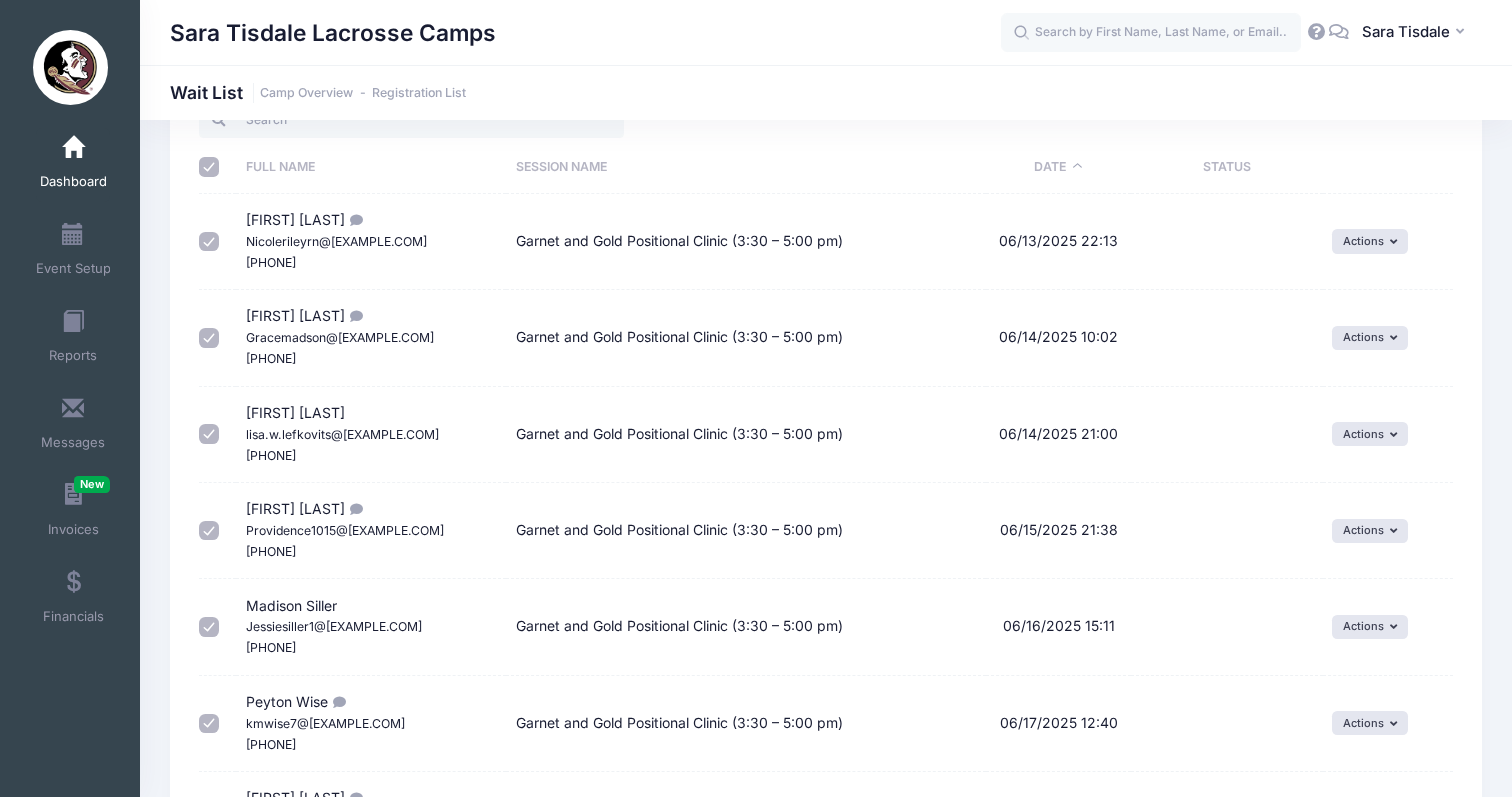 click on "[FIRST] [LAST]
Providence1015@[EXAMPLE.COM]
[PHONE]" at bounding box center (345, 529) 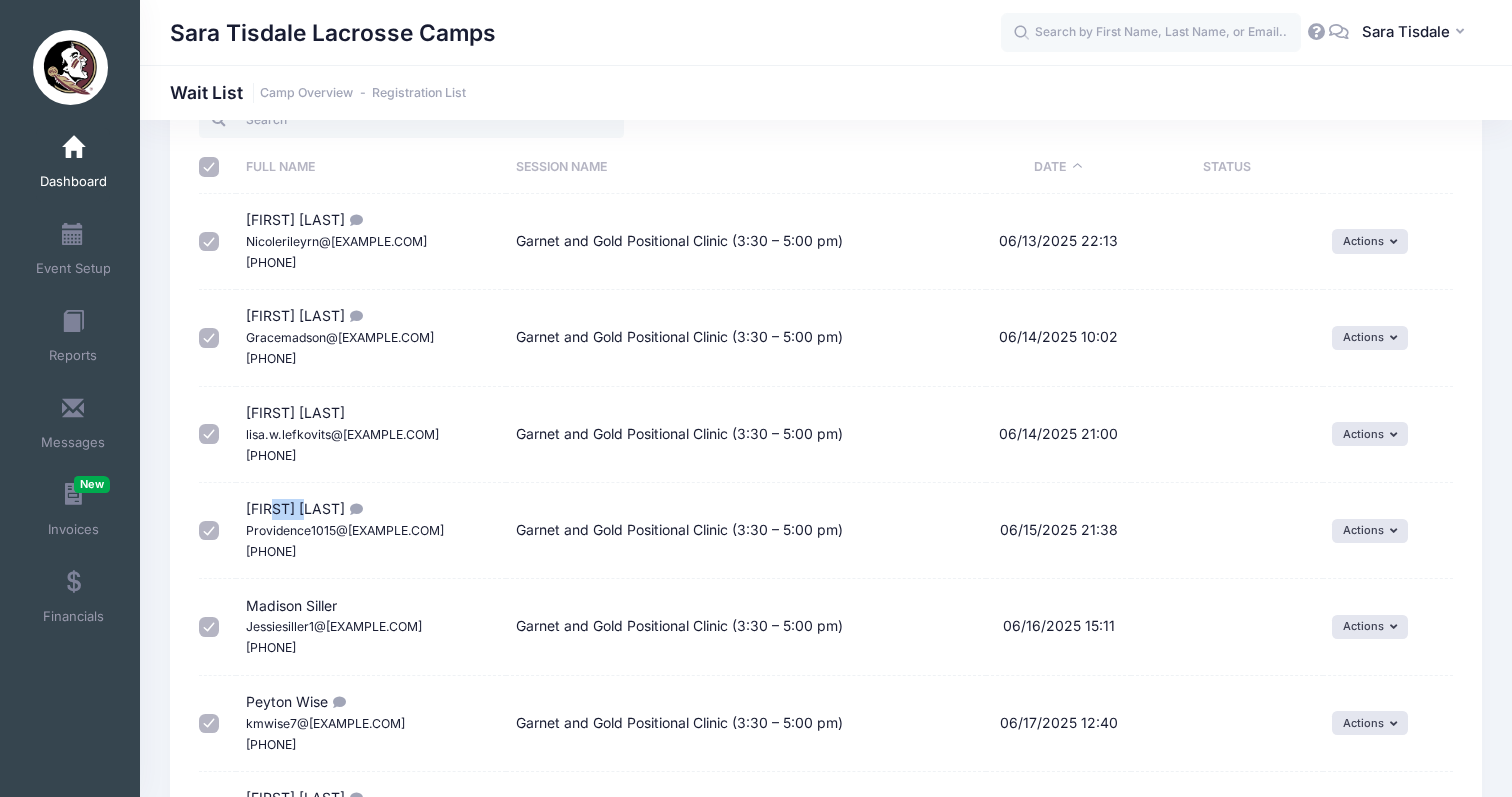 click on "[FIRST] [LAST]
Providence1015@[EXAMPLE.COM]
[PHONE]" at bounding box center [345, 529] 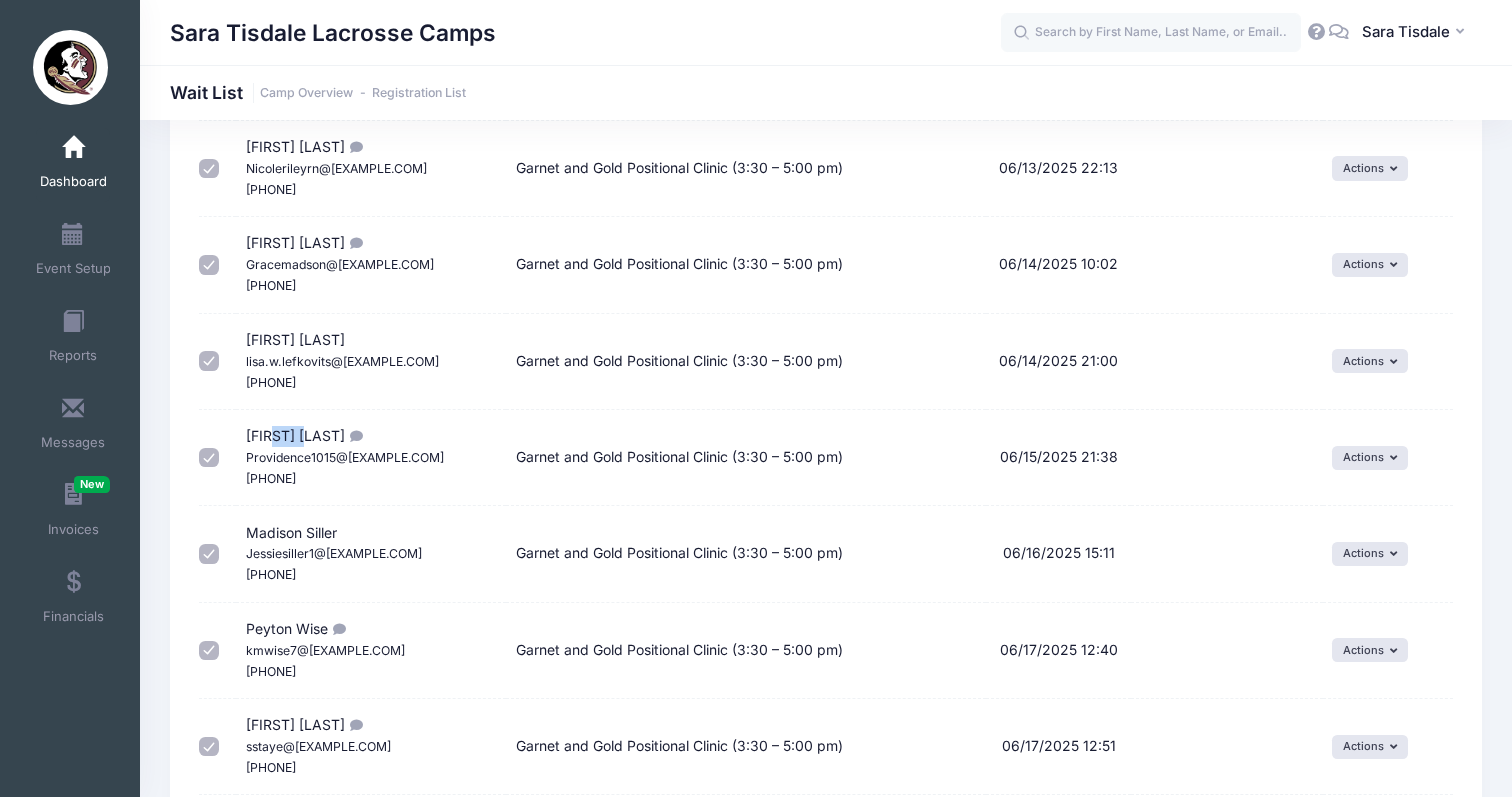 scroll, scrollTop: 197, scrollLeft: 0, axis: vertical 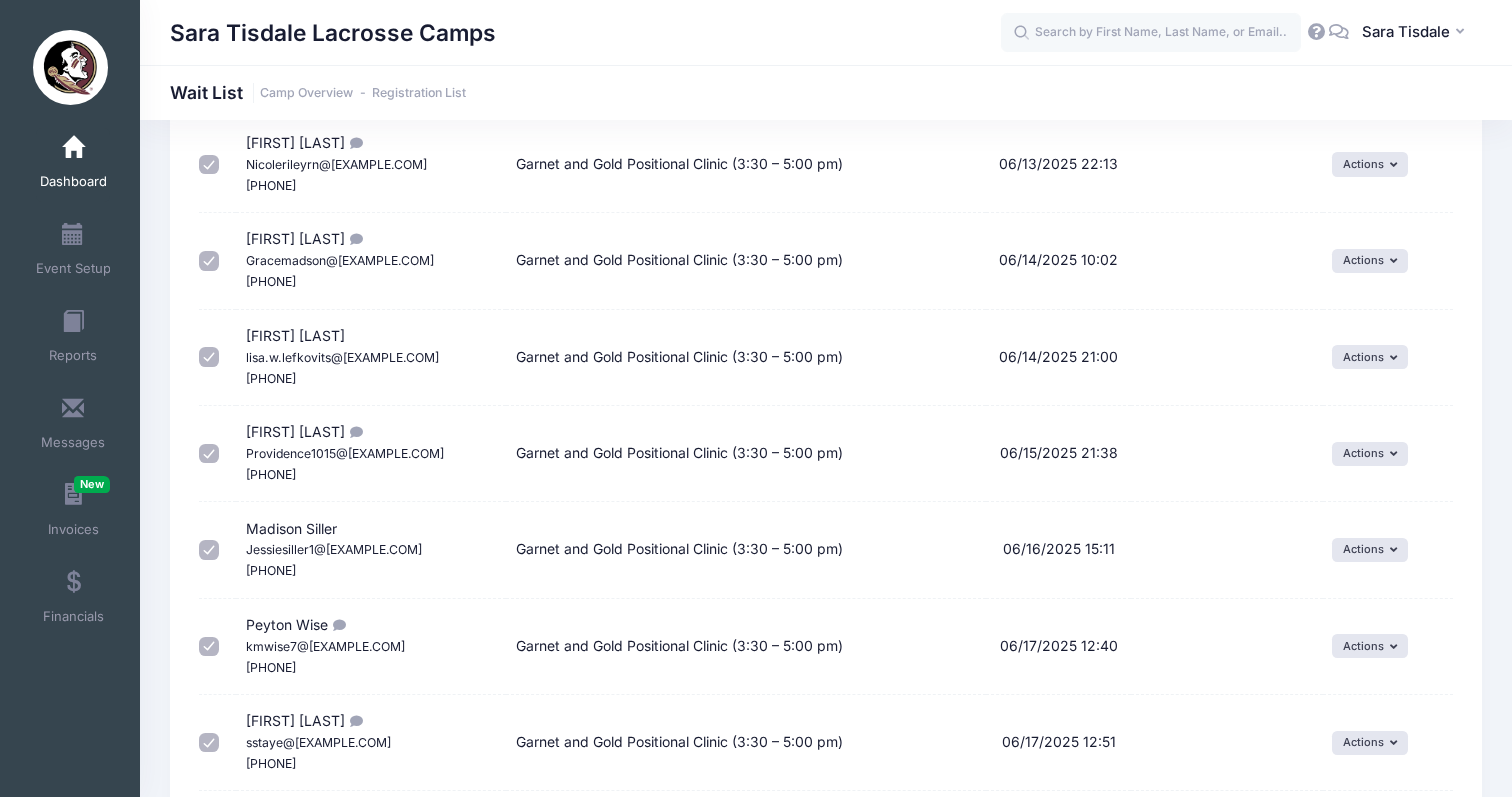 click on "[FIRST] [LAST]
Jessiesiller1@[EXAMPLE.COM]
[PHONE]" at bounding box center (371, 550) 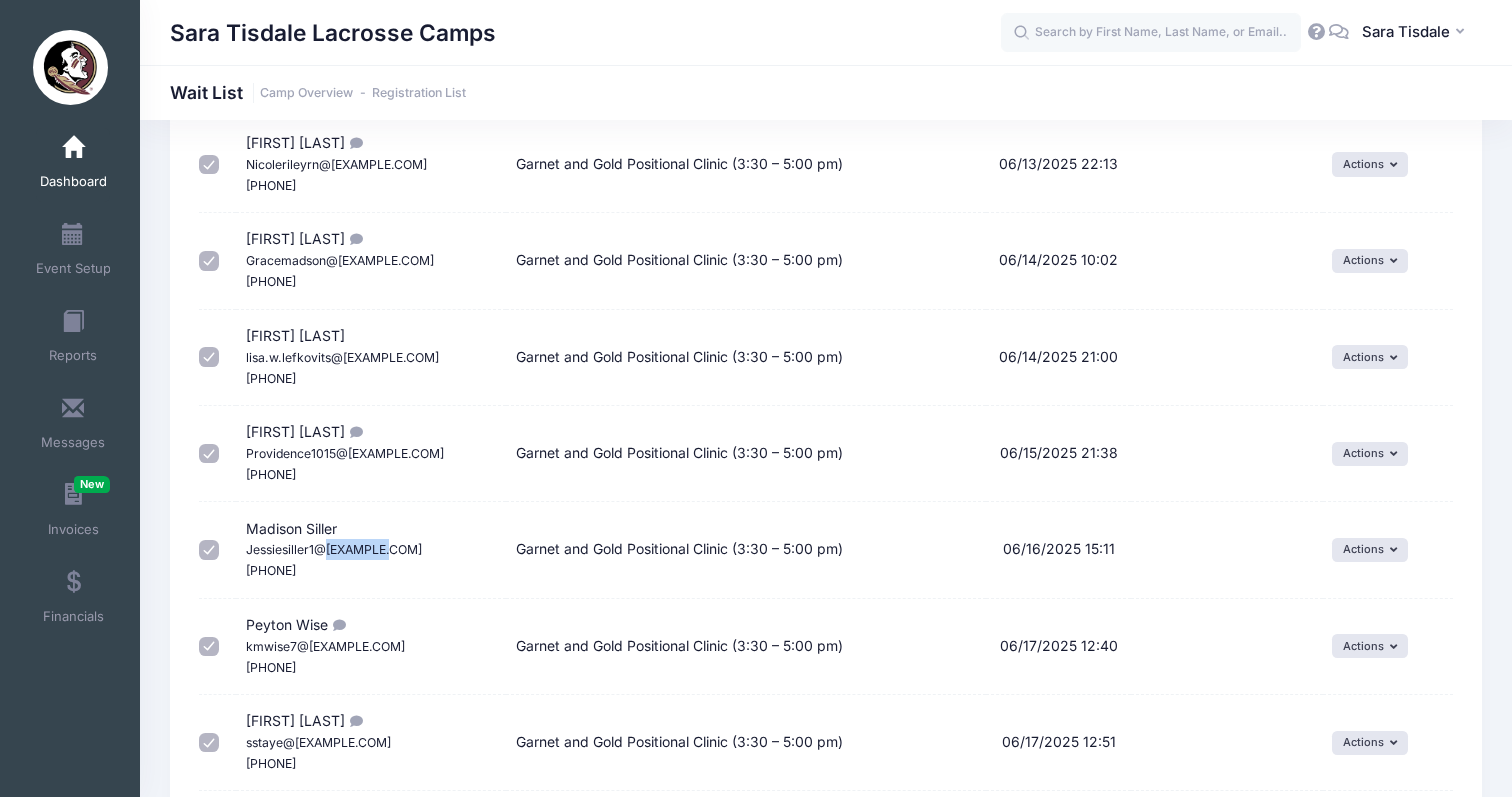 click on "[FIRST] [LAST]
Jessiesiller1@[EXAMPLE.COM]
[PHONE]" at bounding box center (371, 550) 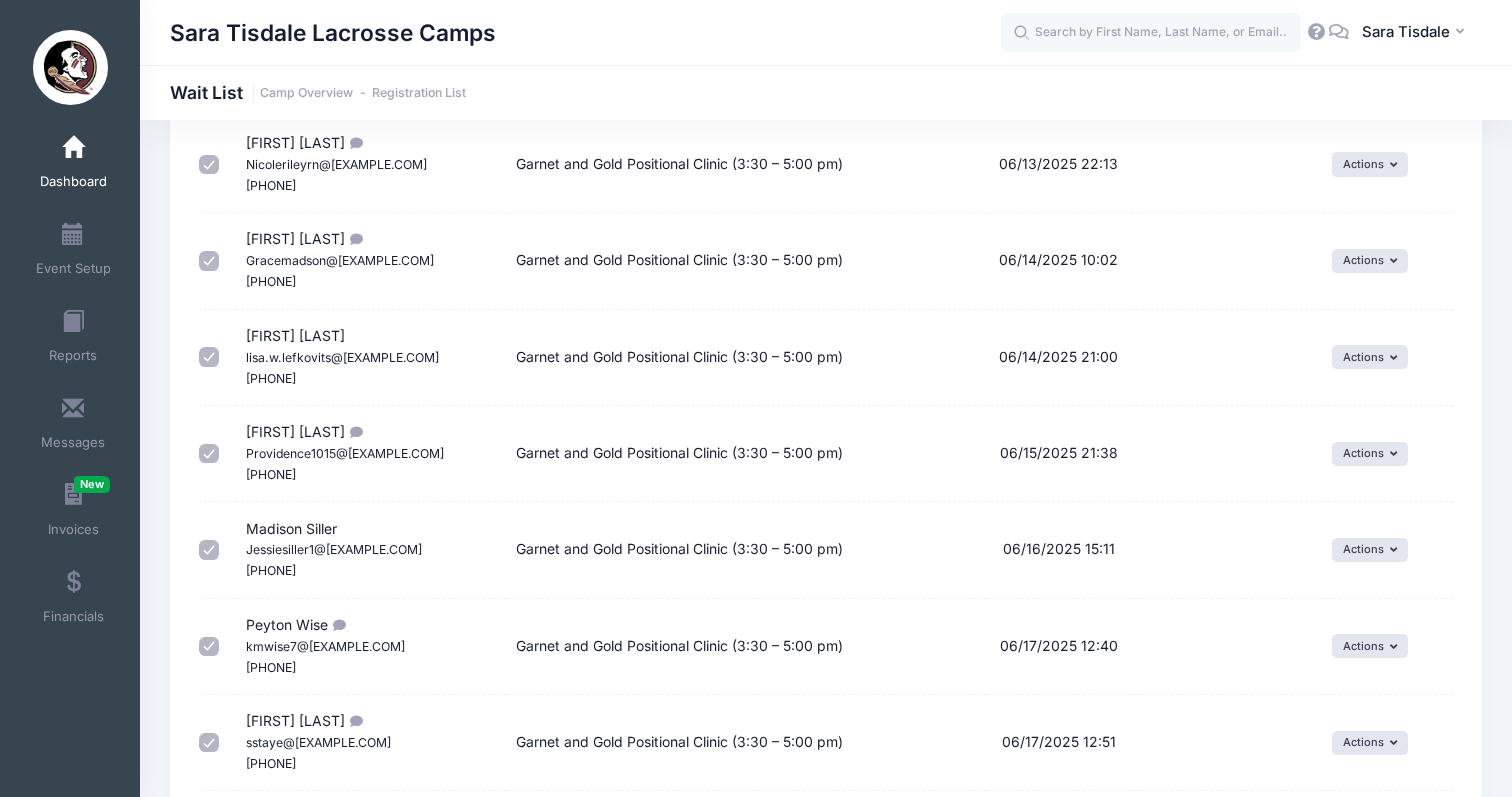 click on "[FIRST] [LAST]
Jessiesiller1@[EXAMPLE.COM]
[PHONE]" at bounding box center (334, 549) 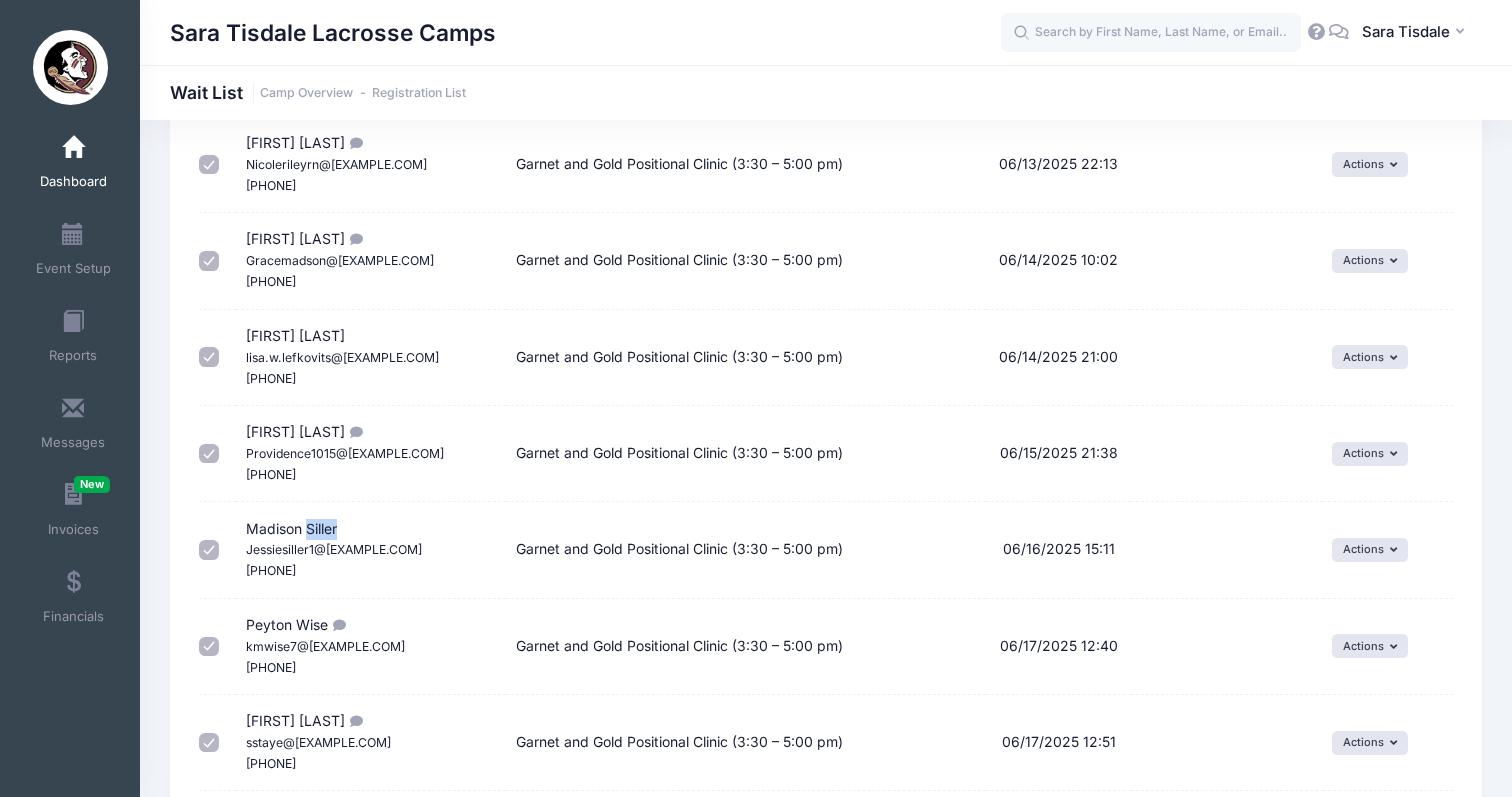 click on "[FIRST] [LAST]
Jessiesiller1@[EXAMPLE.COM]
[PHONE]" at bounding box center (334, 549) 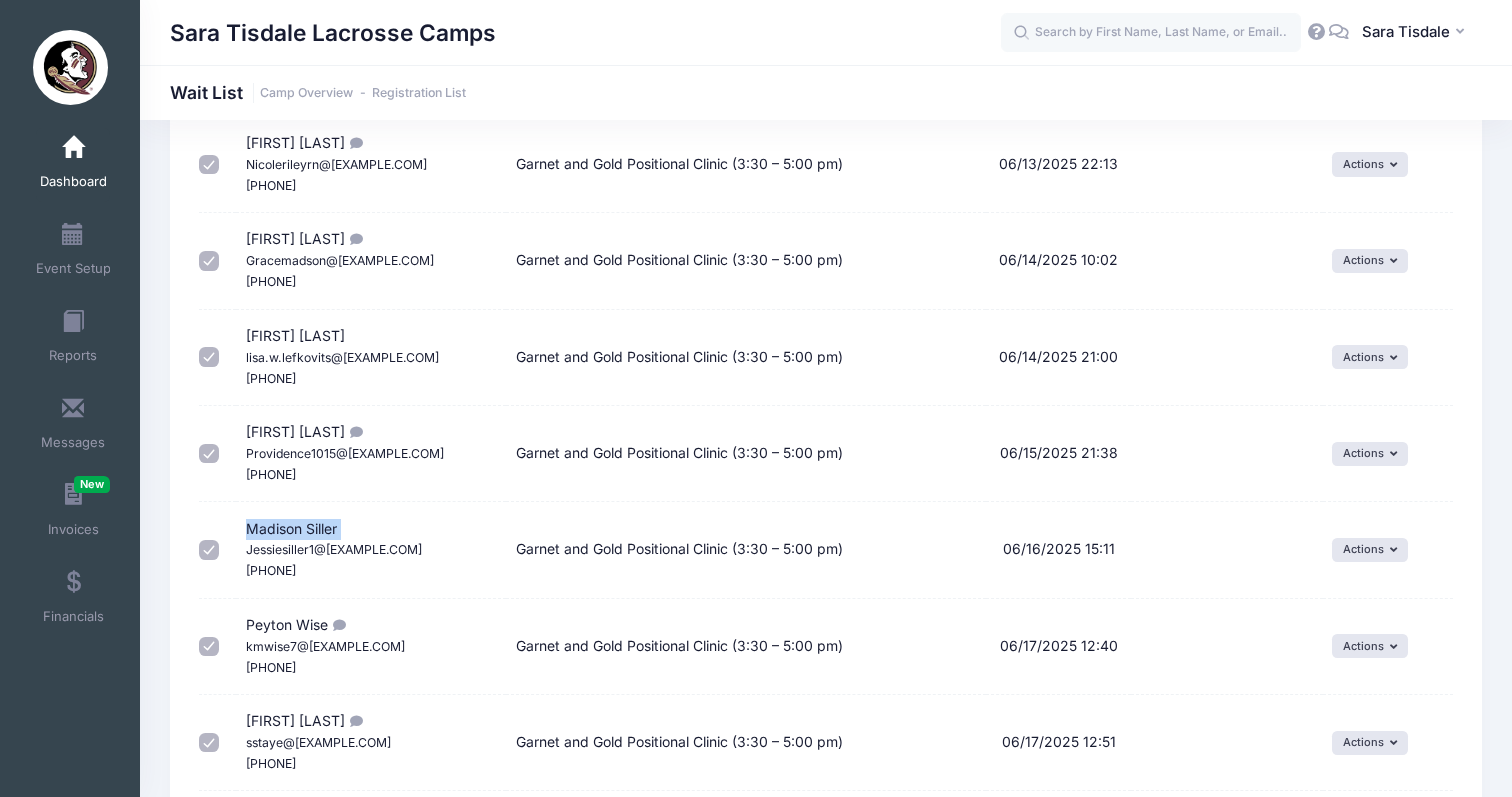 click on "[FIRST] [LAST]
Jessiesiller1@[EXAMPLE.COM]
[PHONE]" at bounding box center [334, 549] 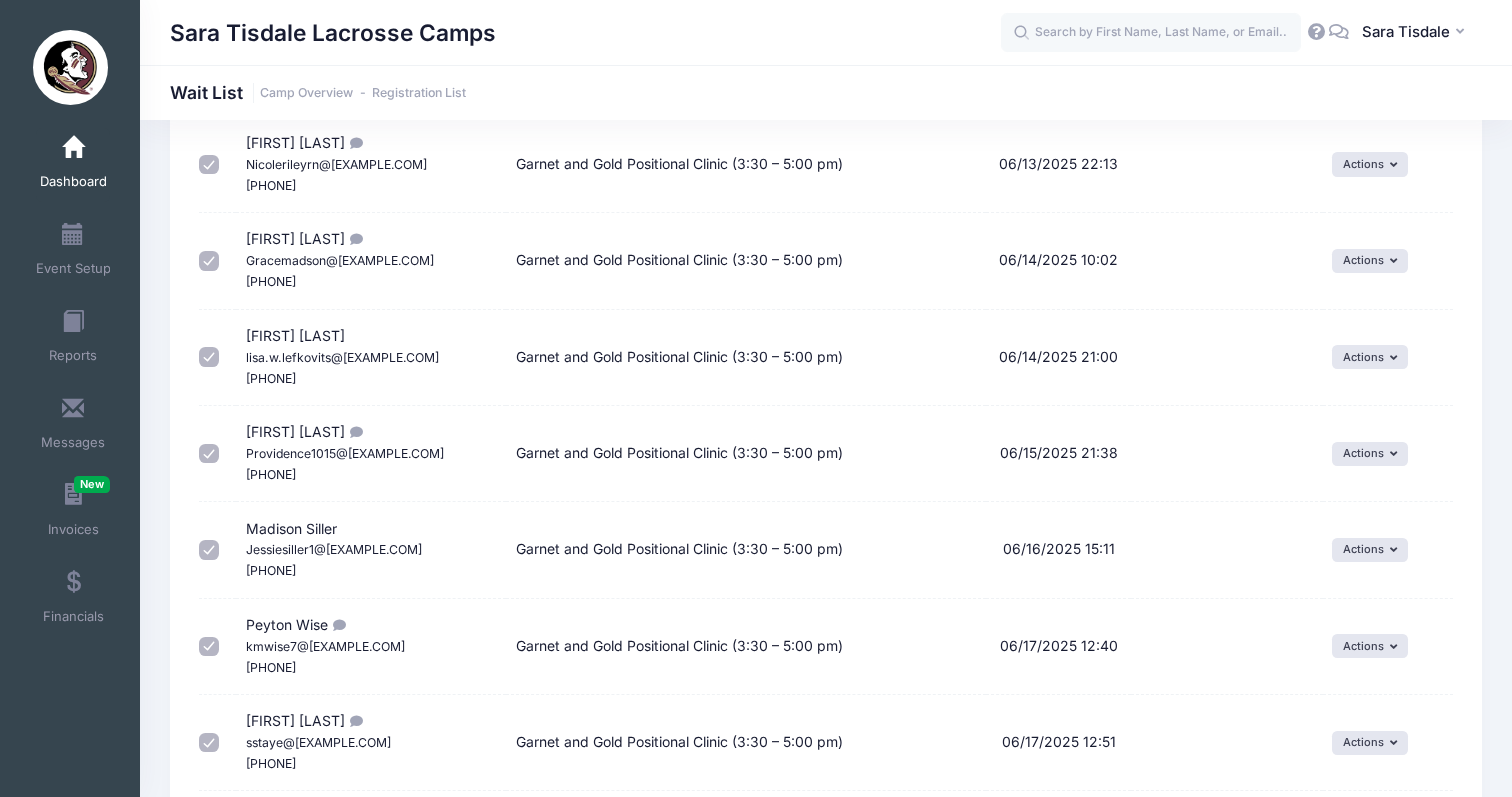 click on "[FIRST] [LAST]
Jessiesiller1@[EXAMPLE.COM]
[PHONE]" at bounding box center [334, 549] 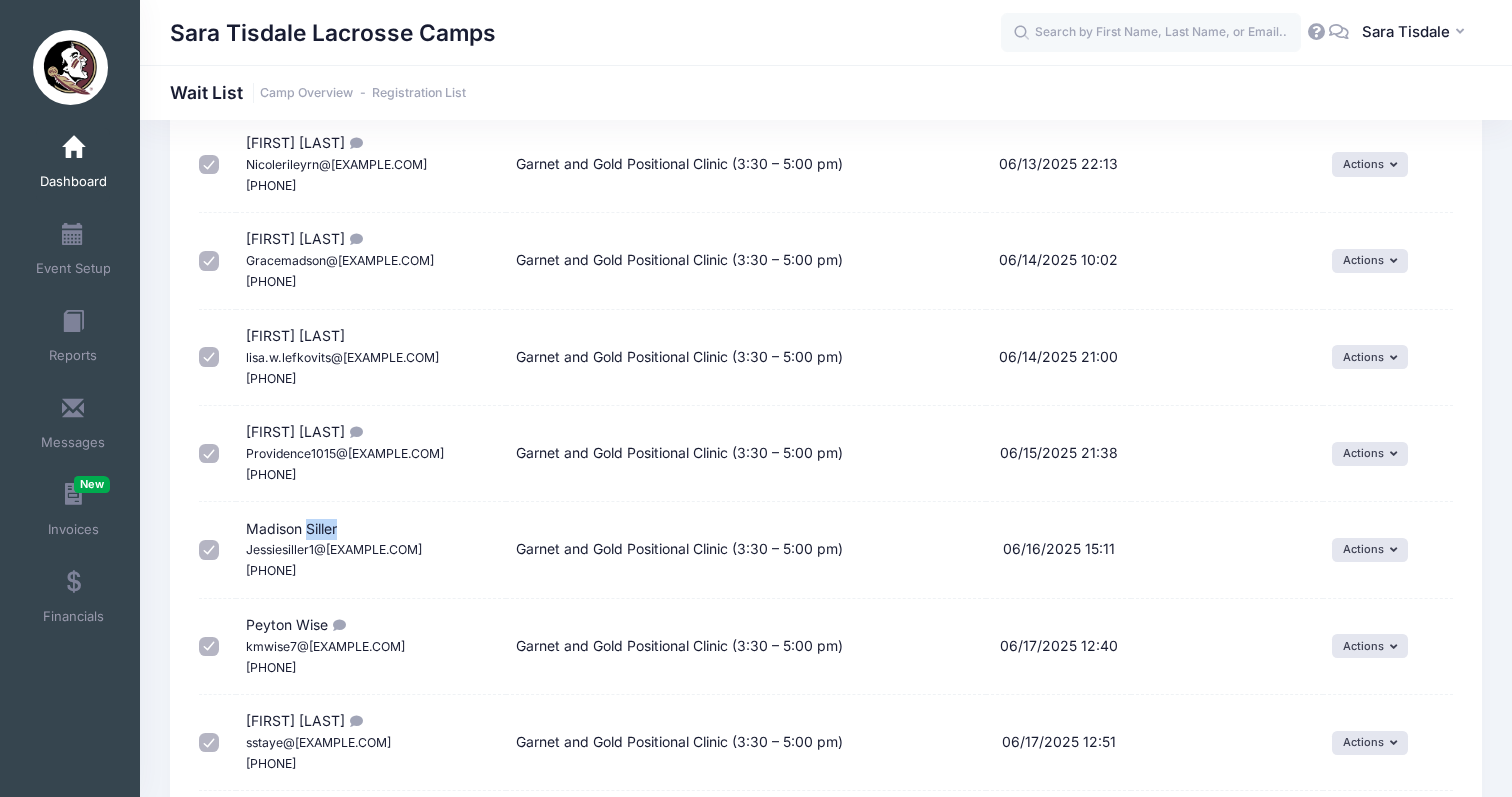 click on "[FIRST] [LAST]
Jessiesiller1@[EXAMPLE.COM]
[PHONE]" at bounding box center [334, 549] 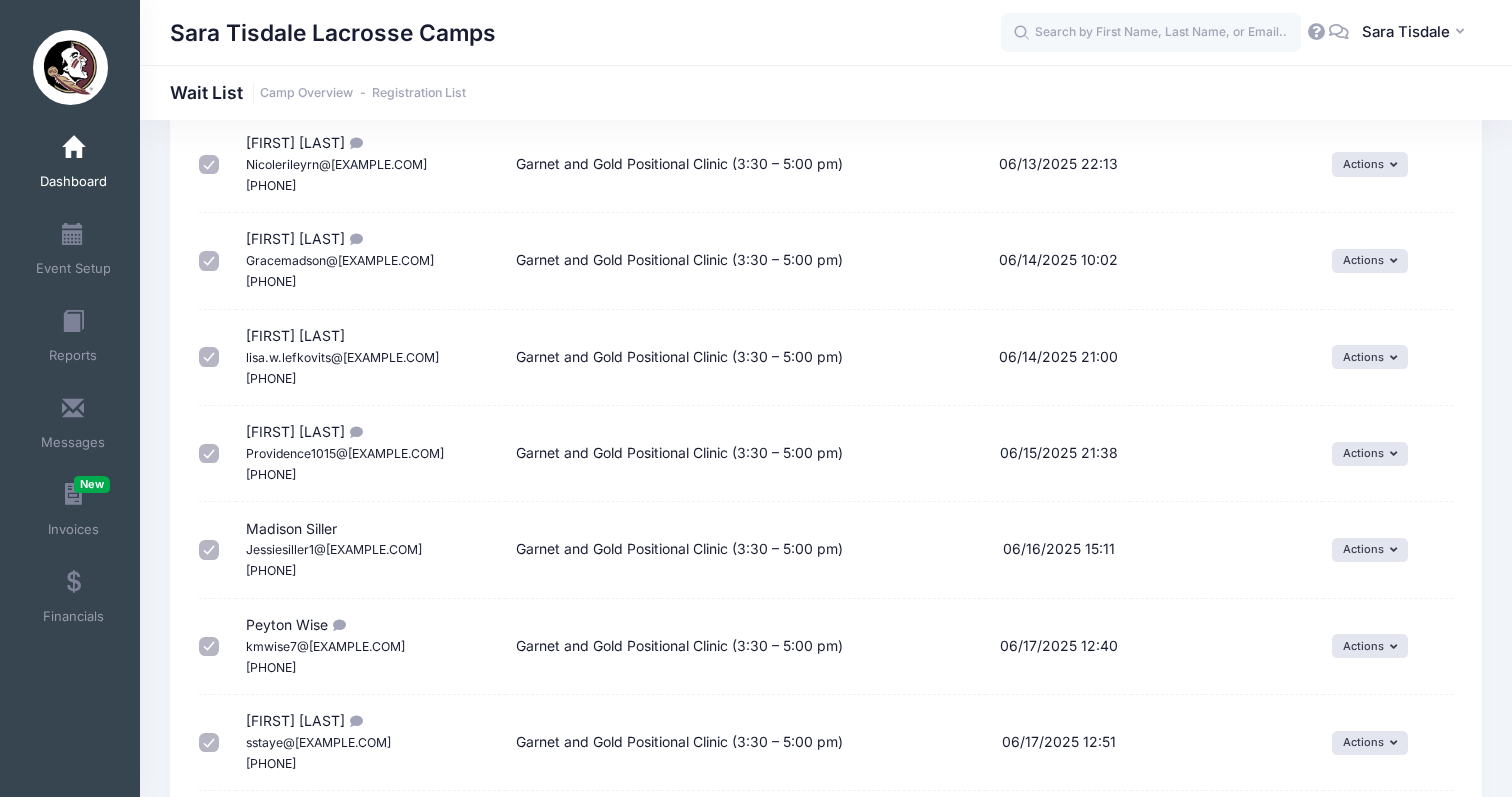 click on "[FIRST] [LAST]
kmwise7@[EXAMPLE.COM]
[PHONE]" at bounding box center (325, 645) 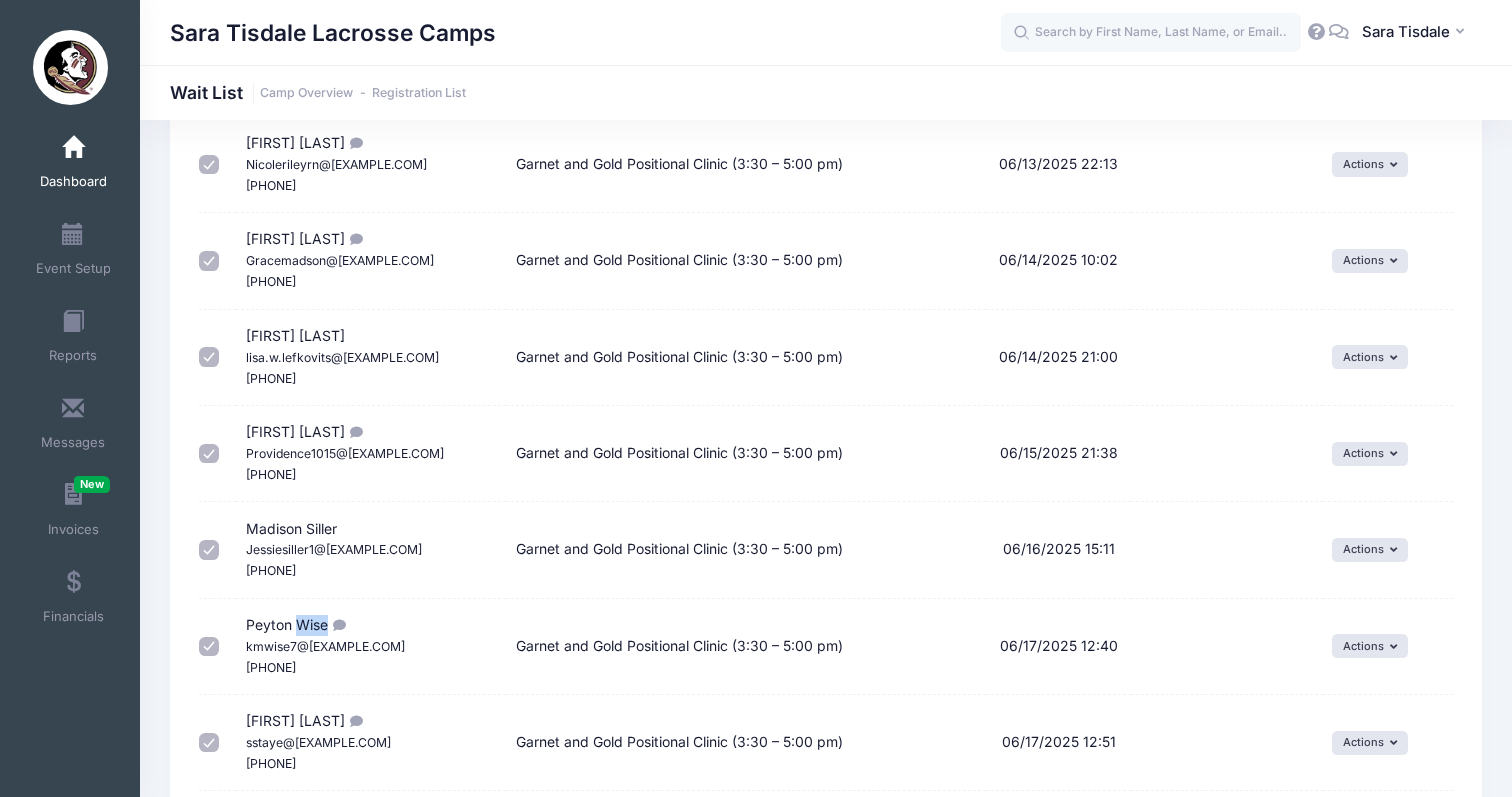 click on "[FIRST] [LAST]
kmwise7@[EXAMPLE.COM]
[PHONE]" at bounding box center (325, 645) 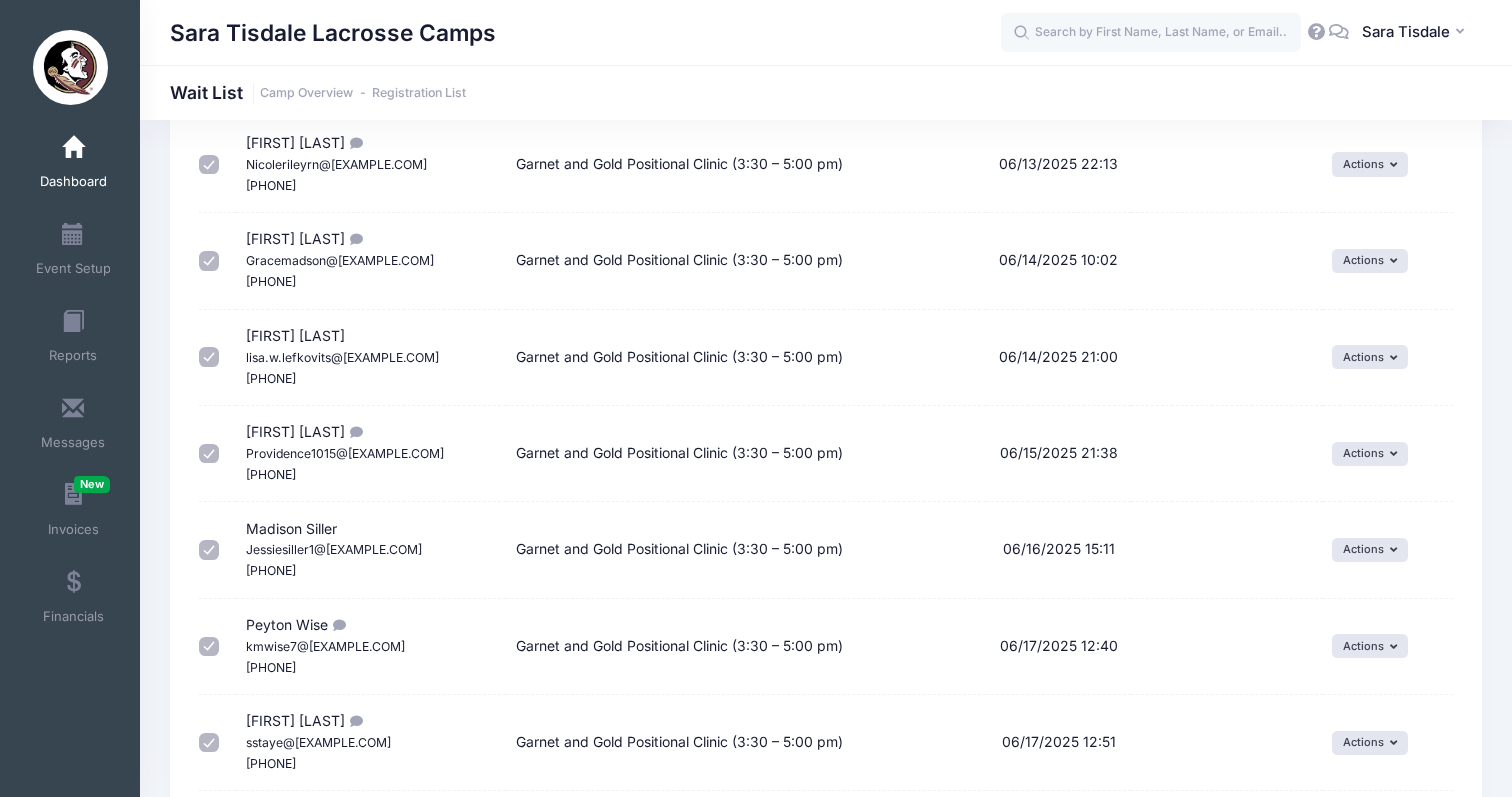 click on "[FIRST] [LAST]
kmwise7@[EXAMPLE.COM]
[PHONE]" at bounding box center (371, 647) 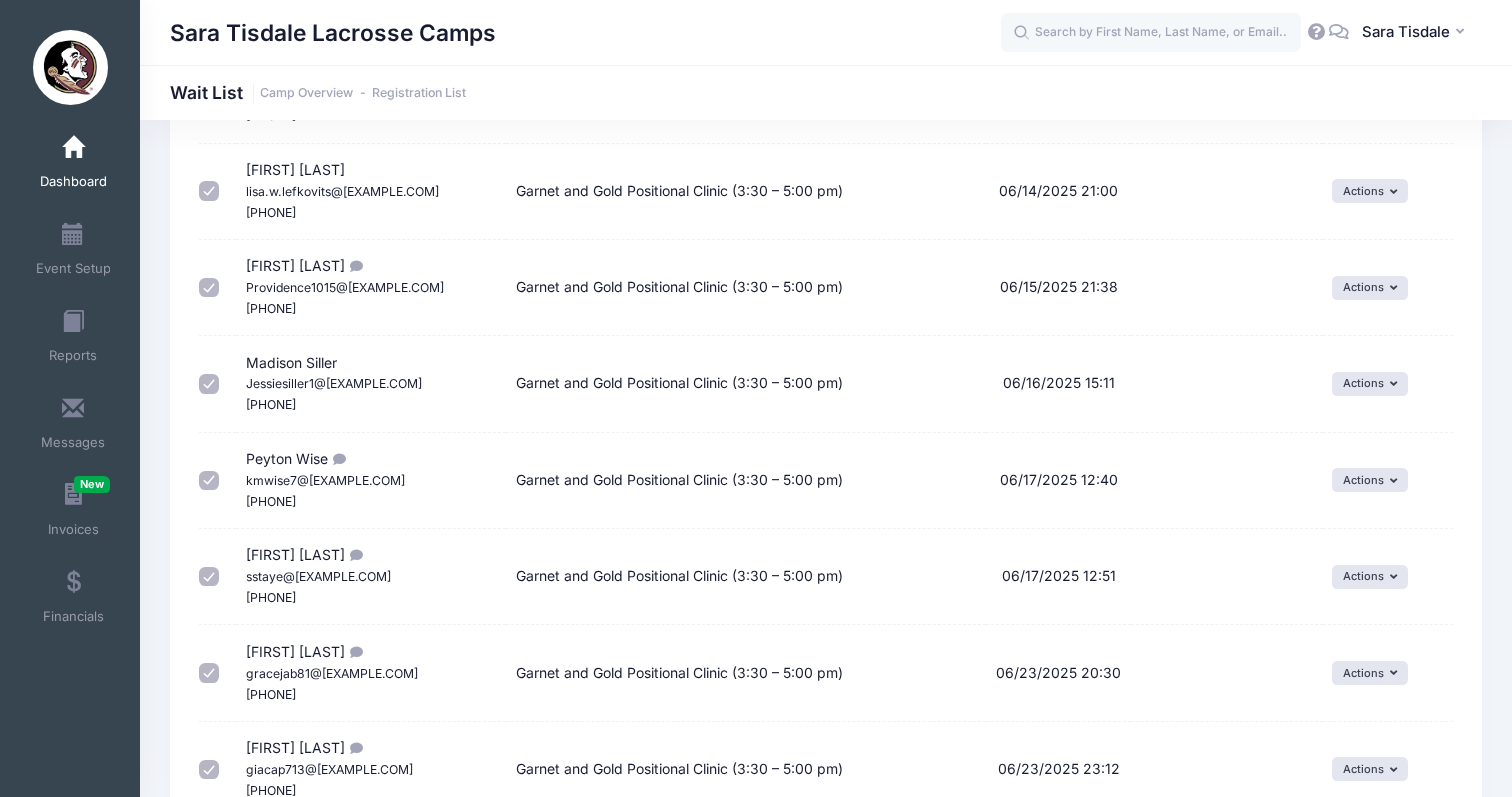 scroll, scrollTop: 367, scrollLeft: 0, axis: vertical 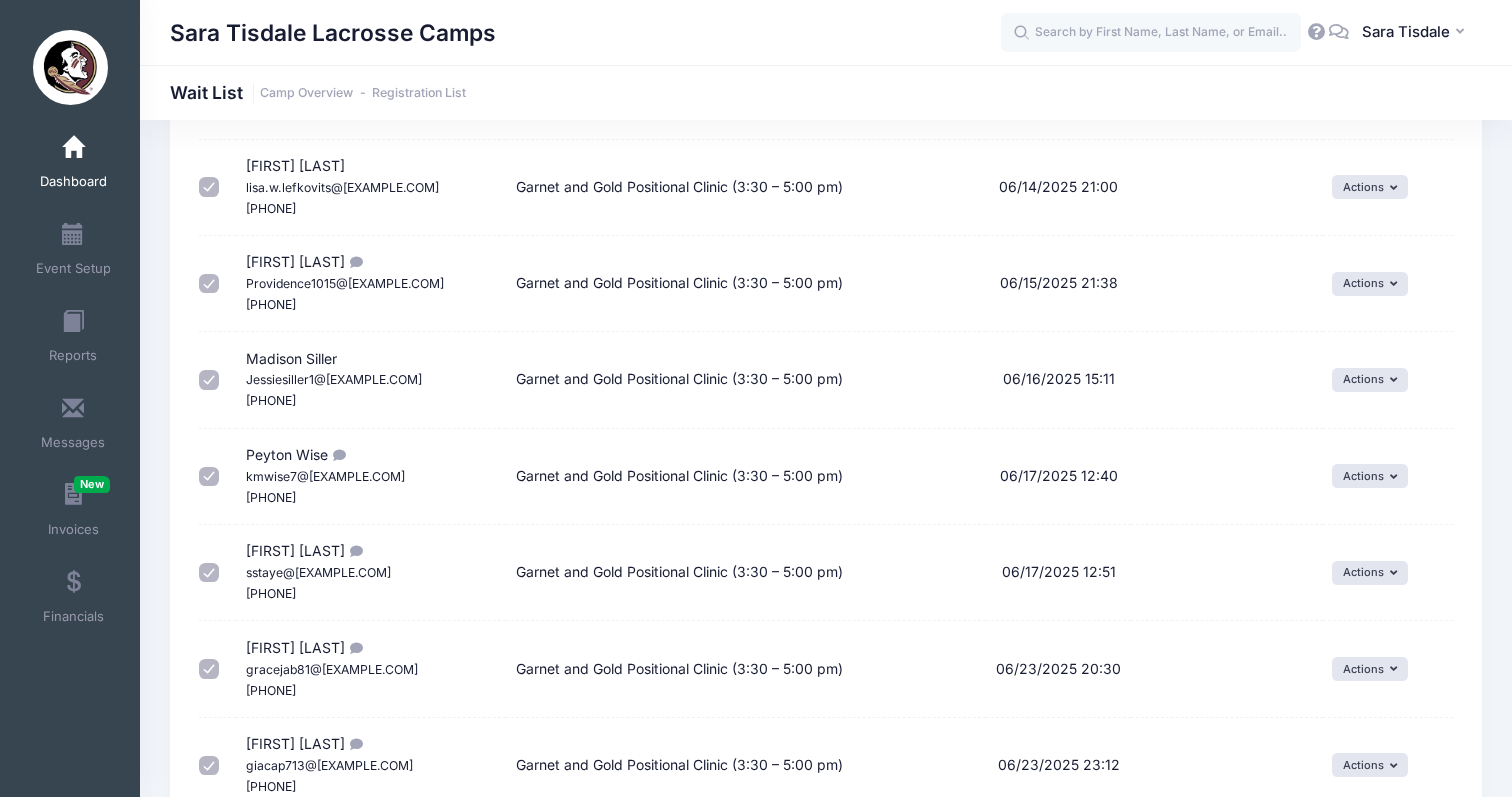 click on "[FIRST] [LAST]
sstaye@[EXAMPLE.COM]
[PHONE]" at bounding box center [318, 571] 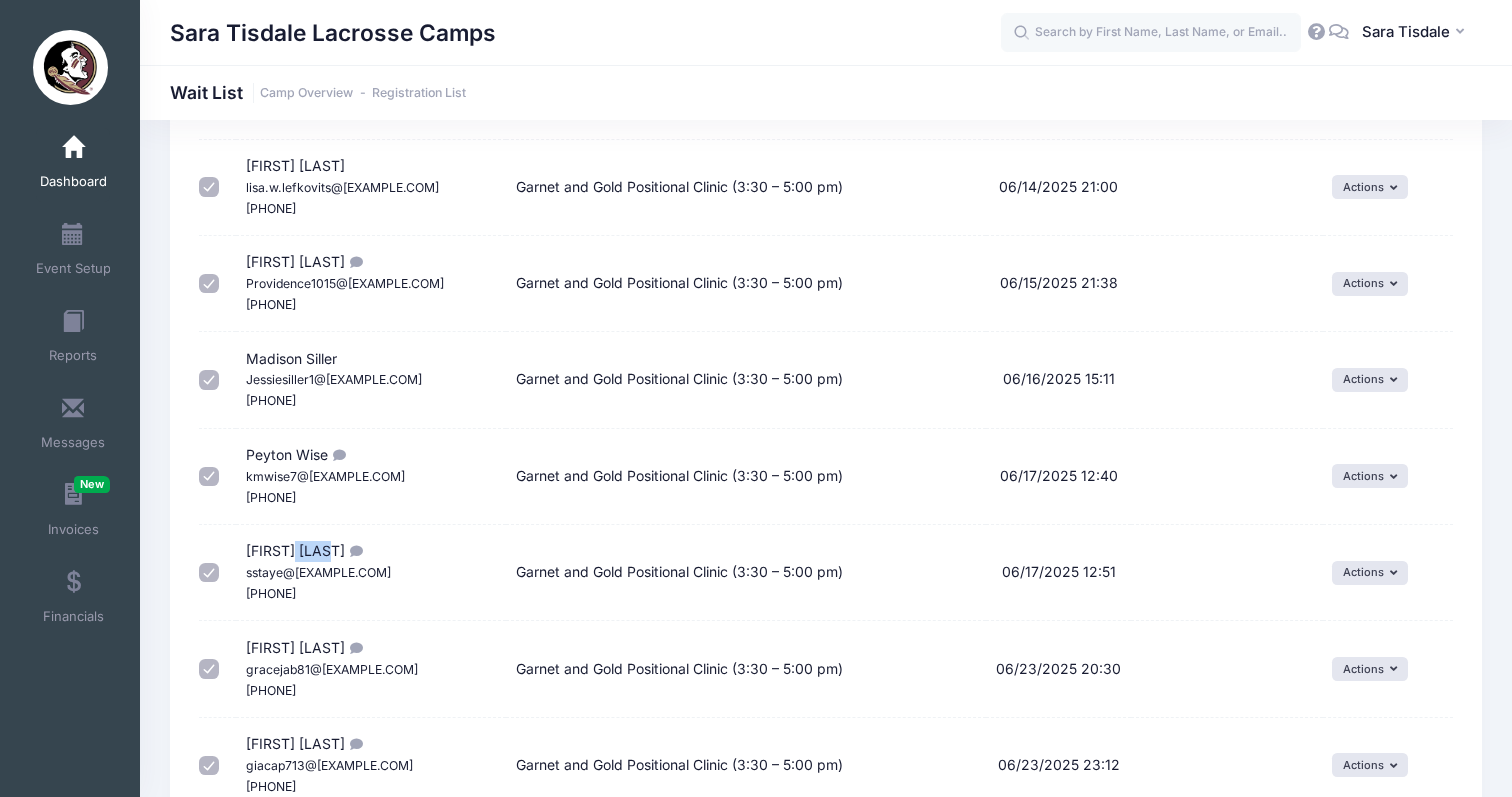 click on "[FIRST] [LAST]
sstaye@[EXAMPLE.COM]
[PHONE]" at bounding box center (318, 571) 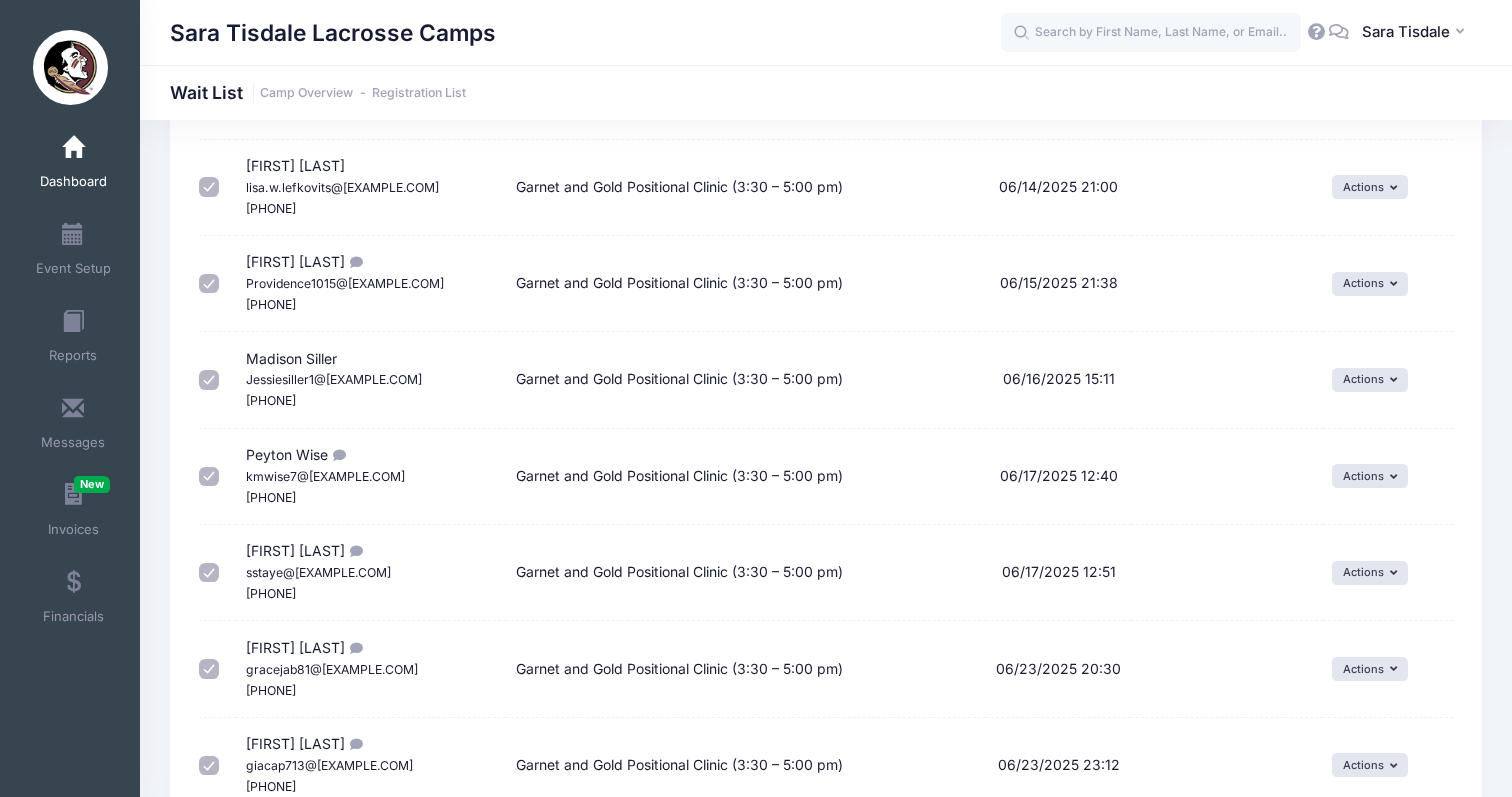 click on "[FIRST] [LAST]
gracejab81@[EXAMPLE.COM]
[PHONE]" at bounding box center [332, 668] 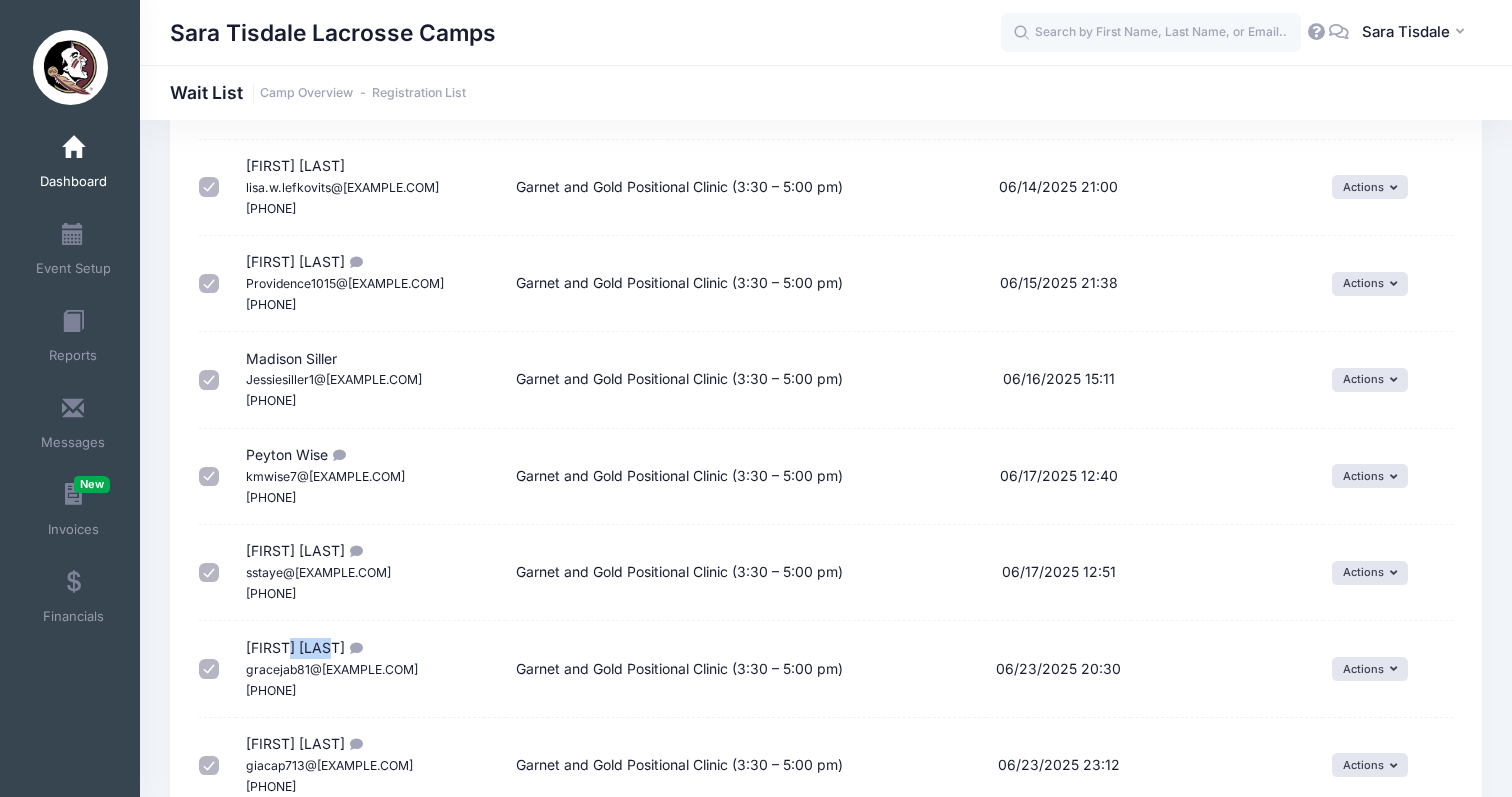 click on "[FIRST] [LAST]
gracejab81@[EXAMPLE.COM]
[PHONE]" at bounding box center [332, 668] 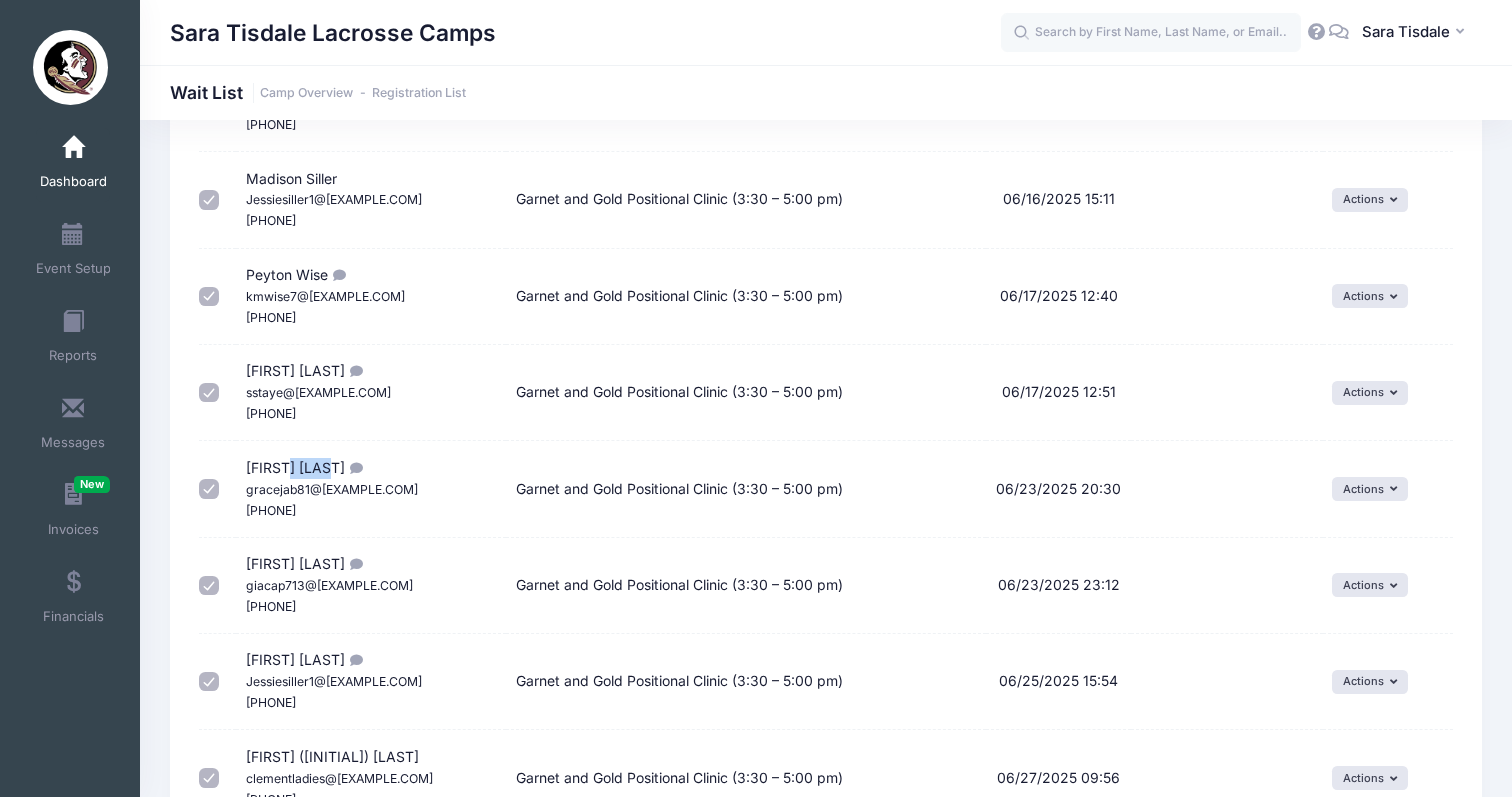 scroll, scrollTop: 595, scrollLeft: 0, axis: vertical 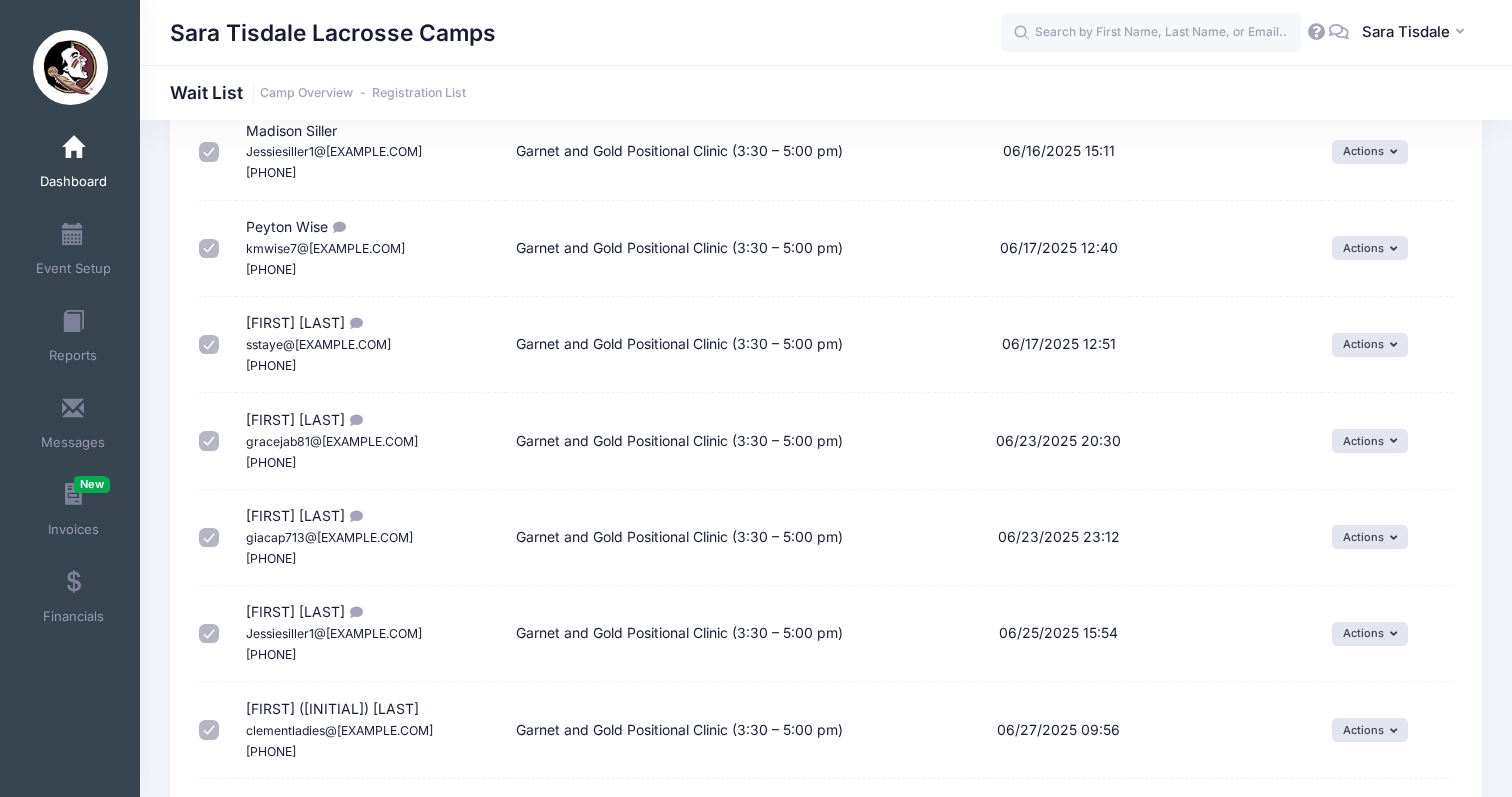 click on "[FIRST] [LAST]
giacap713@[EXAMPLE.COM]
[PHONE]" at bounding box center [329, 536] 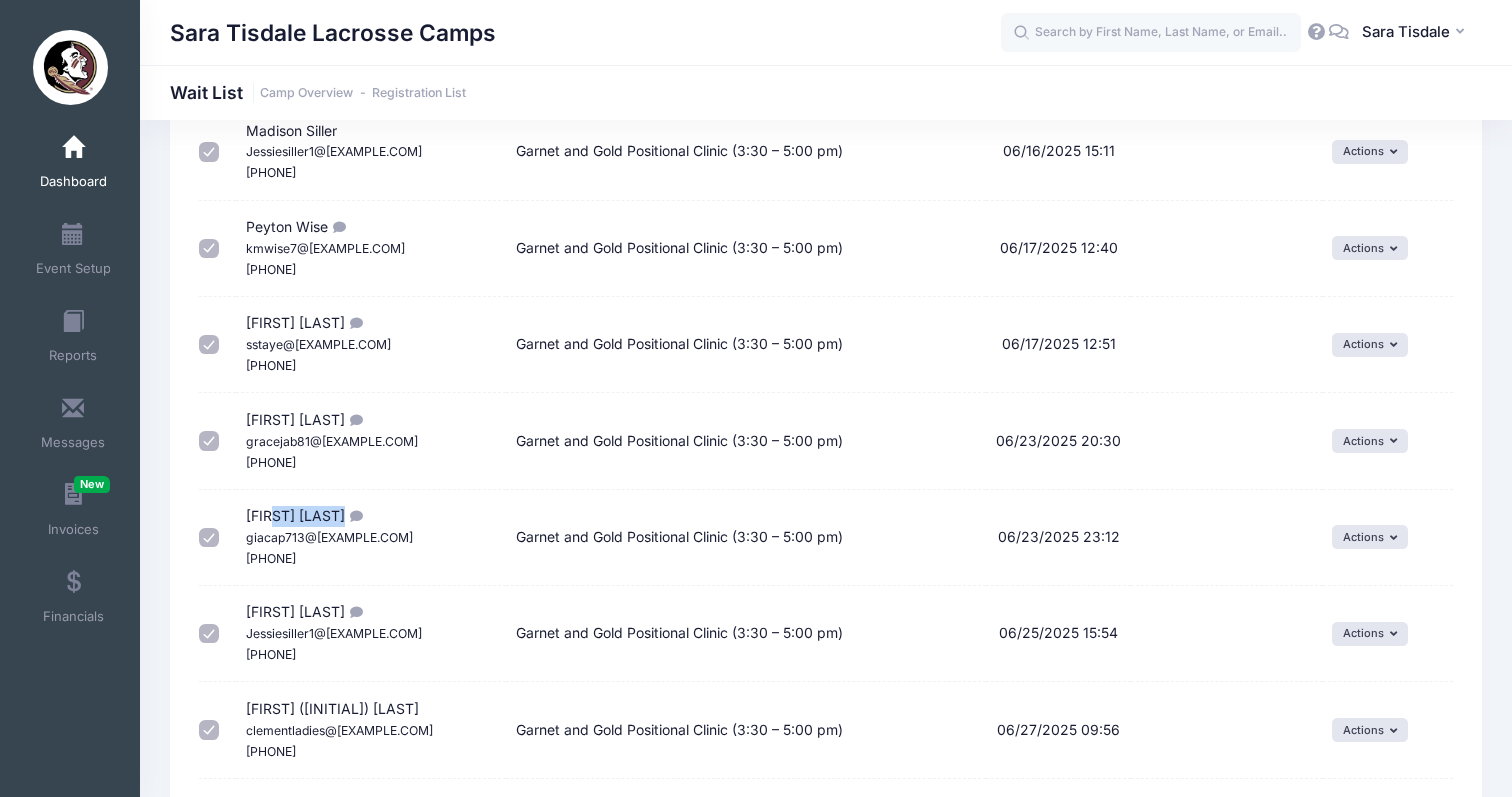 click on "[FIRST] [LAST]
giacap713@[EXAMPLE.COM]
[PHONE]" at bounding box center (329, 536) 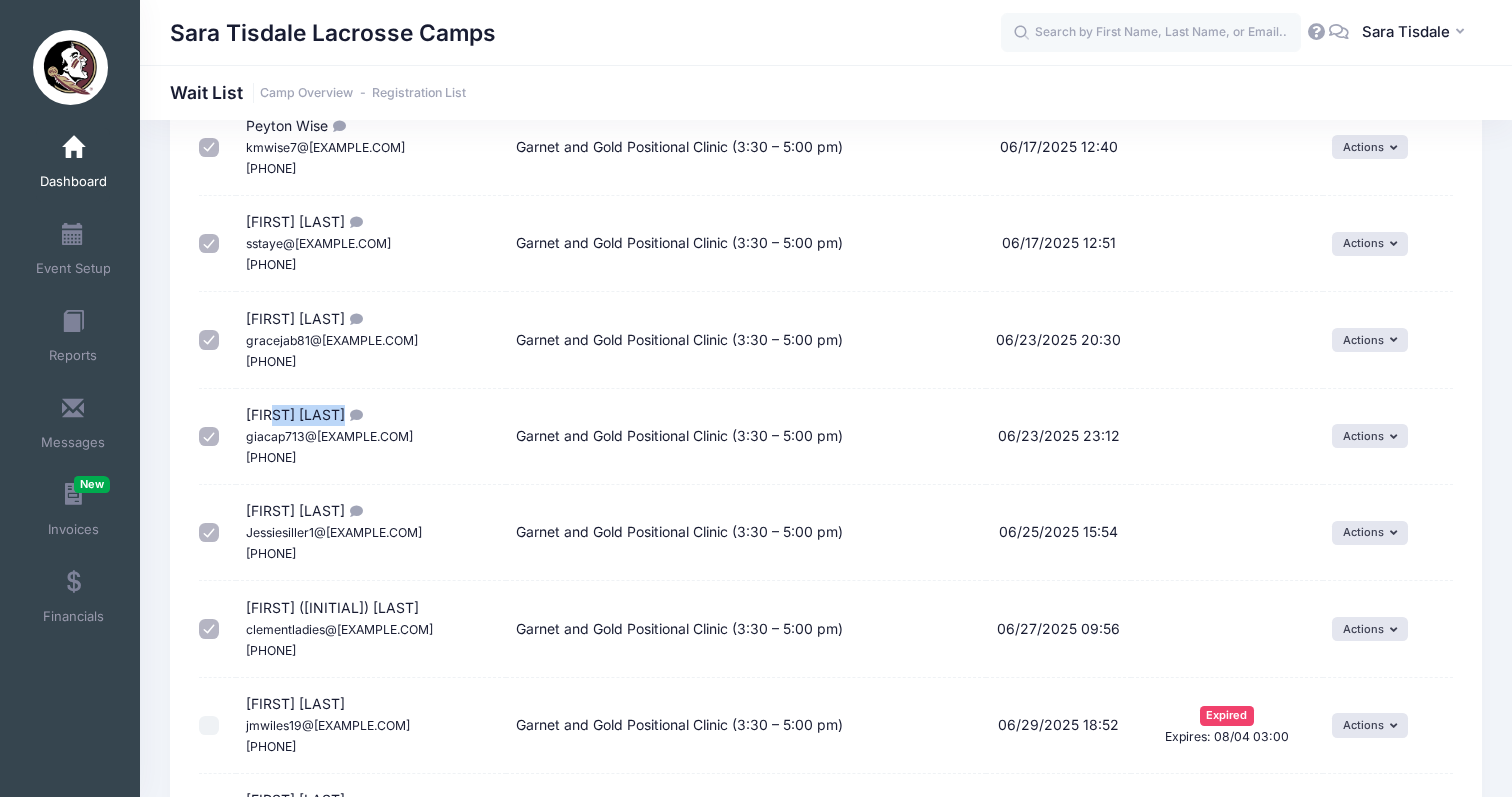 scroll, scrollTop: 714, scrollLeft: 0, axis: vertical 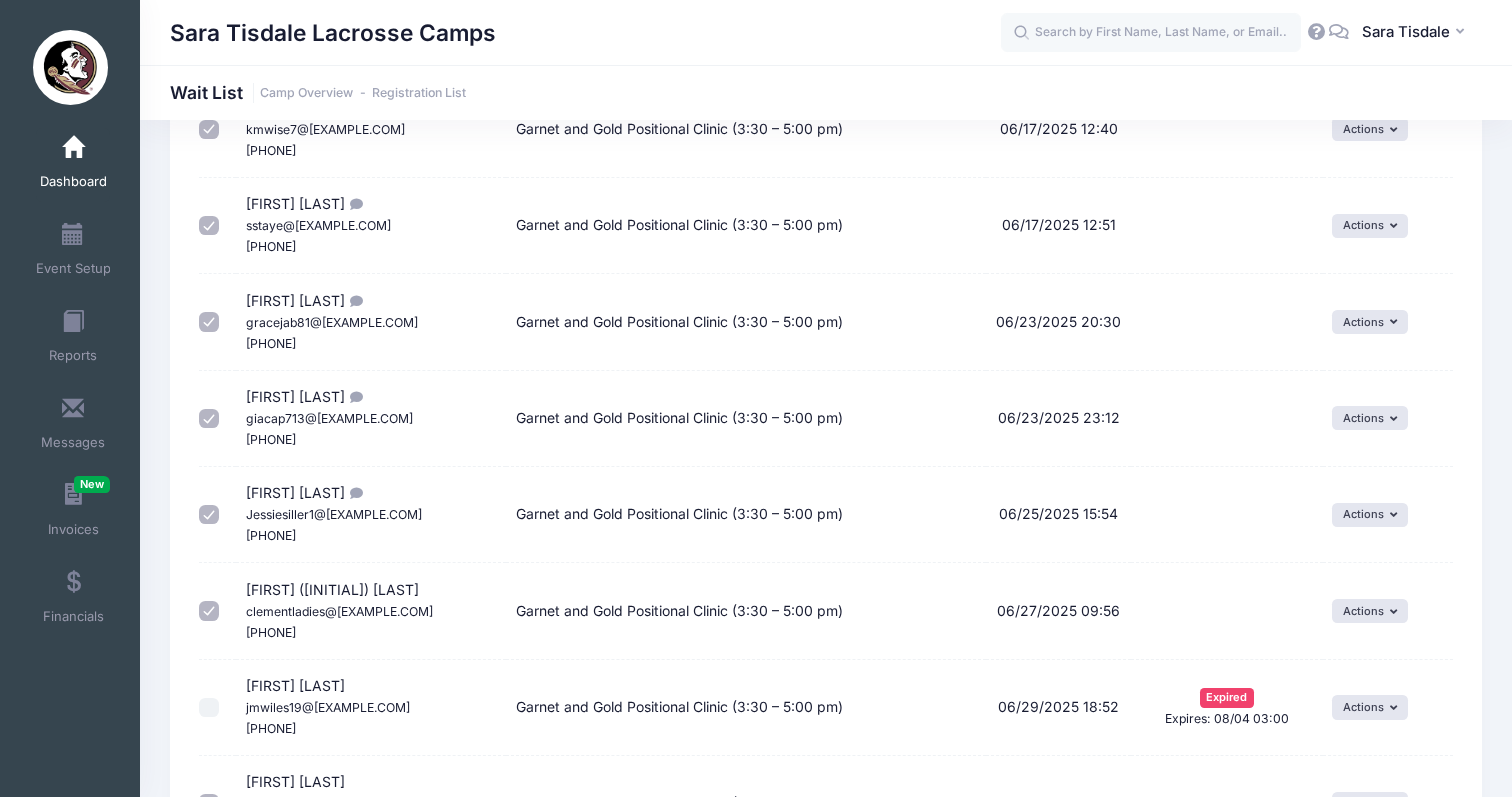 click on "[FIRST] [LAST]
Jessiesiller1@[EXAMPLE.COM]
[PHONE]" at bounding box center [334, 513] 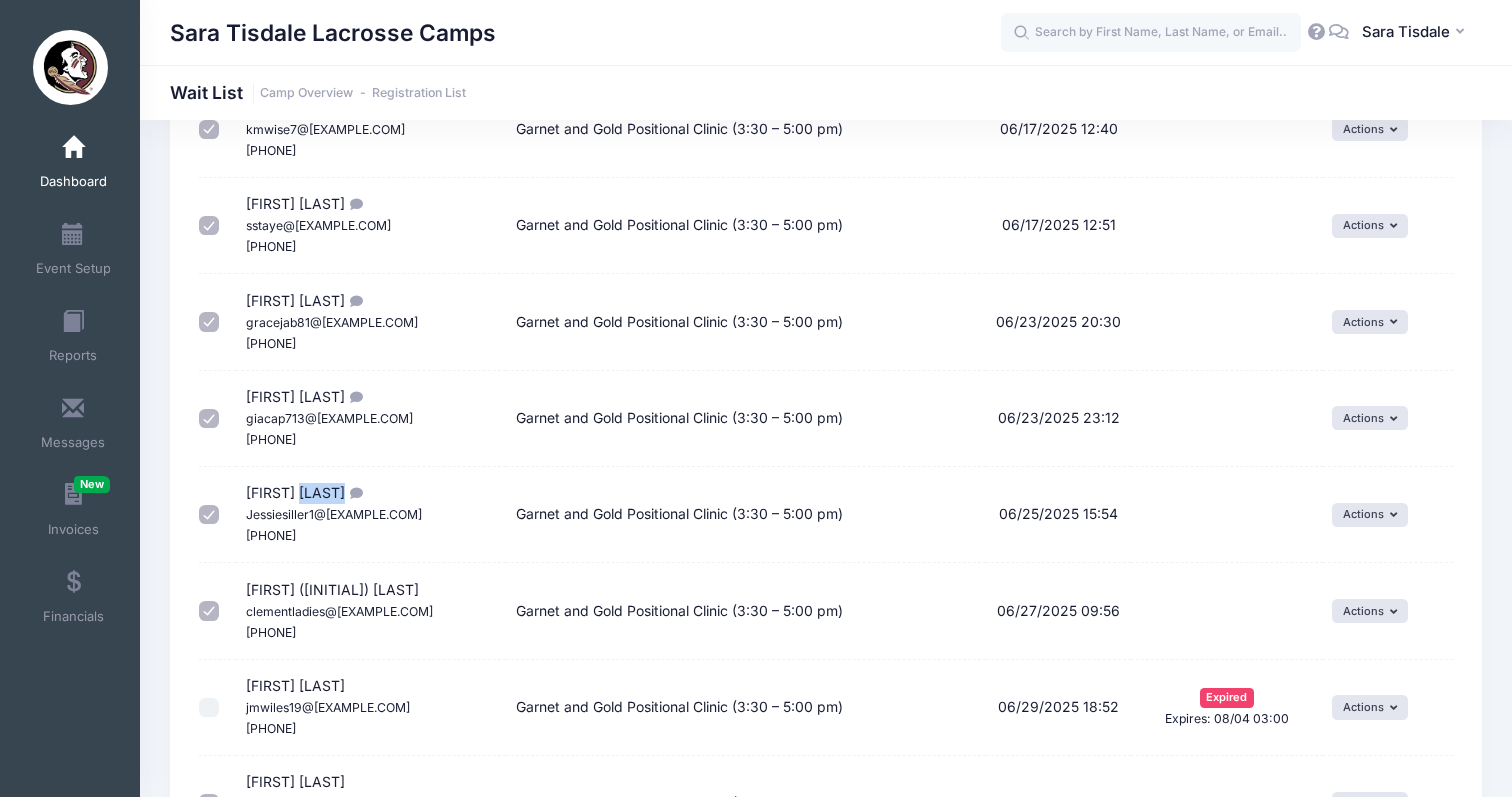 click on "[FIRST] [LAST]
Jessiesiller1@[EXAMPLE.COM]
[PHONE]" at bounding box center (334, 513) 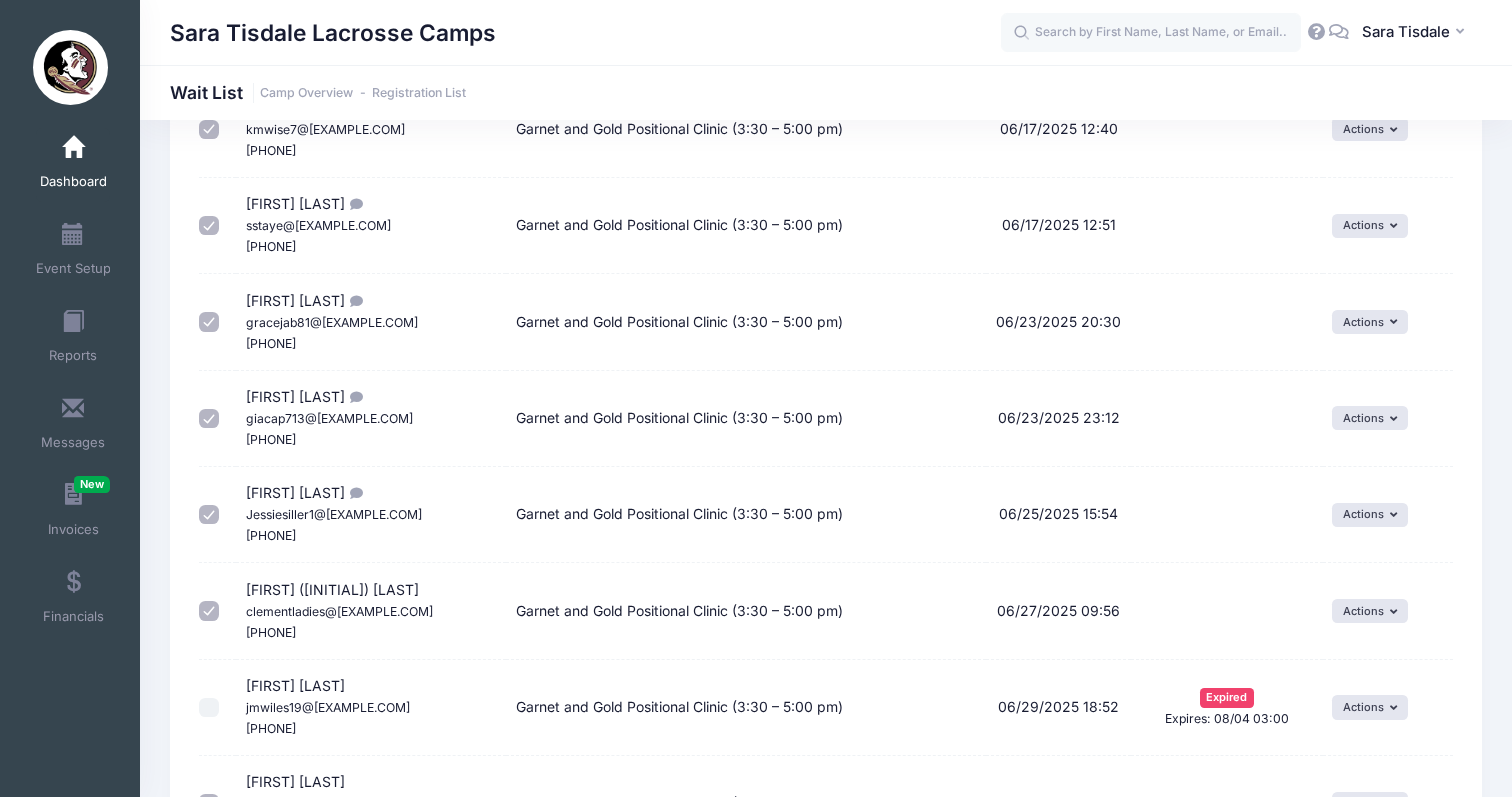 click on "[FIRST] ([INITIAL]) [LAST]
clementladies@[EXAMPLE.COM]
[PHONE]" at bounding box center [339, 610] 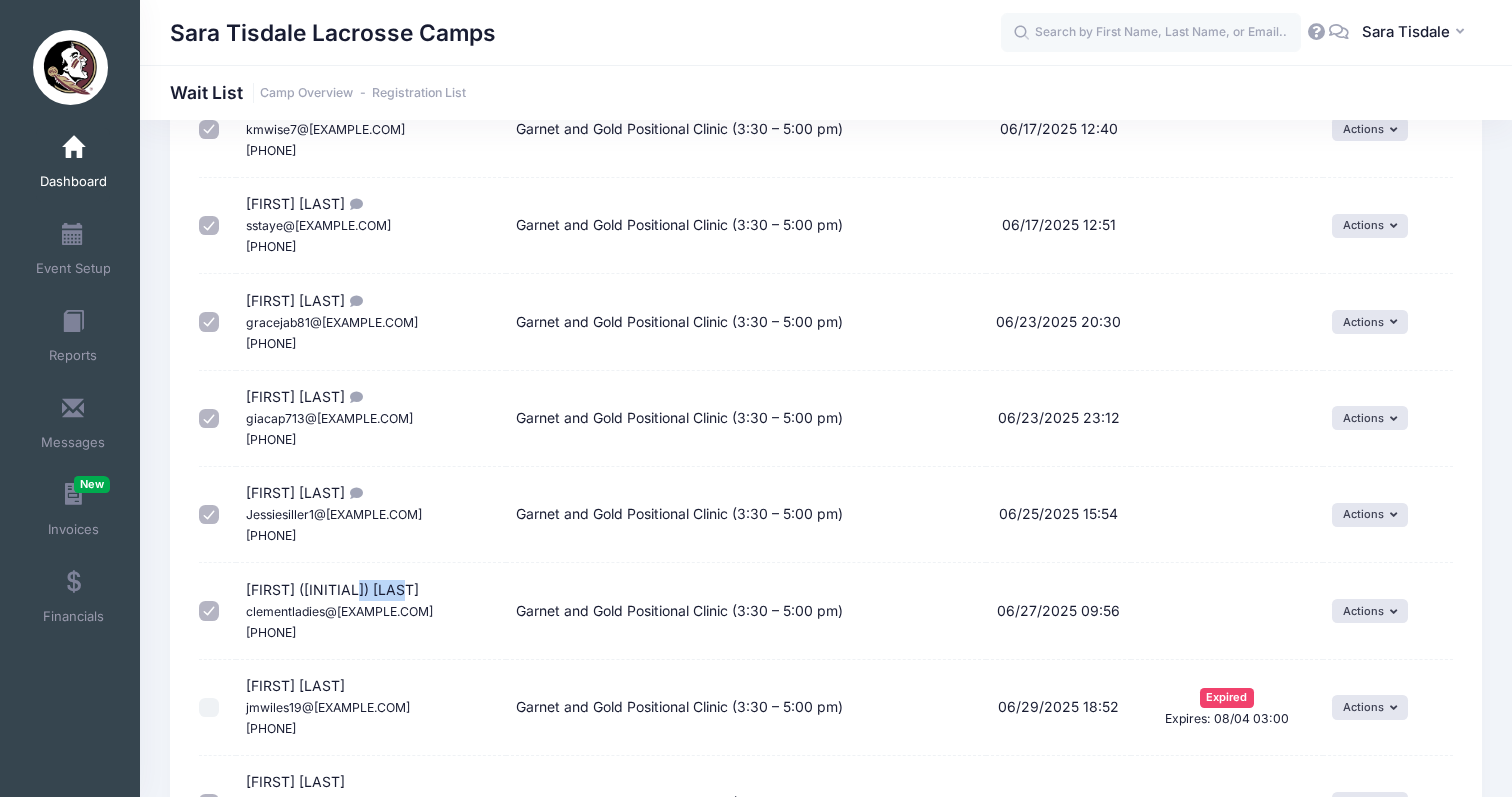 click on "[FIRST] ([INITIAL]) [LAST]
clementladies@[EXAMPLE.COM]
[PHONE]" at bounding box center (339, 610) 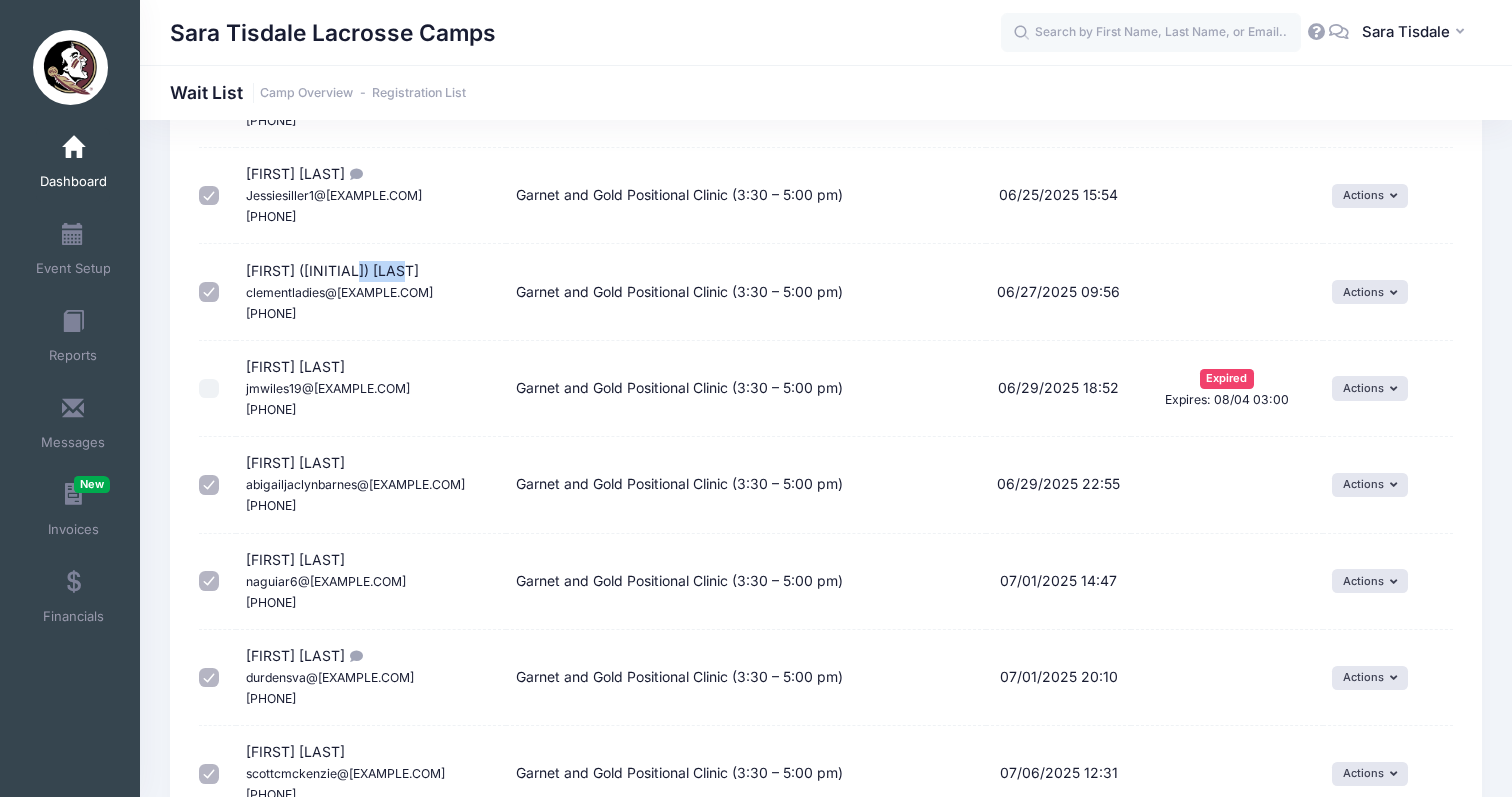 scroll, scrollTop: 1052, scrollLeft: 0, axis: vertical 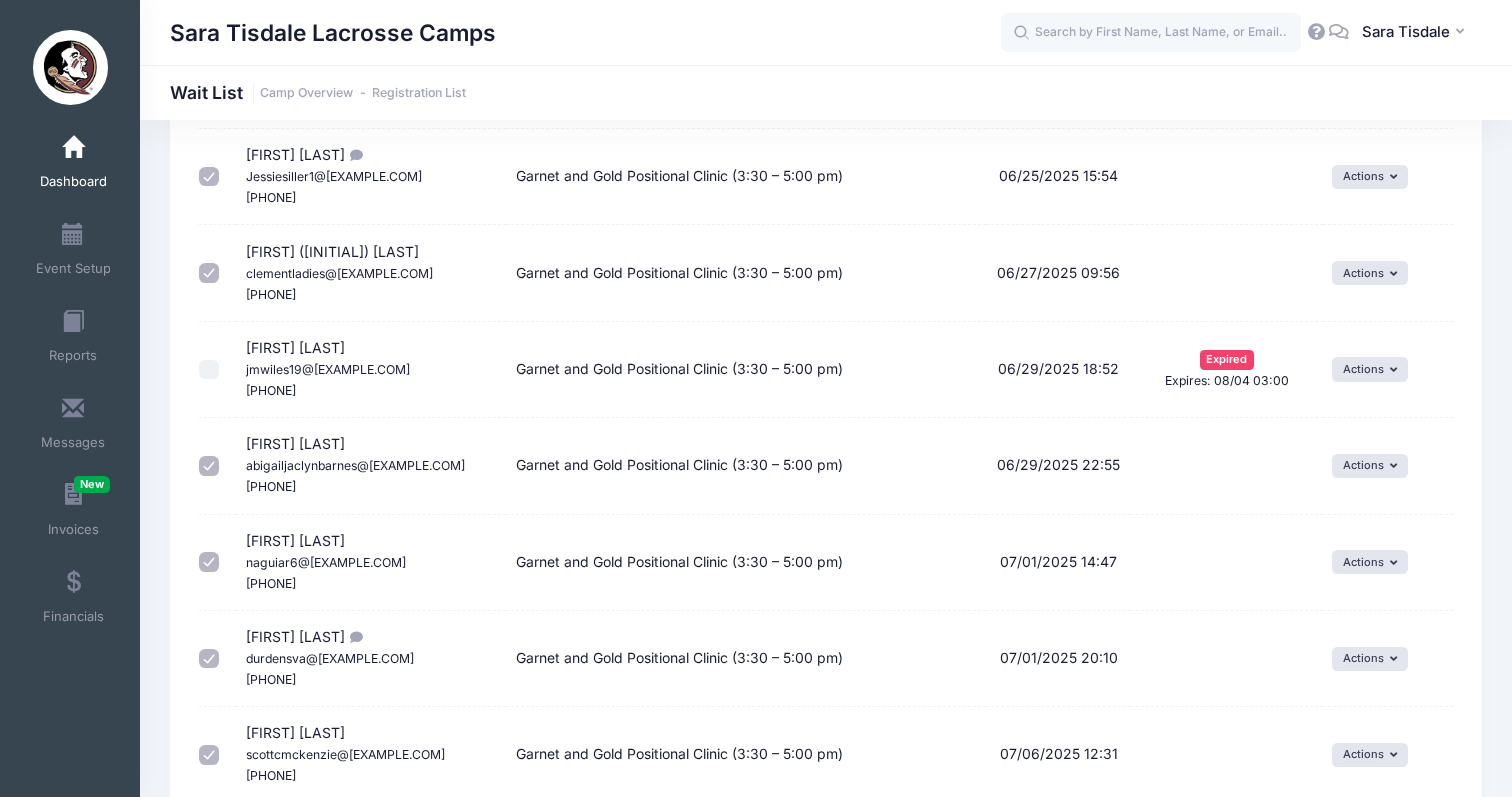 click on "[FIRST] [LAST]
abigailjaclynbarnes@[EXAMPLE.COM]
[PHONE]" at bounding box center (355, 464) 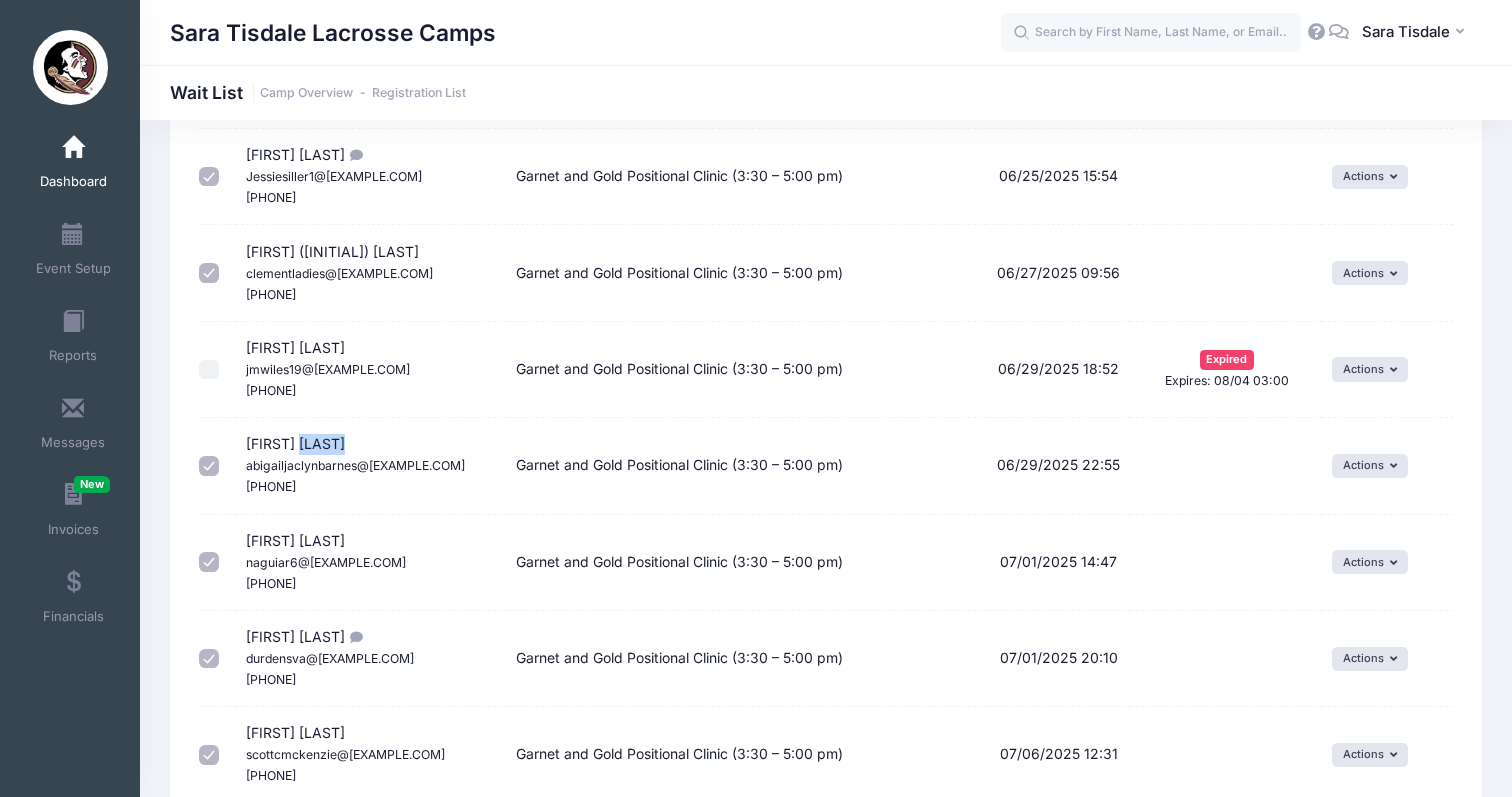 click on "[FIRST] [LAST]
abigailjaclynbarnes@[EXAMPLE.COM]
[PHONE]" at bounding box center (355, 464) 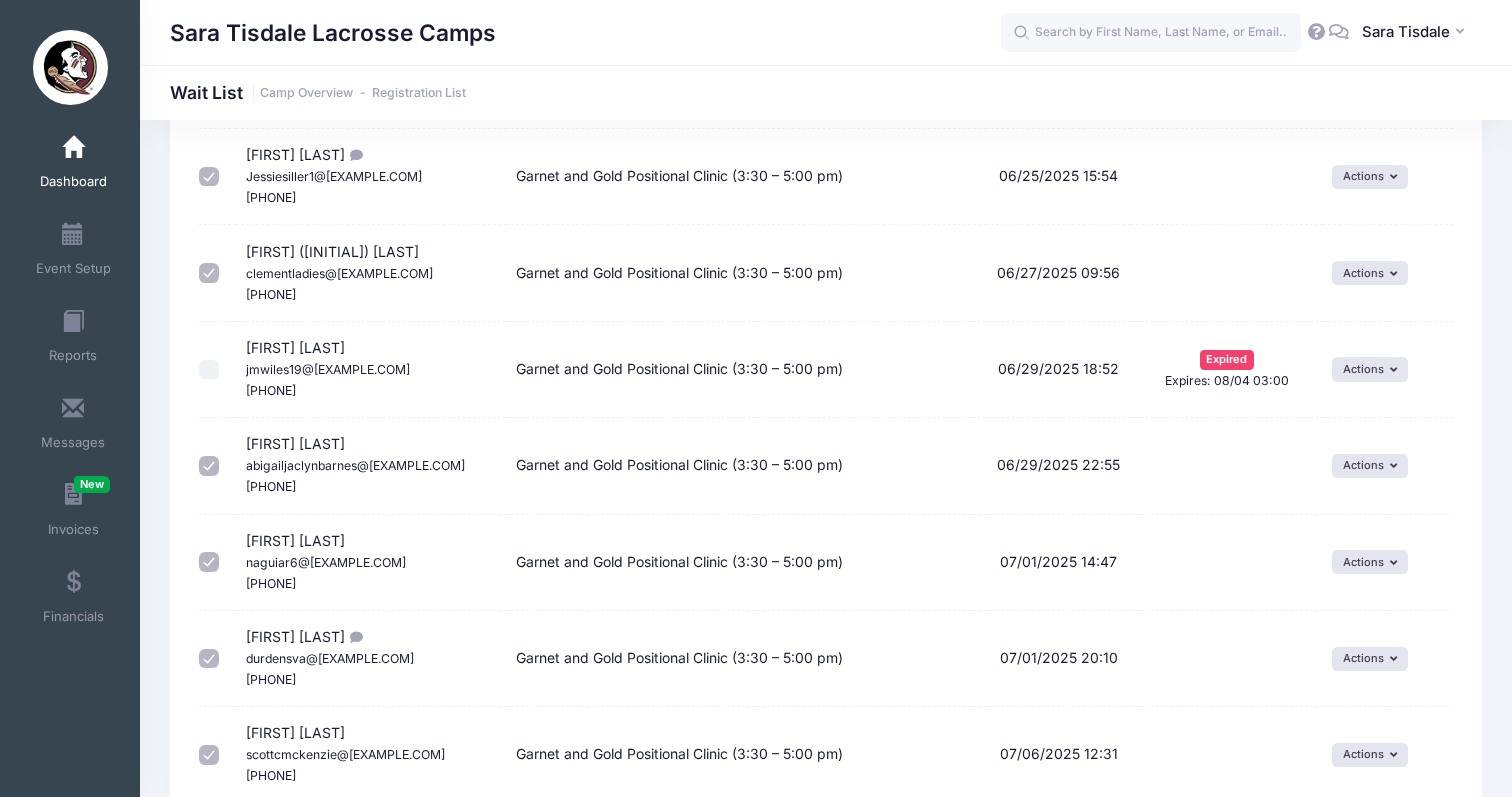 click on "[FIRST] [LAST]
naguiar6@[EXAMPLE.COM]
[PHONE]" at bounding box center [326, 561] 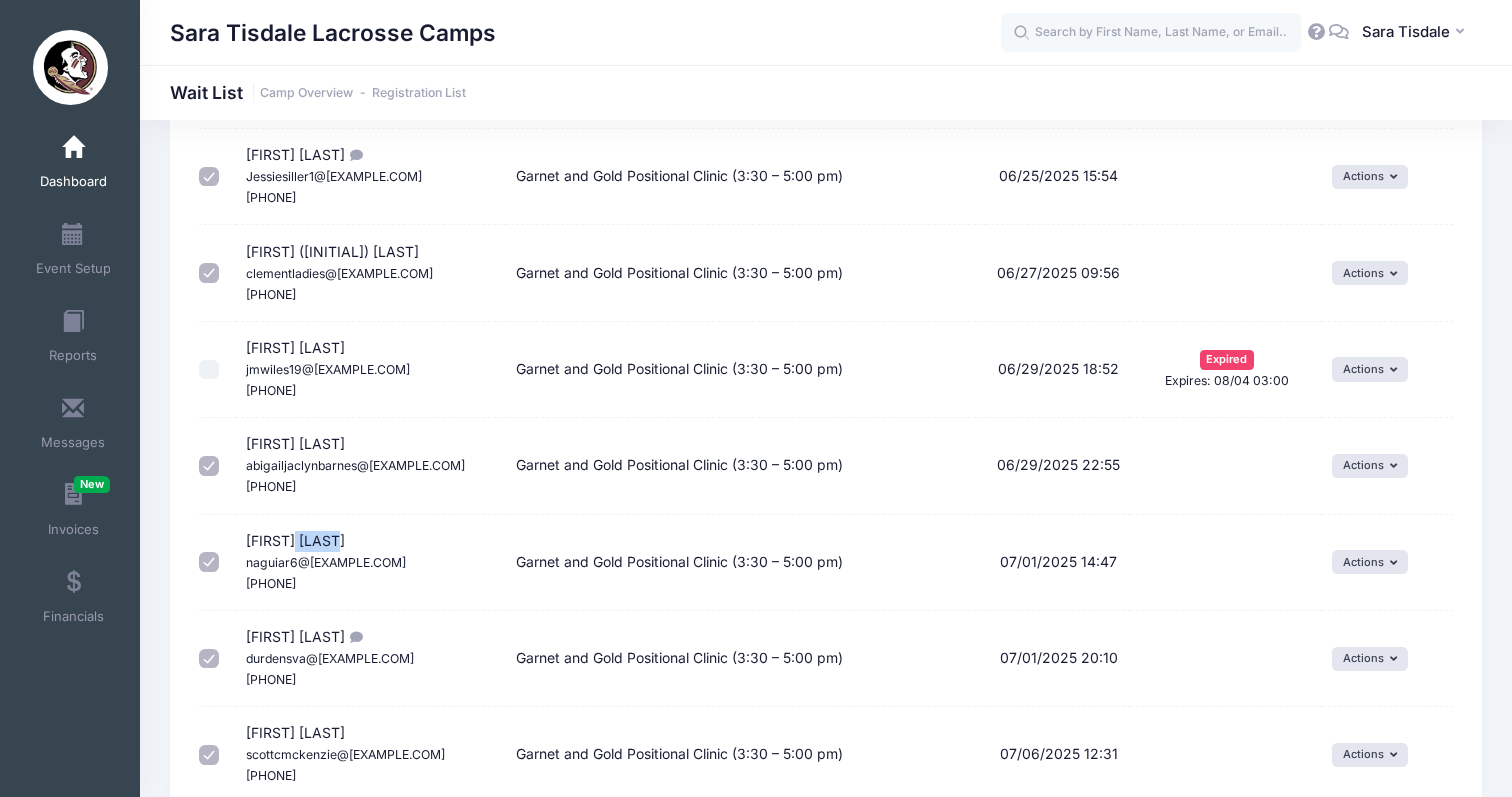 click on "[FIRST] [LAST]
naguiar6@[EXAMPLE.COM]
[PHONE]" at bounding box center (326, 561) 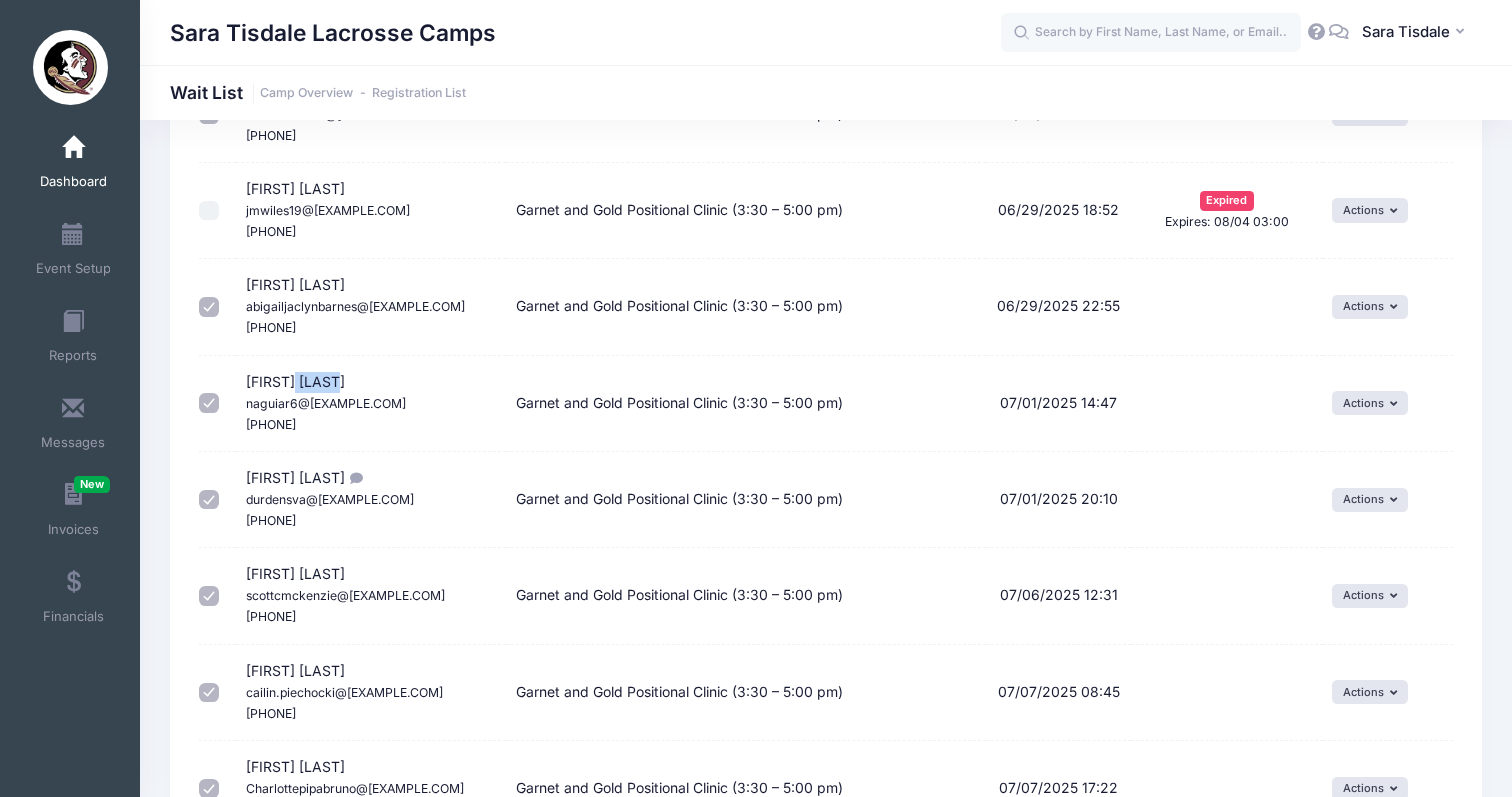scroll, scrollTop: 1256, scrollLeft: 0, axis: vertical 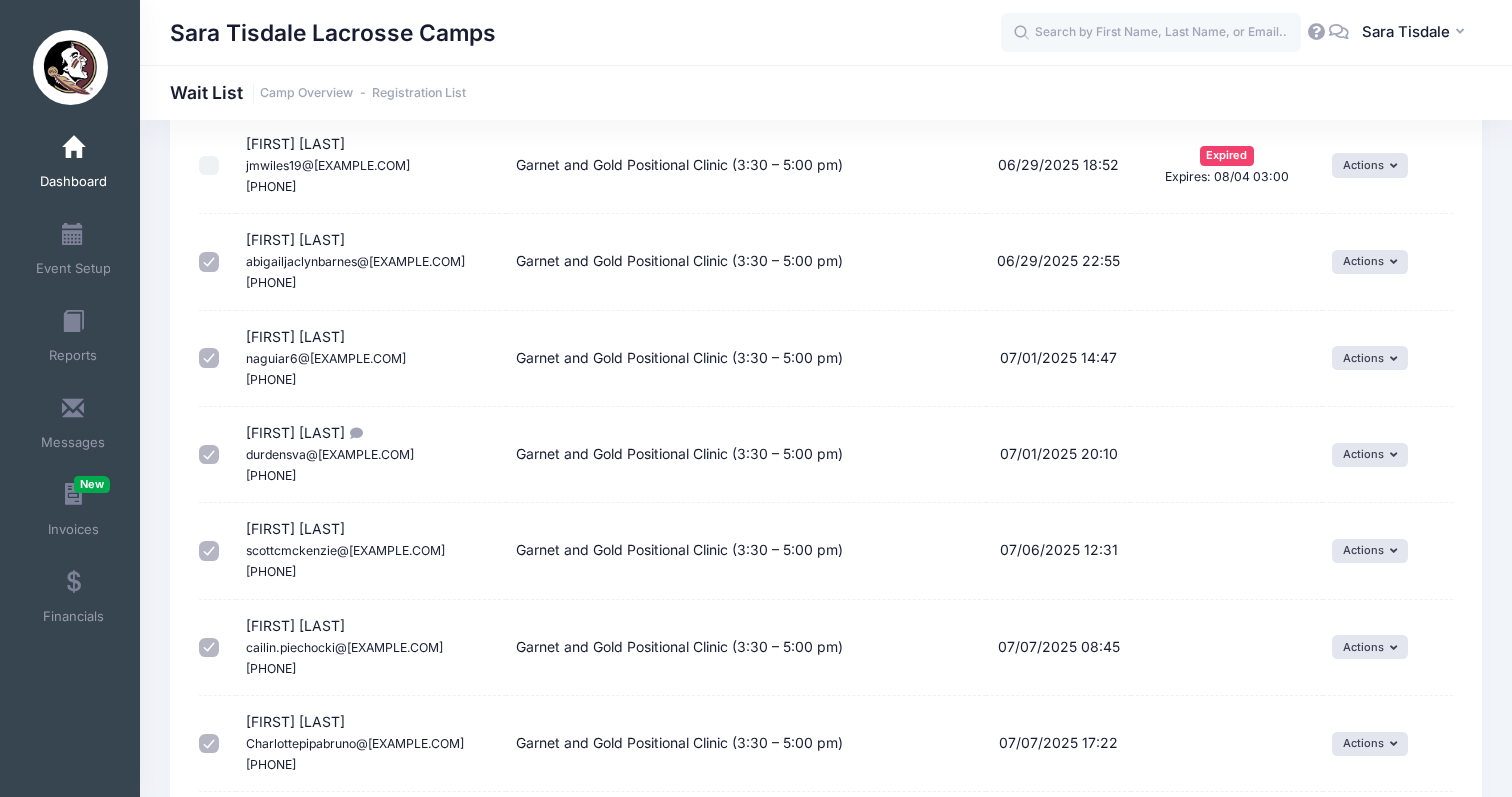 click on "[FIRST] [LAST]
durdensva@[EXAMPLE.COM]
[PHONE]" at bounding box center (330, 453) 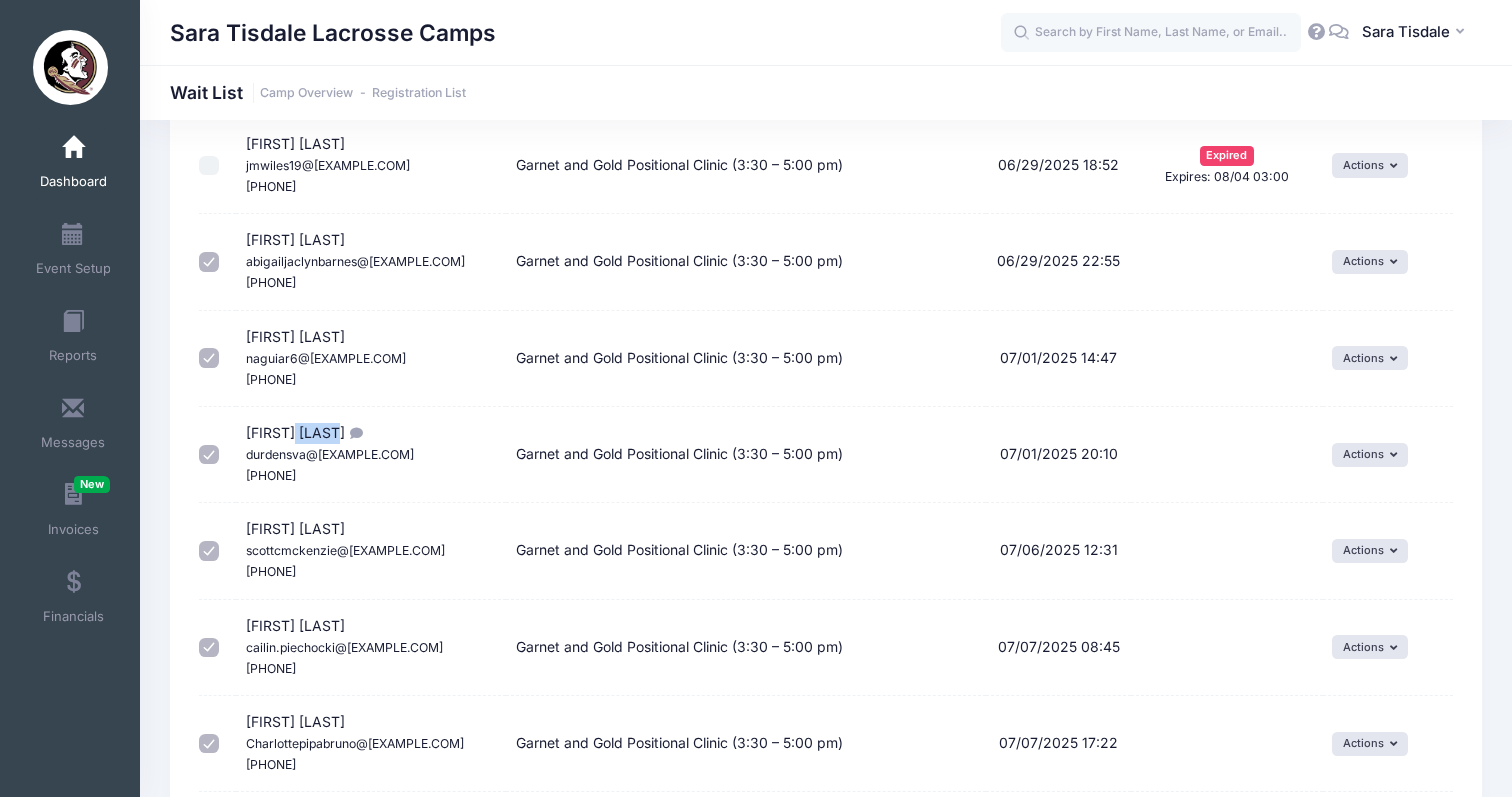 click on "[FIRST] [LAST]
durdensva@[EXAMPLE.COM]
[PHONE]" at bounding box center [330, 453] 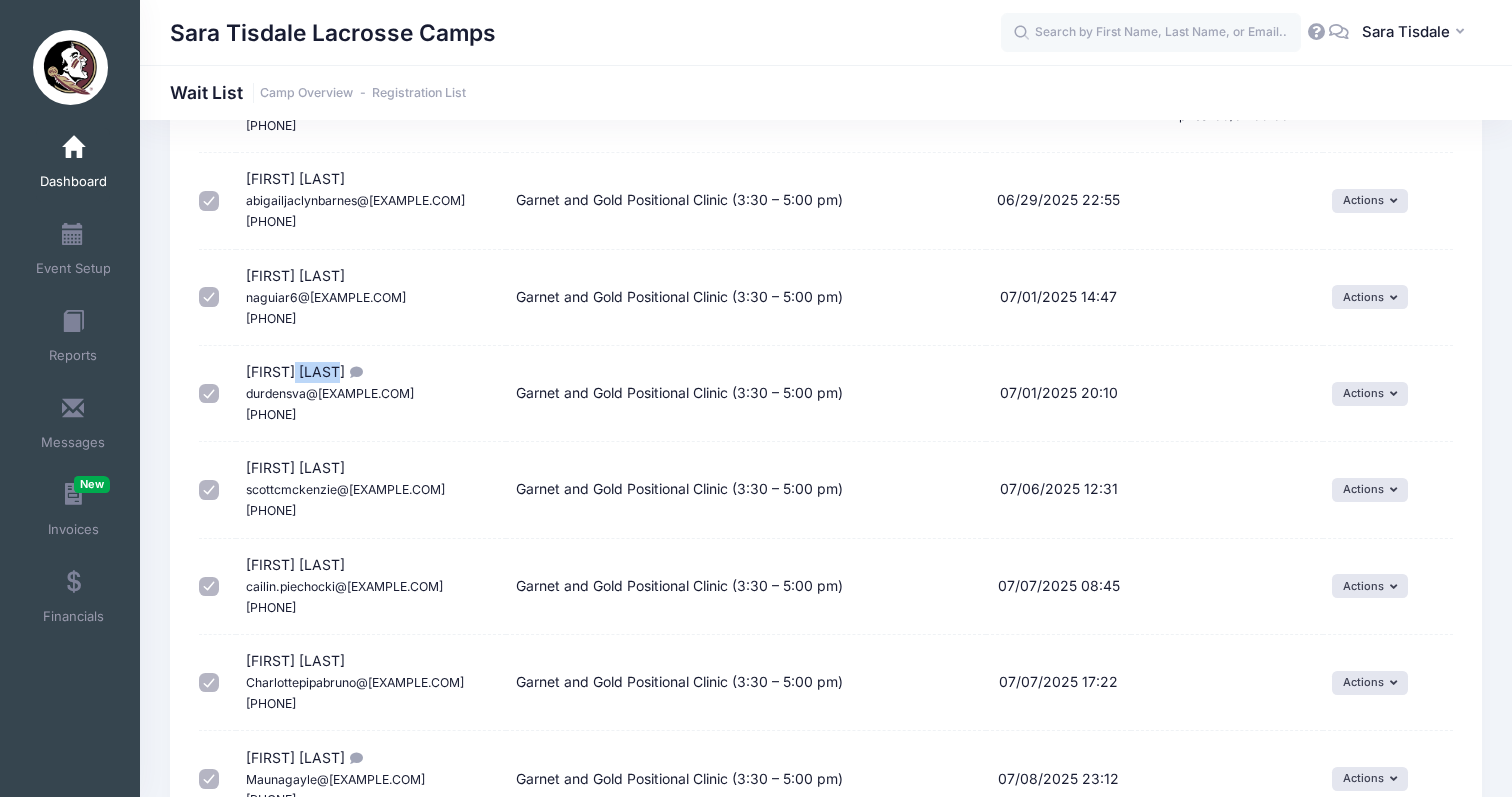 scroll, scrollTop: 1336, scrollLeft: 0, axis: vertical 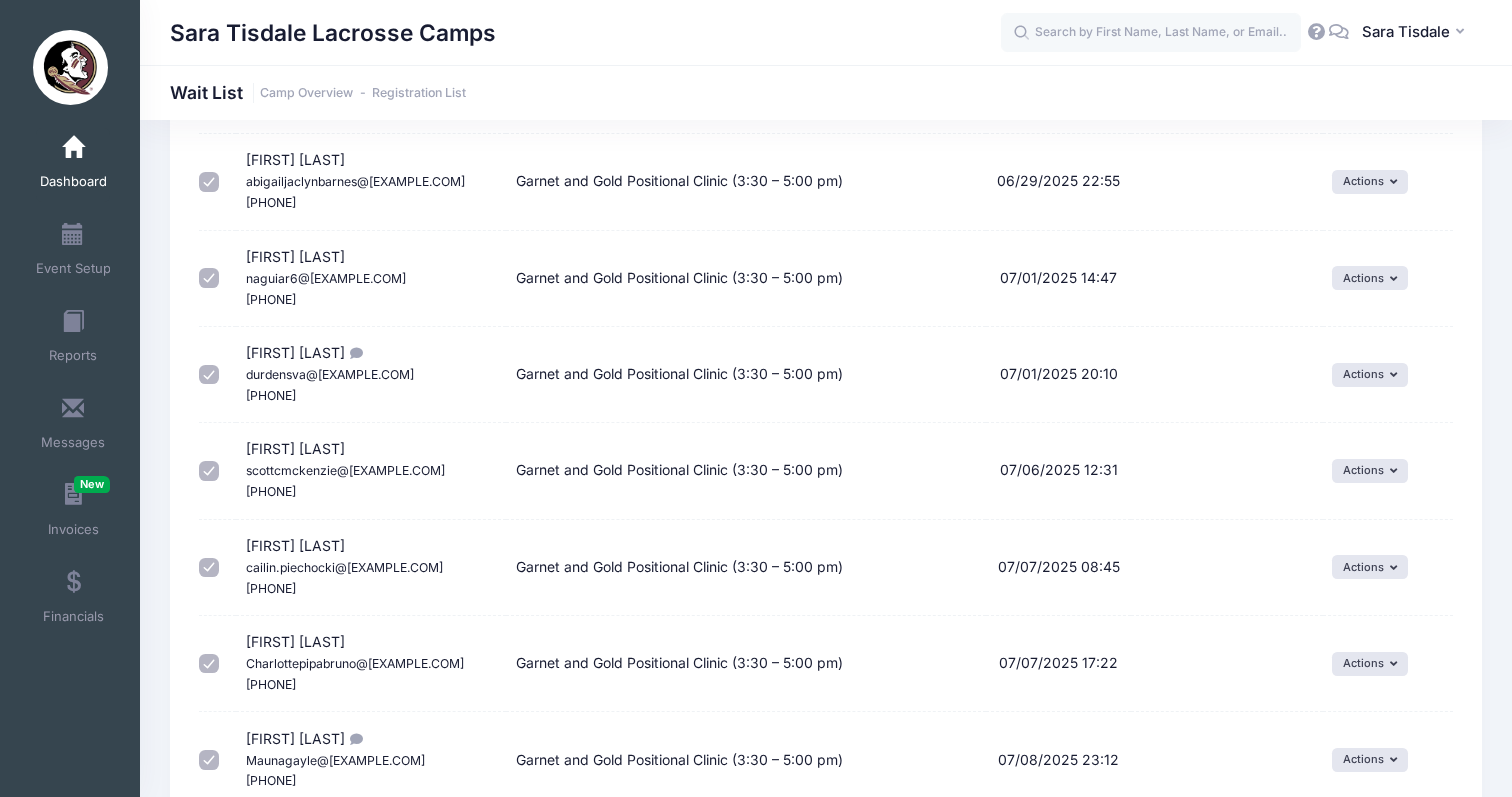 click on "[FIRST] [LAST]
scottcmckenzie@[EXAMPLE.COM]
[PHONE]" at bounding box center (345, 469) 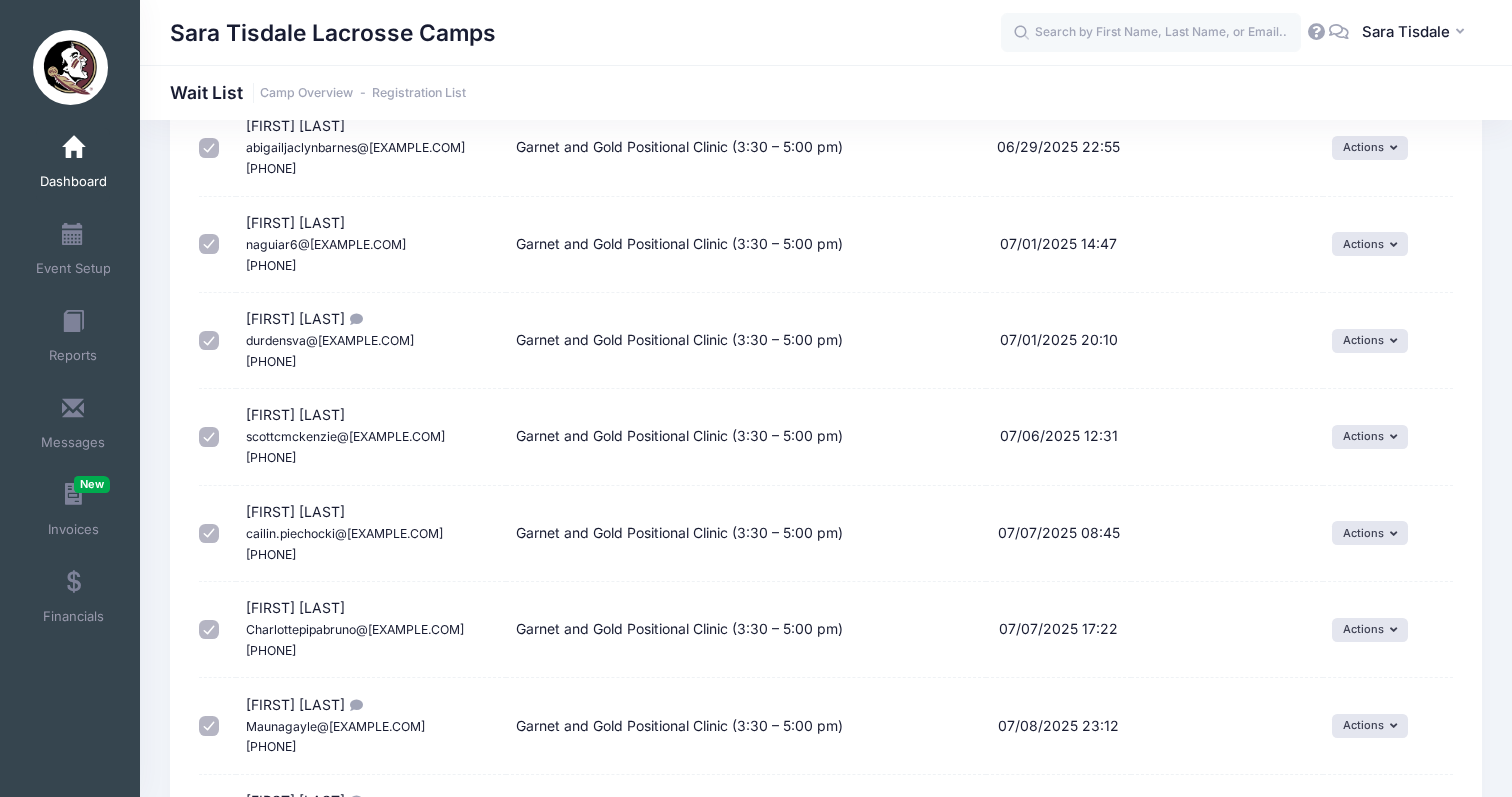 scroll, scrollTop: 1389, scrollLeft: 0, axis: vertical 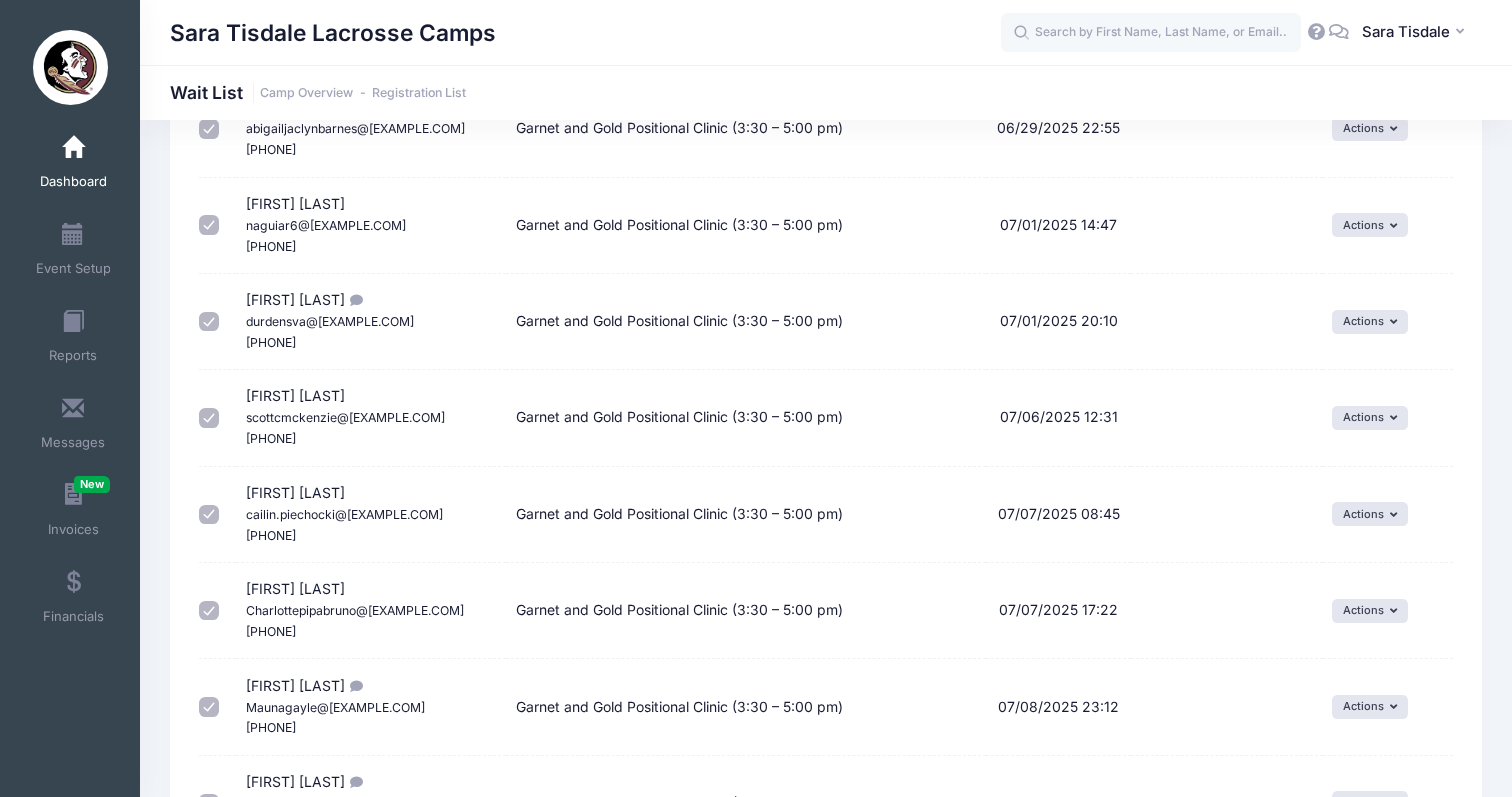 click on "[FIRST] [LAST]
Maunagayle@[EXAMPLE.COM]
[PHONE]" at bounding box center (335, 706) 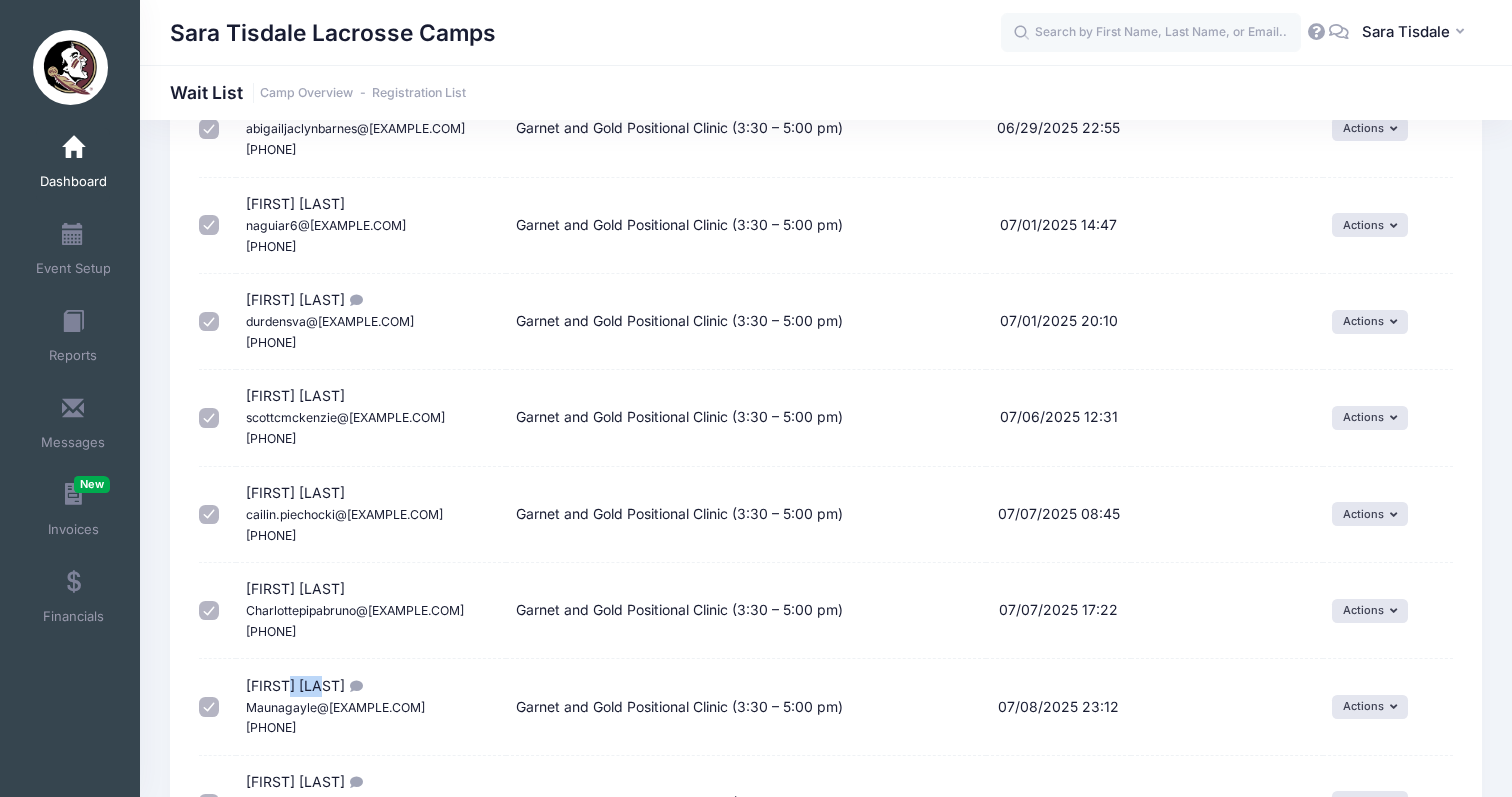 click on "[FIRST] [LAST]
Maunagayle@[EXAMPLE.COM]
[PHONE]" at bounding box center (335, 706) 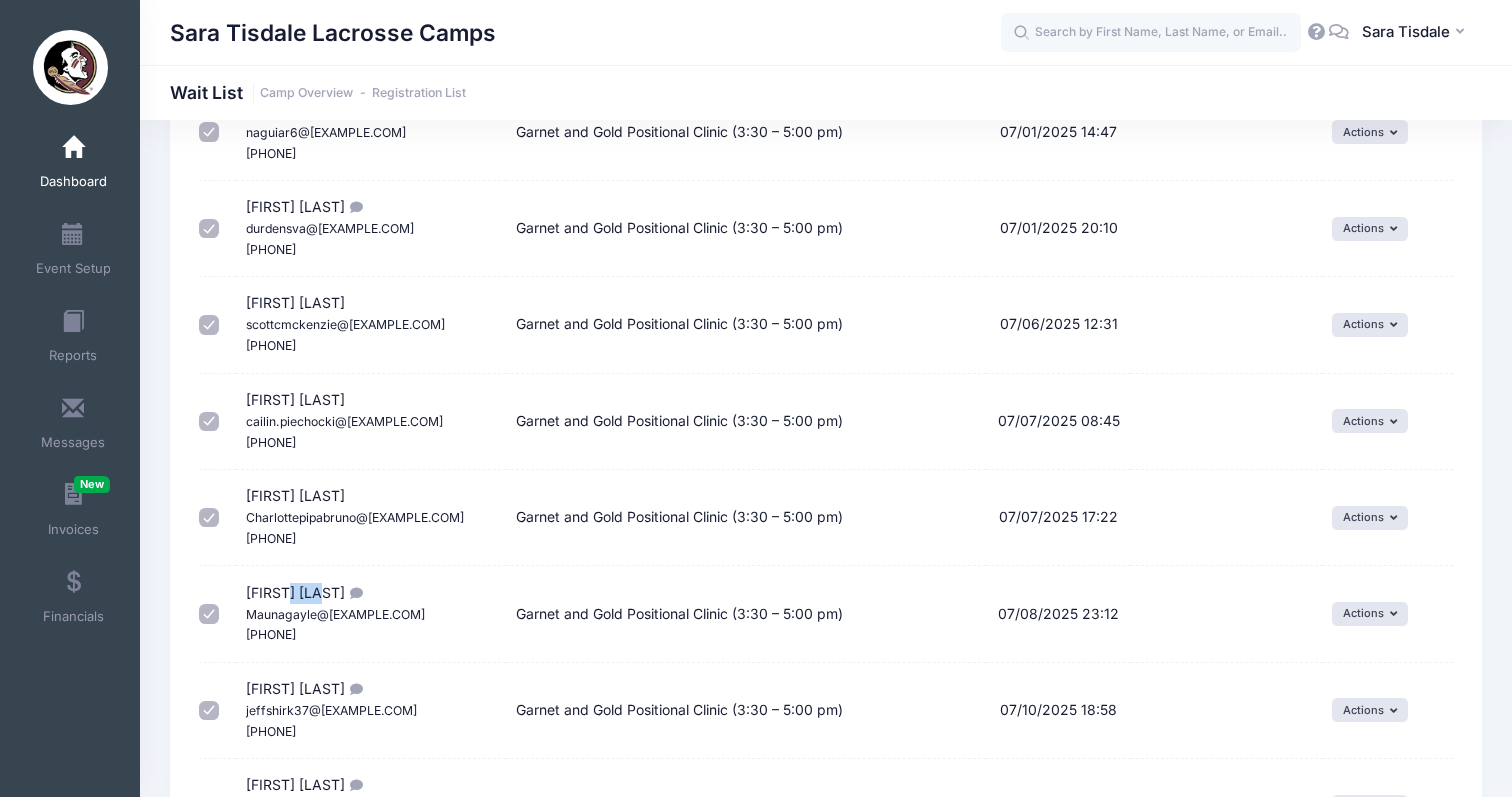 scroll, scrollTop: 1563, scrollLeft: 0, axis: vertical 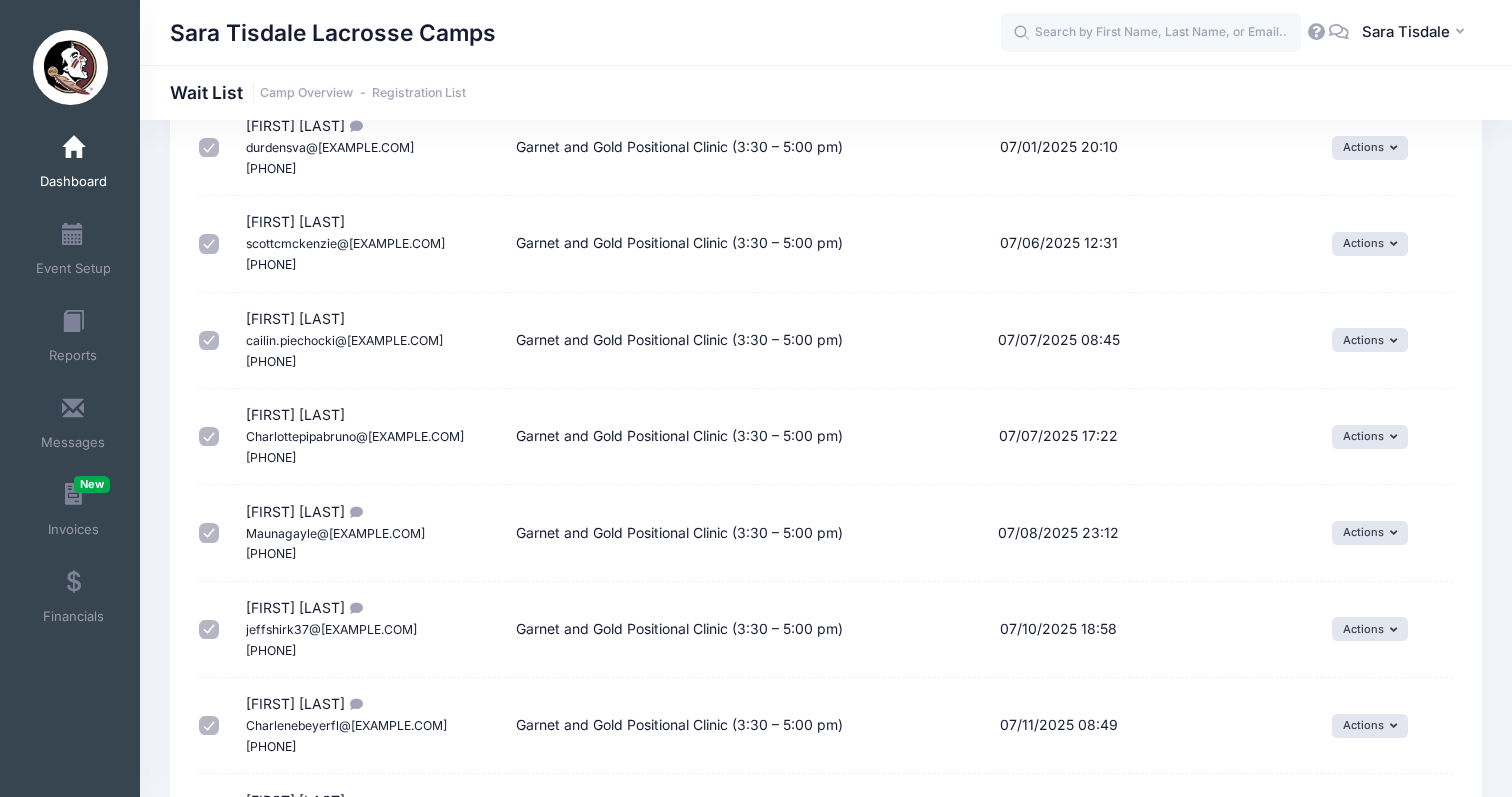 click on "[FIRST] [LAST]
jeffshirk37@[EXAMPLE.COM]
[PHONE]" at bounding box center [331, 628] 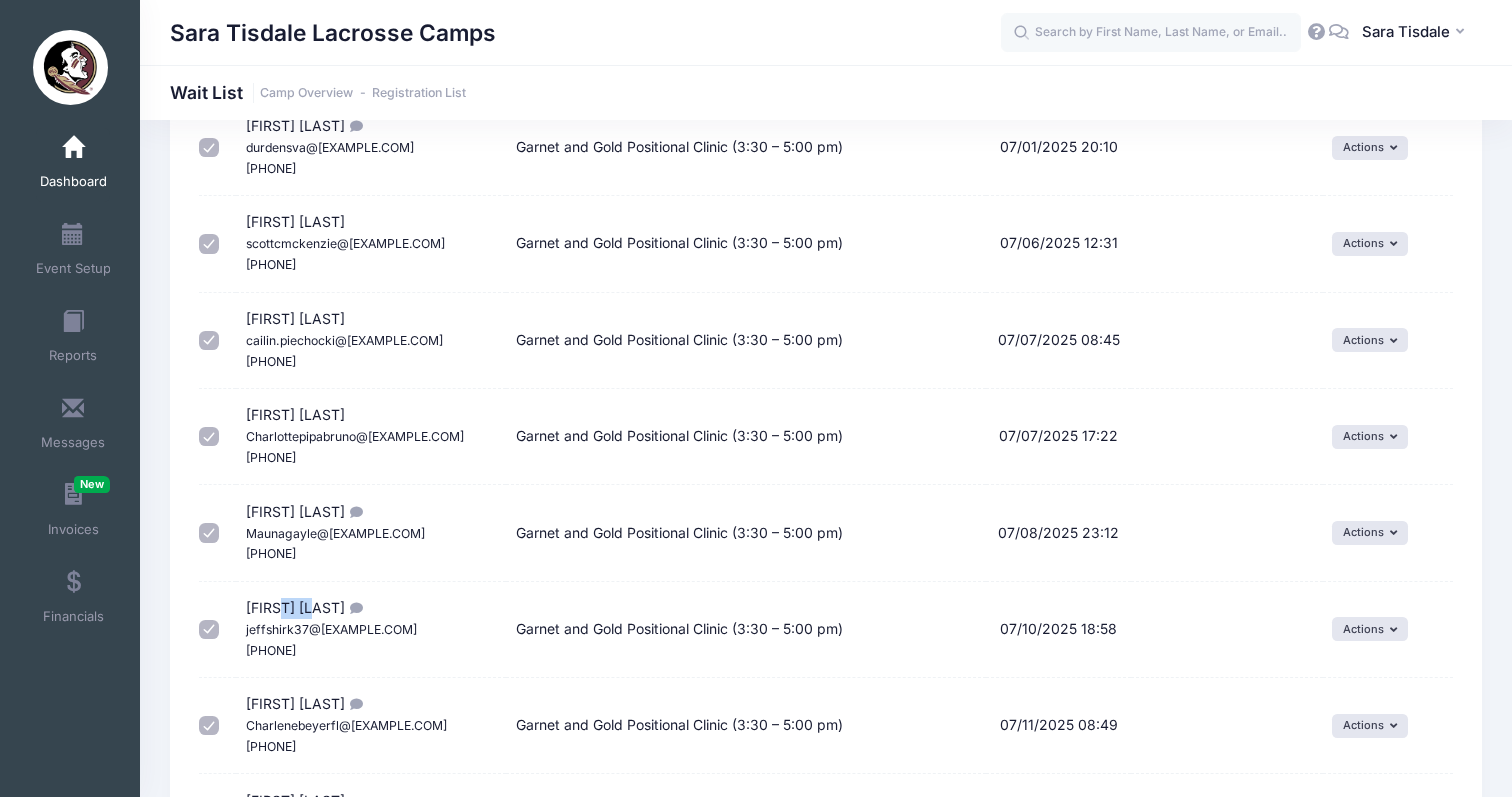 click on "[FIRST] [LAST]
jeffshirk37@[EXAMPLE.COM]
[PHONE]" at bounding box center [331, 628] 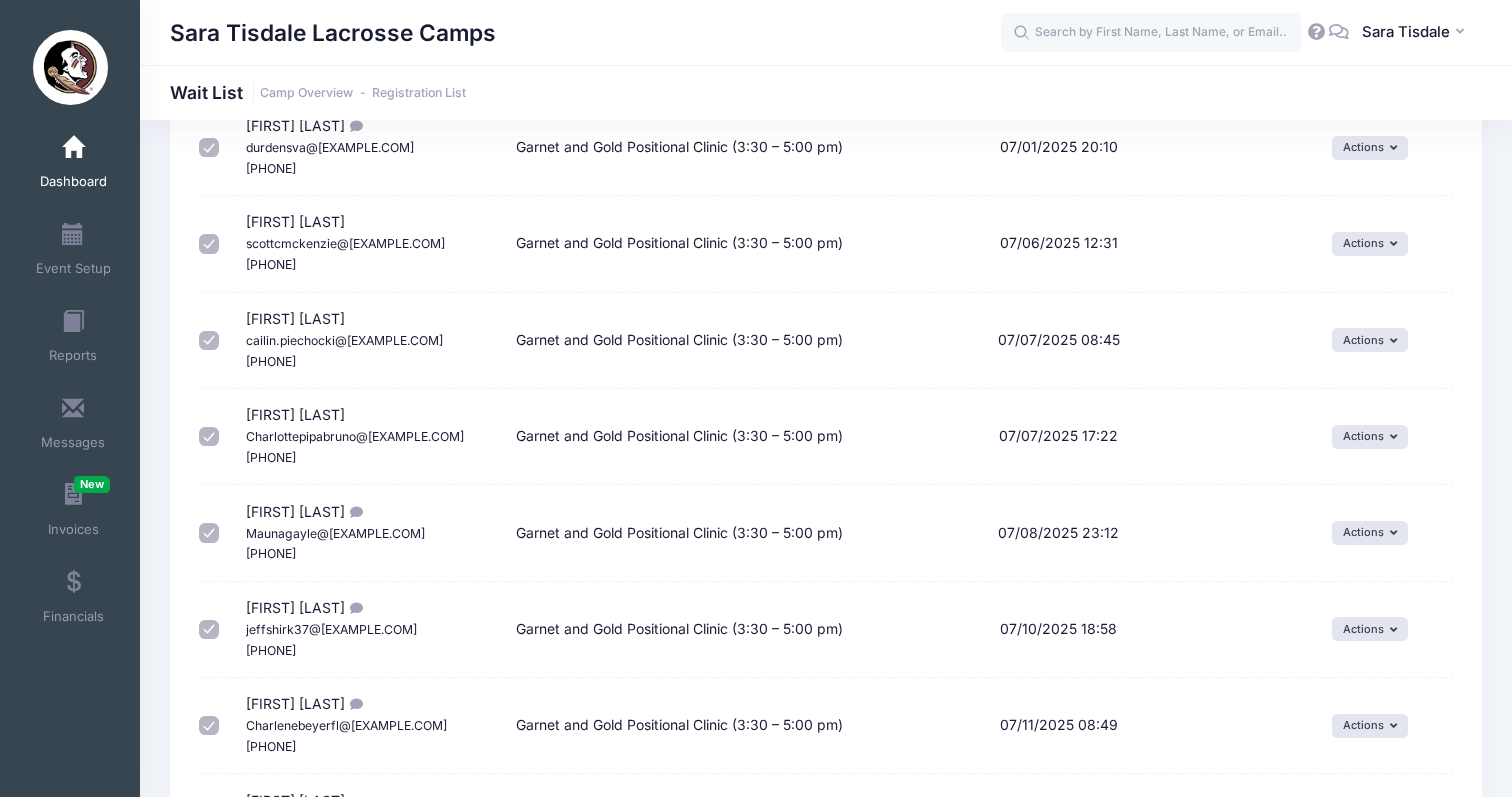 click on "[FIRST] [LAST]
Charlenebeyerfl@[EXAMPLE.COM]
[PHONE]" at bounding box center (346, 724) 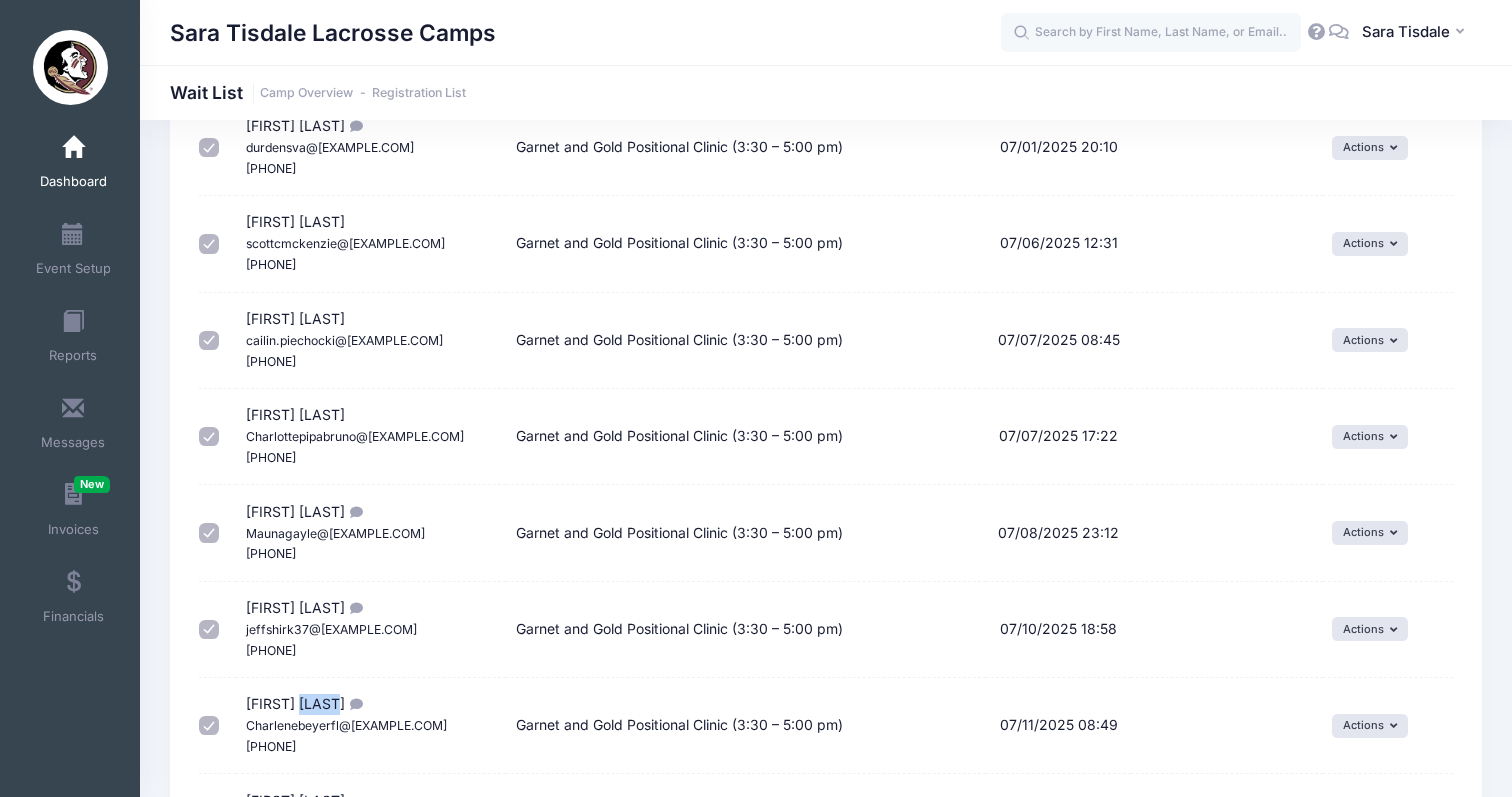 click on "[FIRST] [LAST]
Charlenebeyerfl@[EXAMPLE.COM]
[PHONE]" at bounding box center (346, 724) 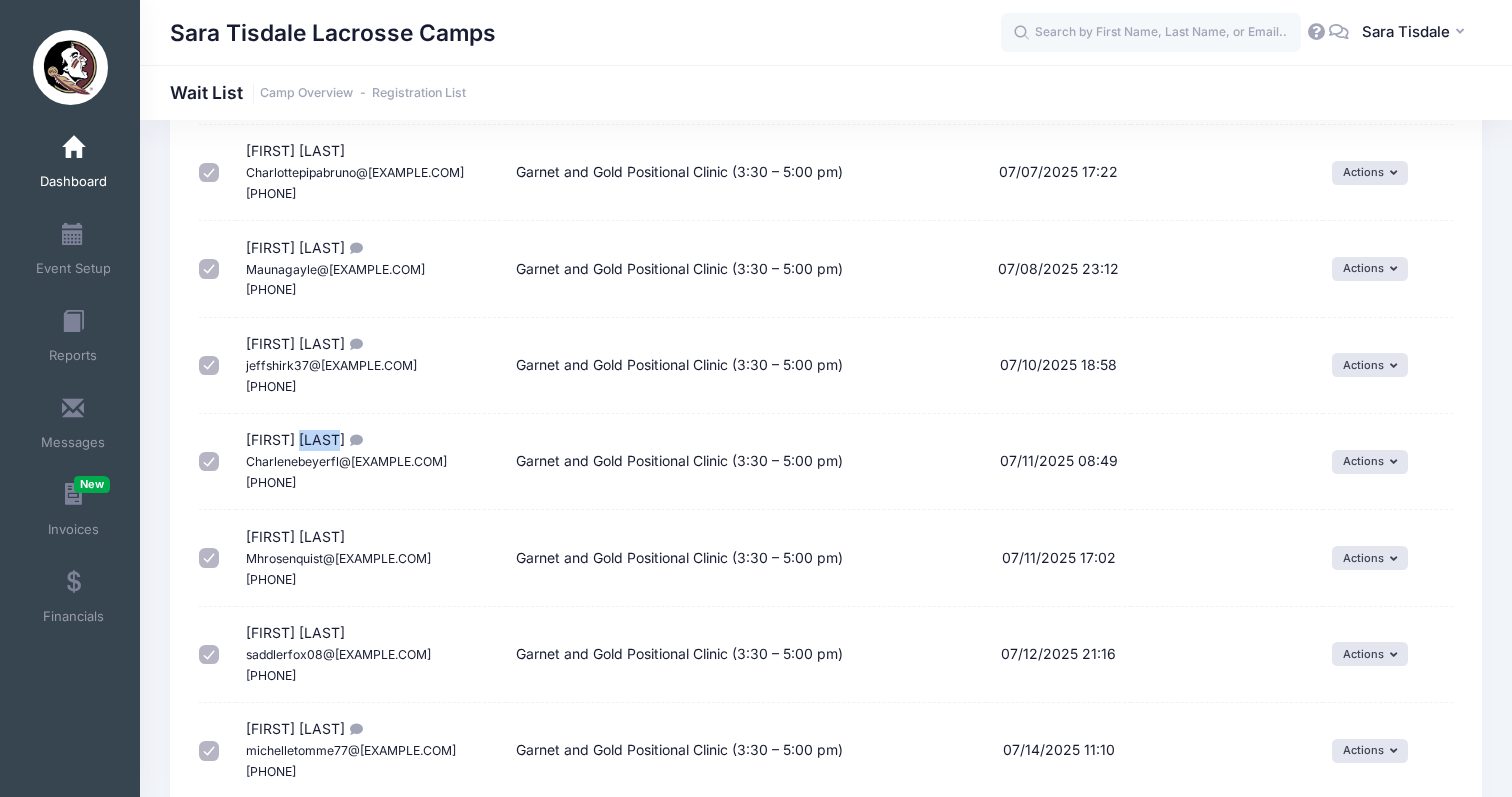 scroll, scrollTop: 1845, scrollLeft: 0, axis: vertical 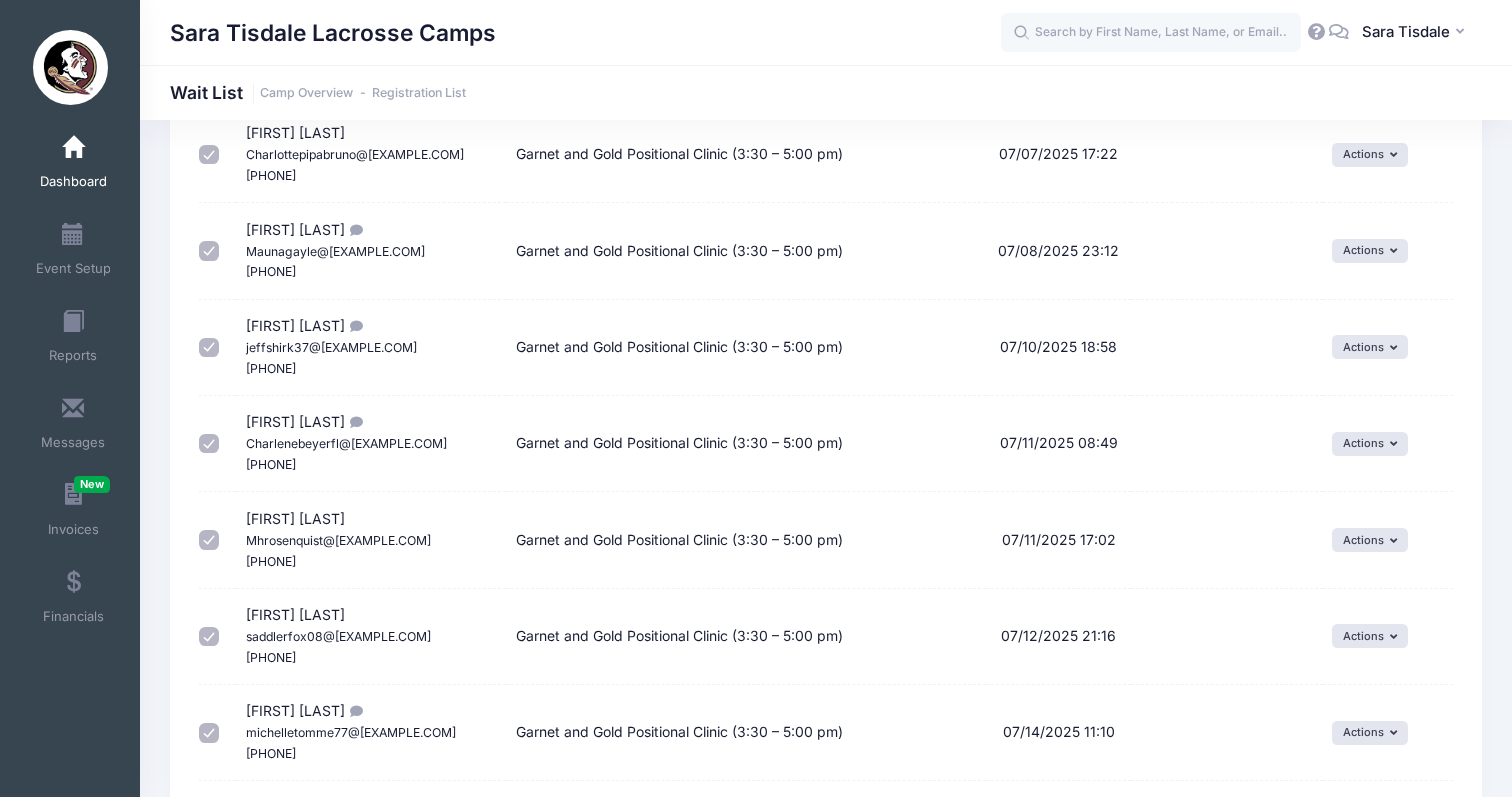 click on "[FIRST] [LAST]
Mhrosenquist@[EXAMPLE.COM]
[PHONE]" at bounding box center [371, 540] 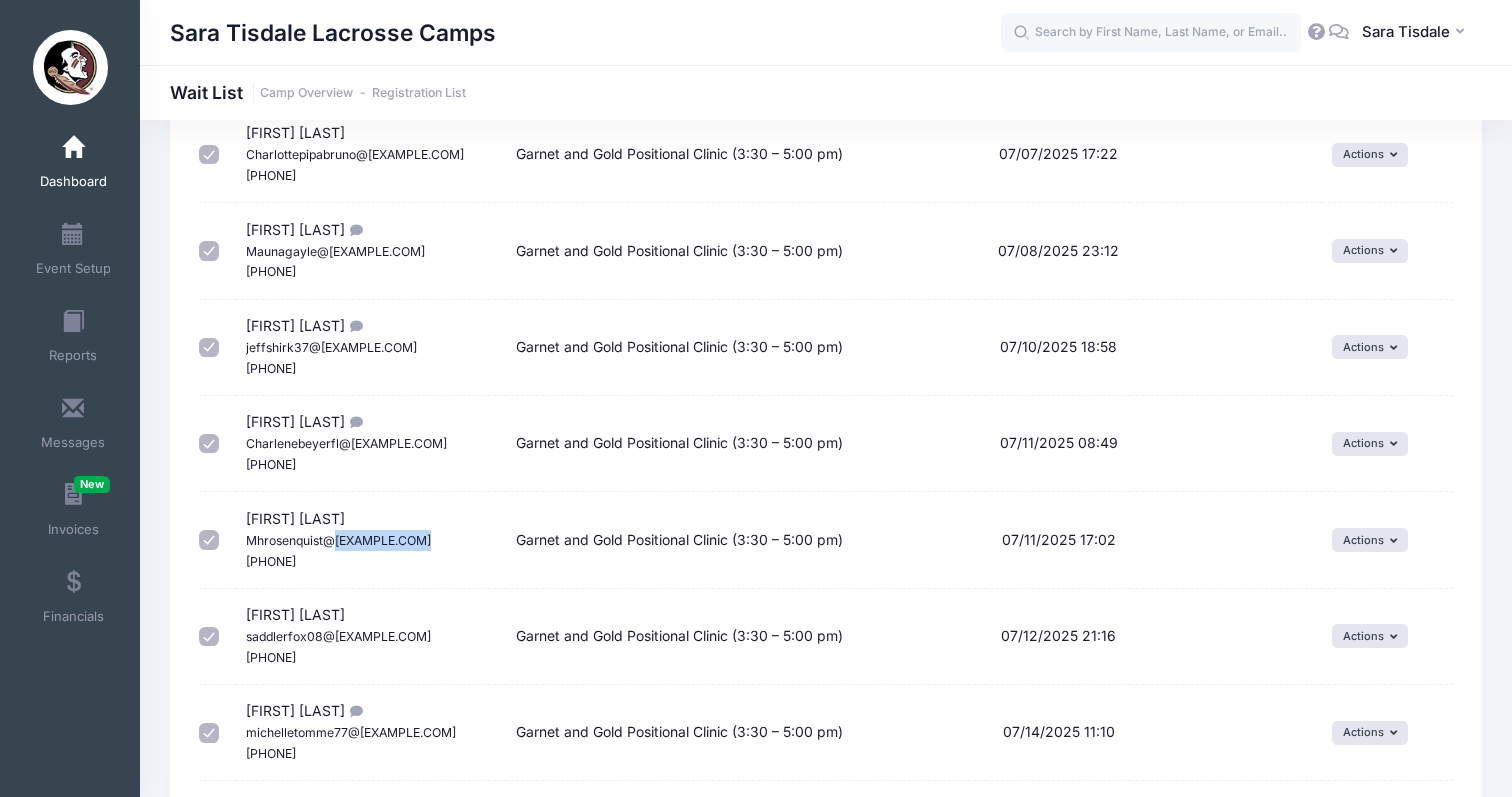 click on "[FIRST] [LAST]
Mhrosenquist@[EXAMPLE.COM]
[PHONE]" at bounding box center [371, 540] 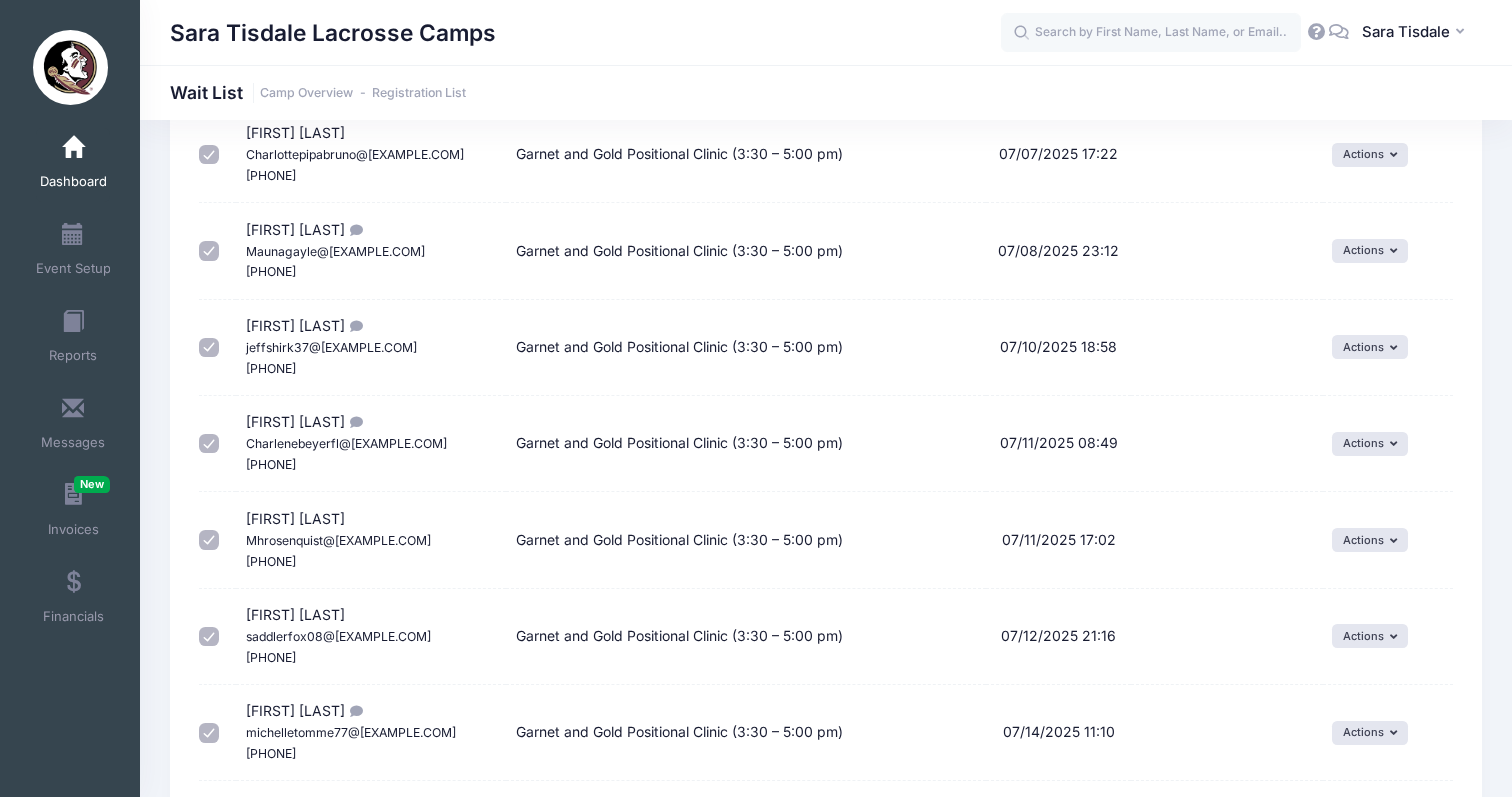 click on "[FIRST] [LAST]
Mhrosenquist@[EXAMPLE.COM]
[PHONE]" at bounding box center (338, 539) 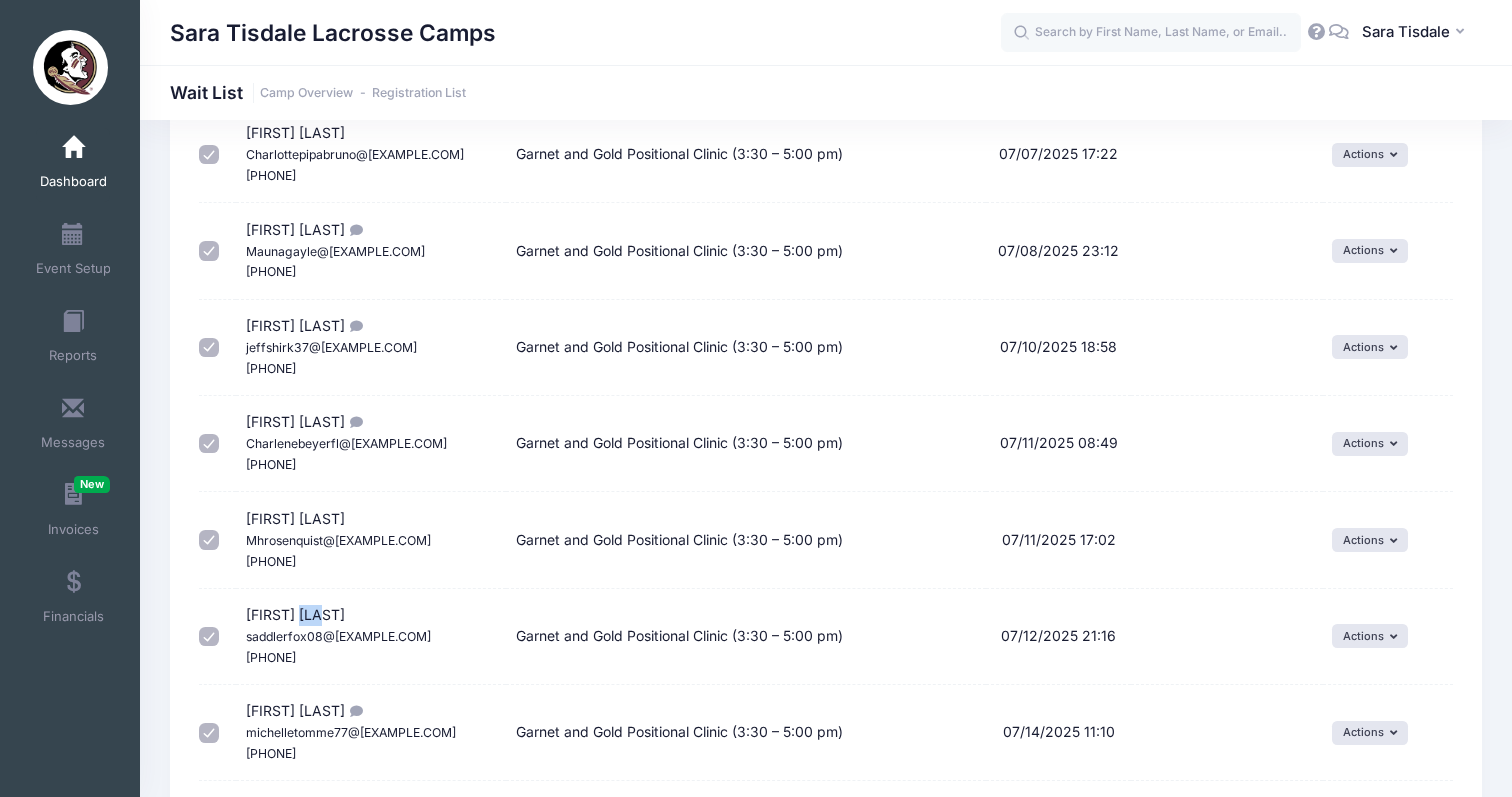 click on "[FIRST] [LAST]
saddlerfox08@[EXAMPLE.COM]
[PHONE]" at bounding box center (338, 635) 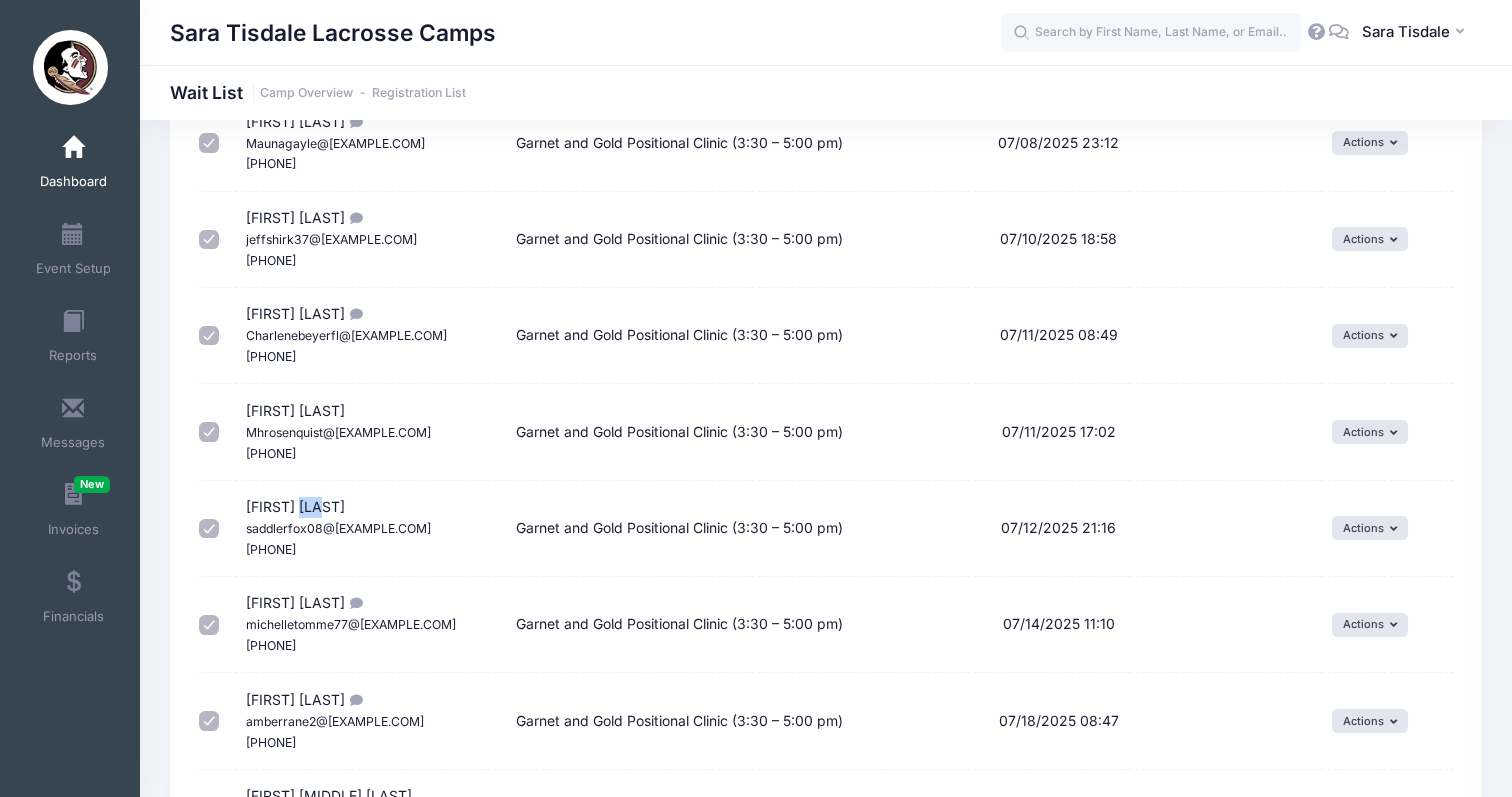 scroll, scrollTop: 1969, scrollLeft: 0, axis: vertical 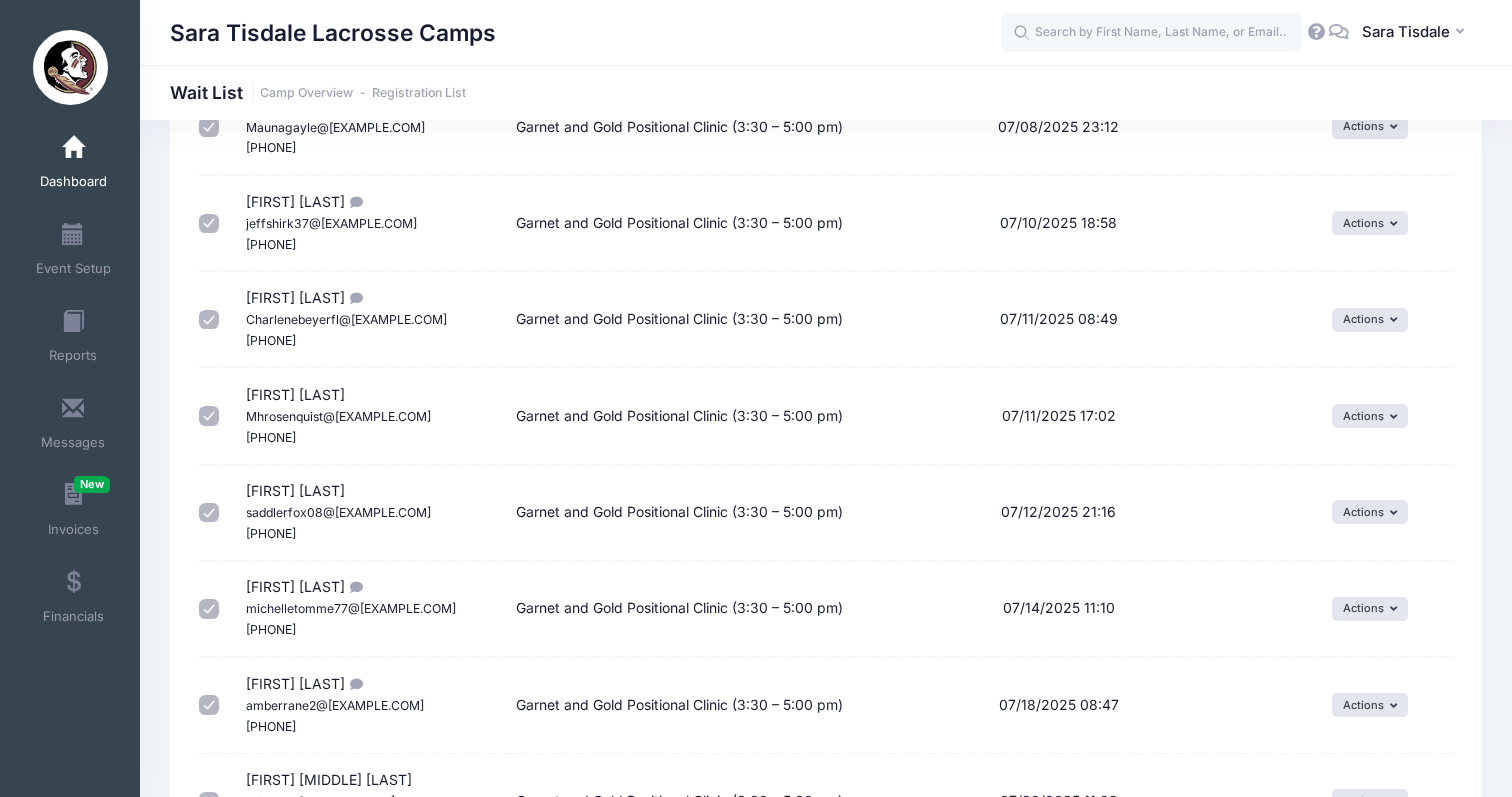 click on "[FIRST] [LAST]
michelletomme77@[EXAMPLE.COM]
[PHONE]" at bounding box center [351, 607] 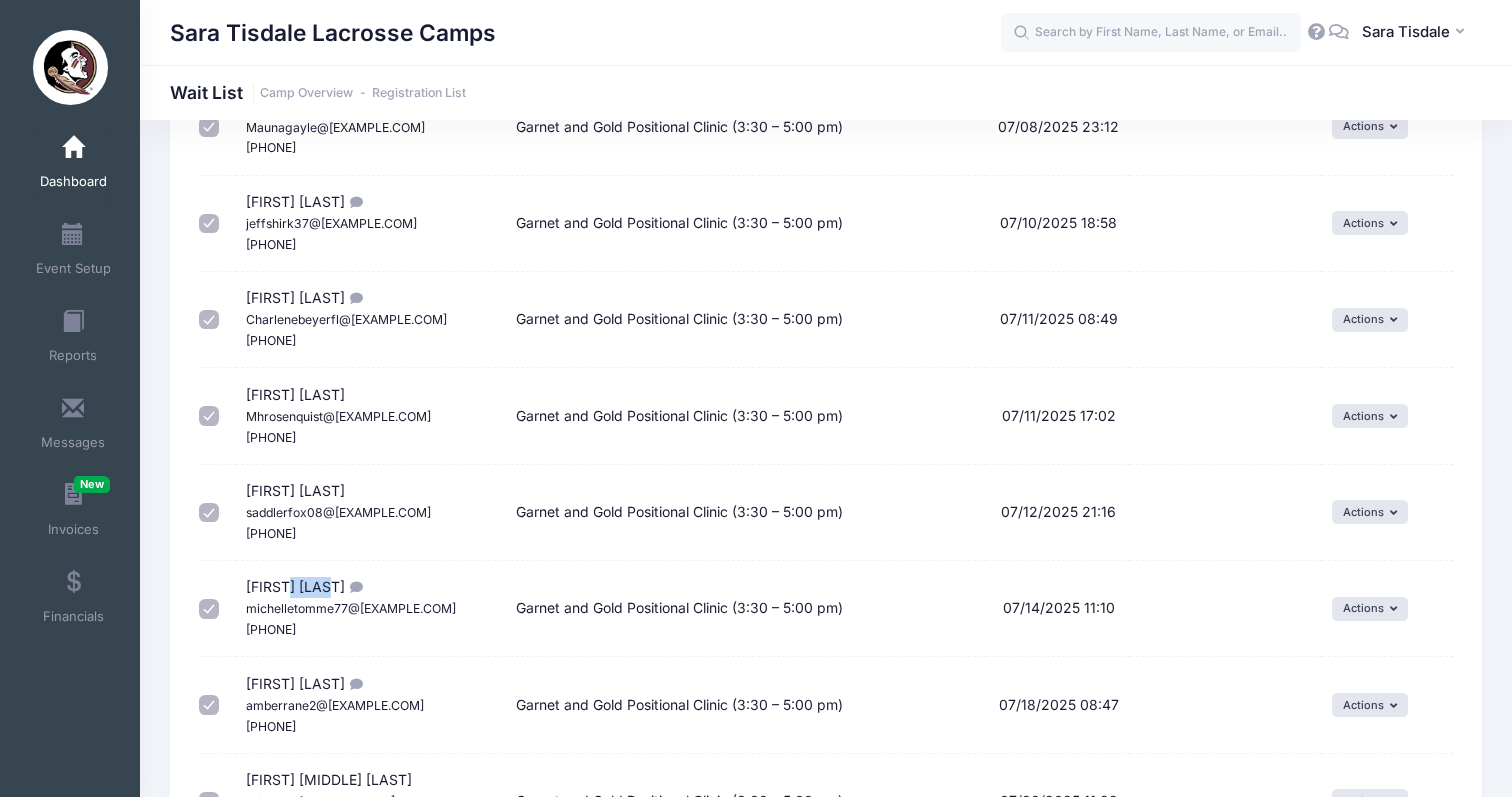 click on "[FIRST] [LAST]
michelletomme77@[EXAMPLE.COM]
[PHONE]" at bounding box center [351, 607] 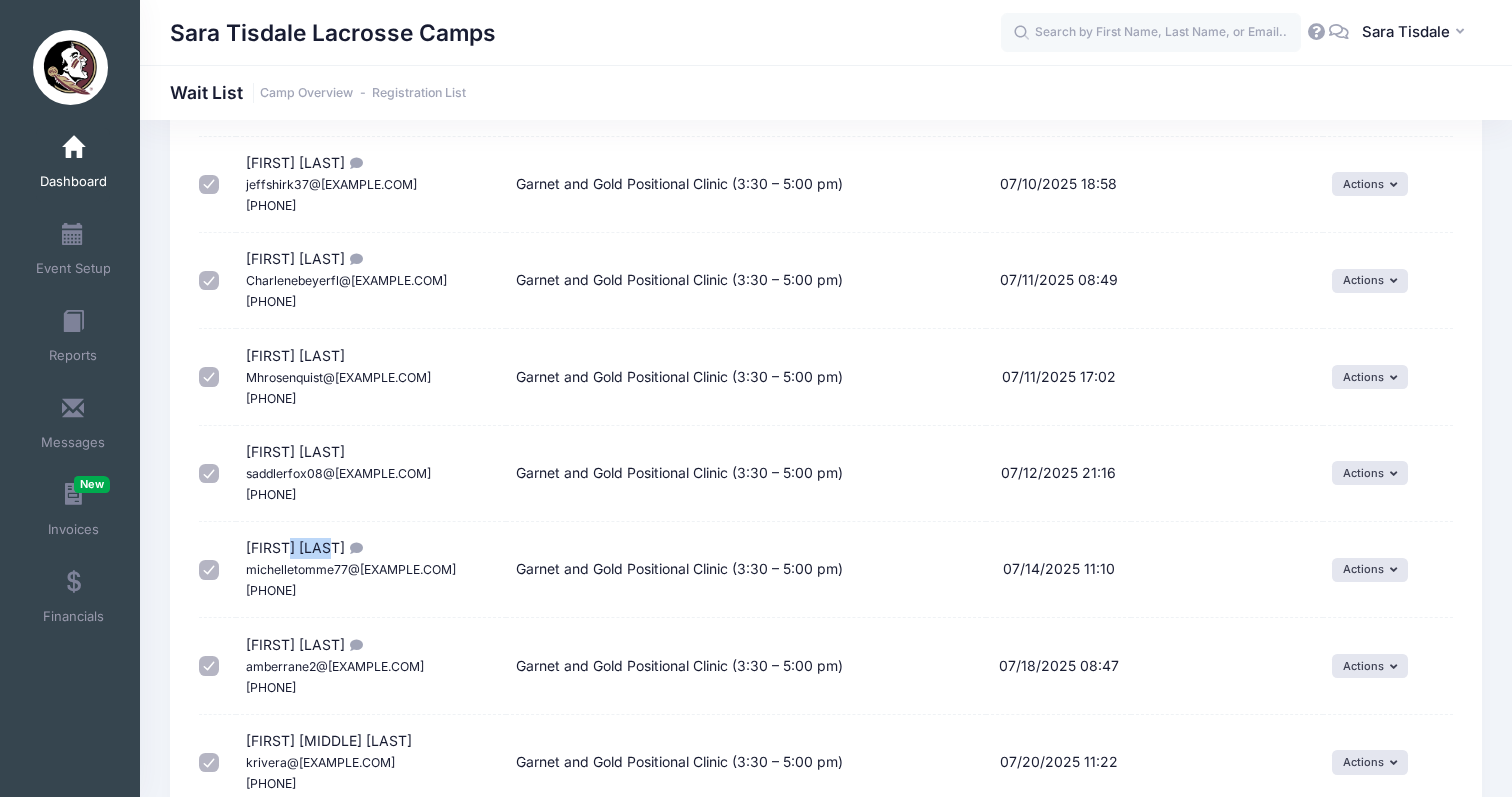 scroll, scrollTop: 2059, scrollLeft: 0, axis: vertical 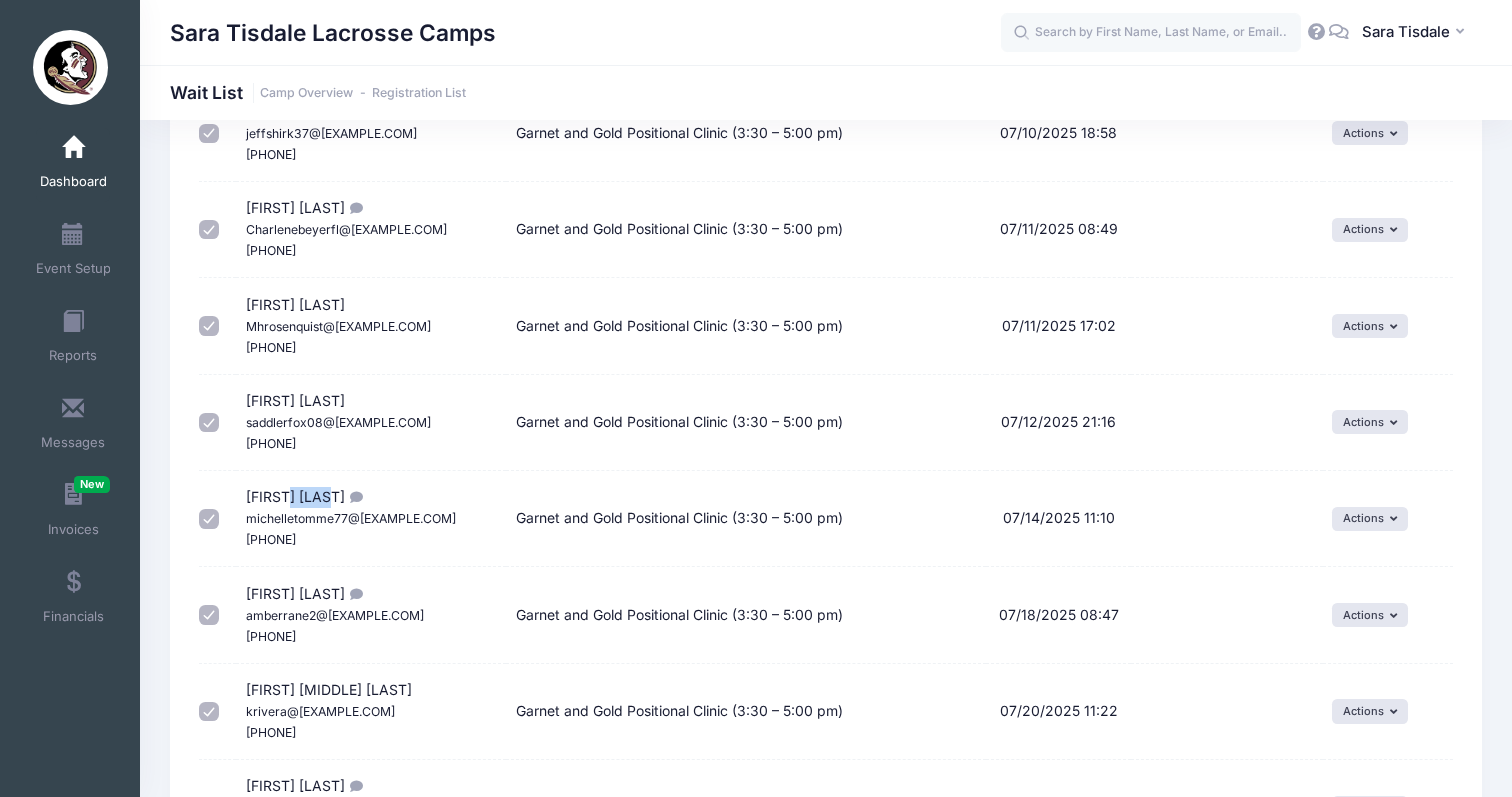 drag, startPoint x: 404, startPoint y: 522, endPoint x: 329, endPoint y: 526, distance: 75.10659 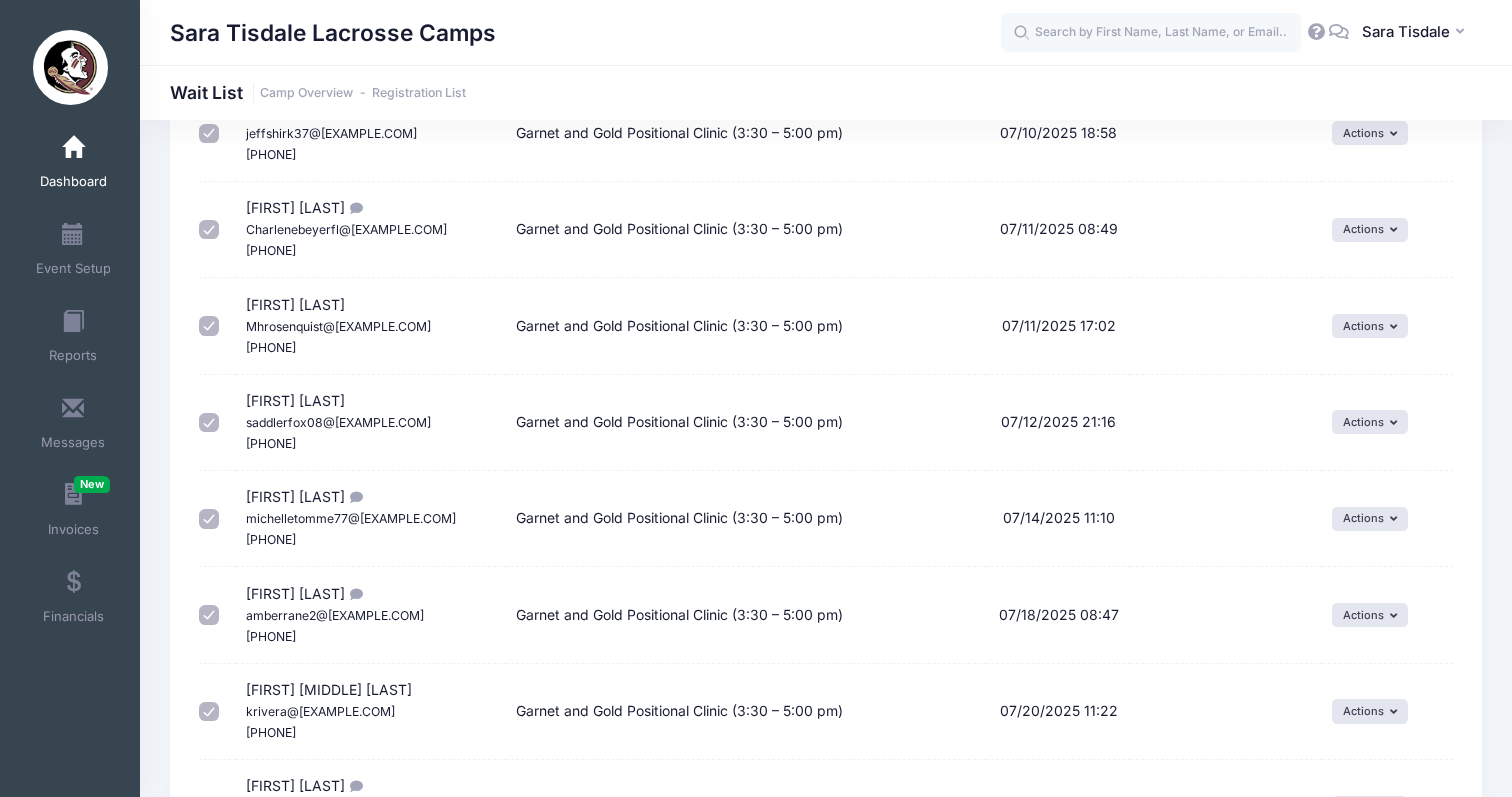 click on "[FIRST] [MIDDLE] [LAST]
krivera@[EXAMPLE.COM]
[PHONE]" at bounding box center [329, 710] 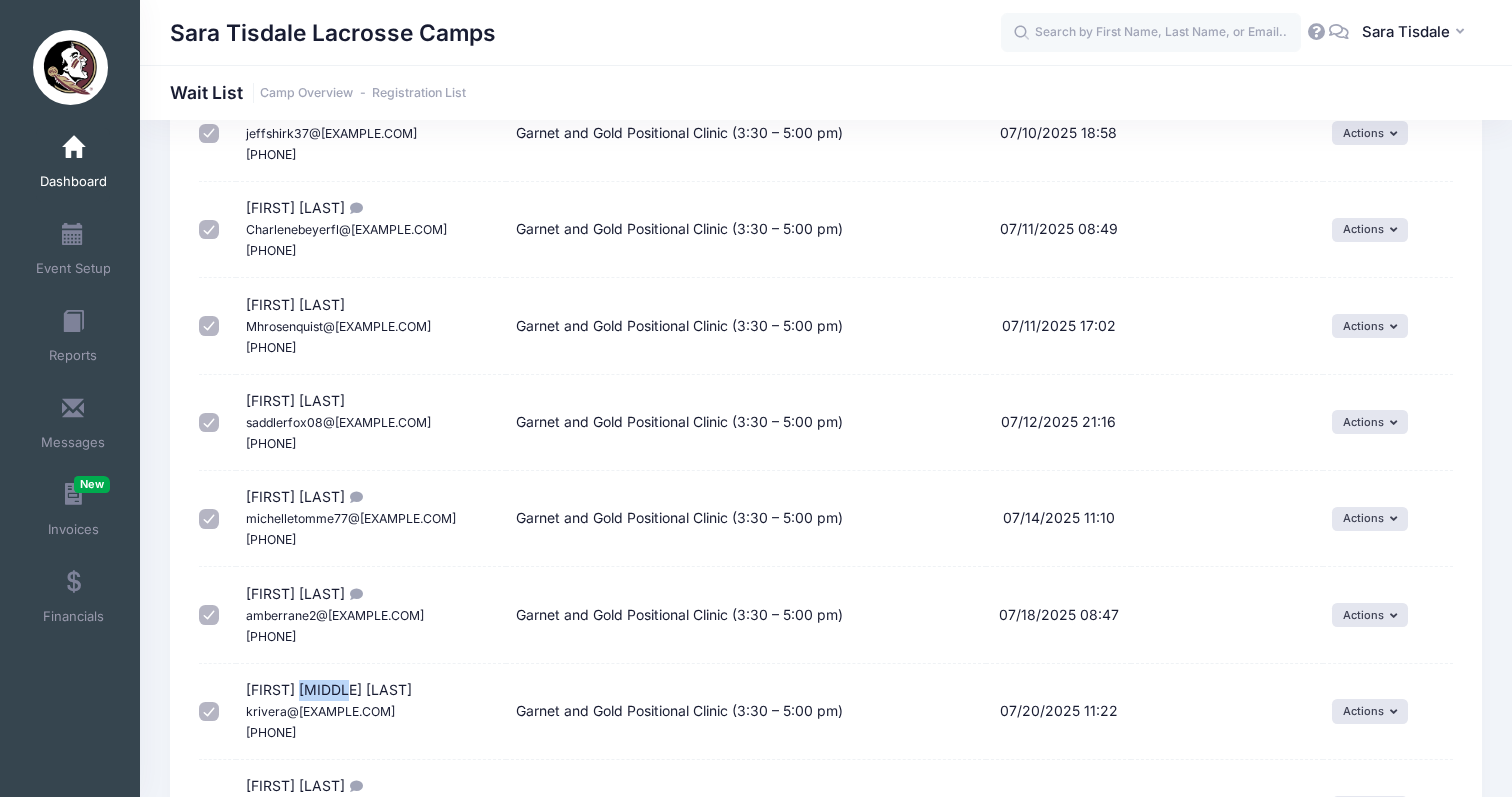 click on "[FIRST] [MIDDLE] [LAST]
krivera@[EXAMPLE.COM]
[PHONE]" at bounding box center [329, 710] 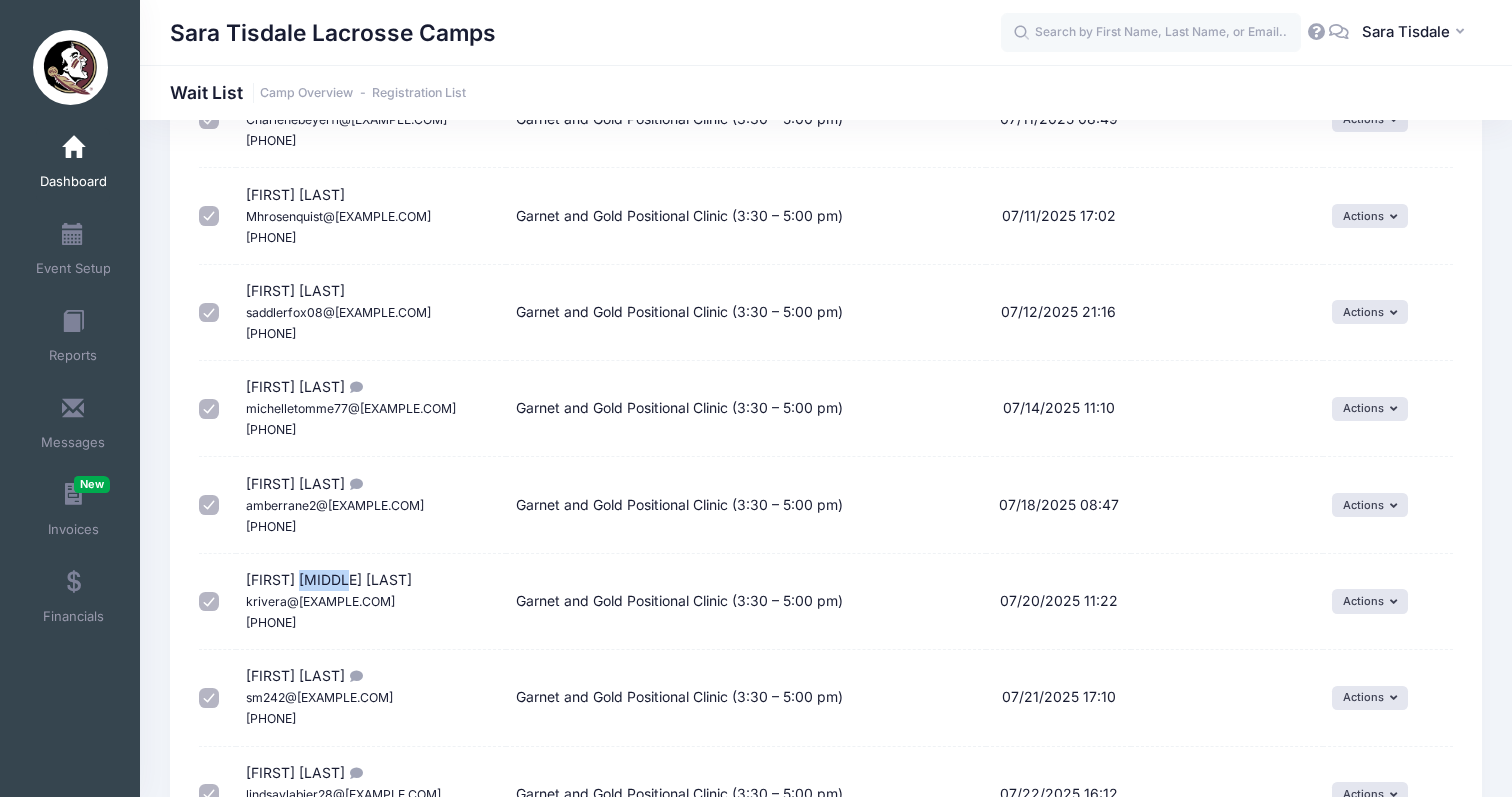 scroll, scrollTop: 2186, scrollLeft: 0, axis: vertical 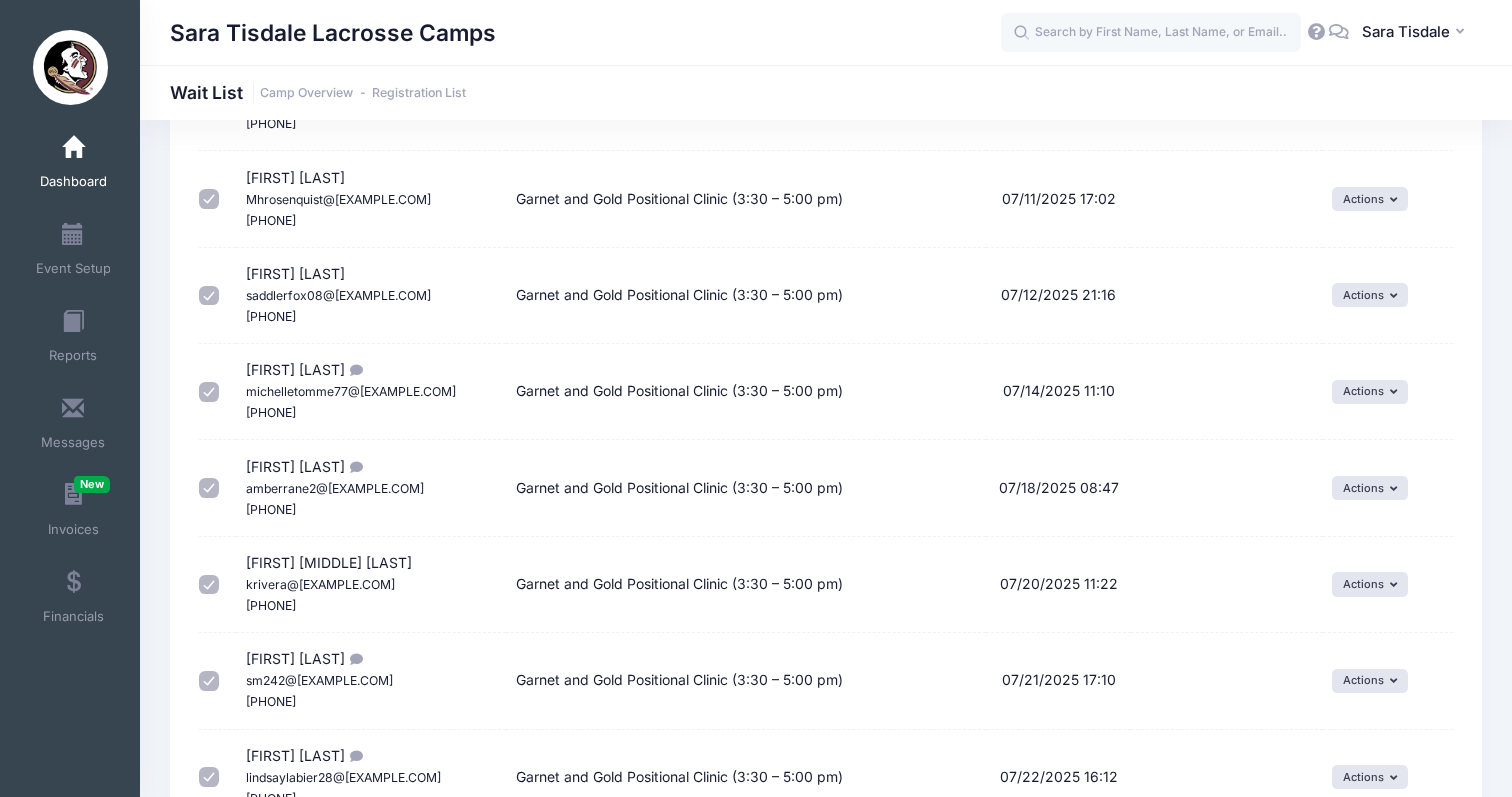 click on "[FIRST] [LAST]
sm242@[EXAMPLE.COM]
[PHONE]" at bounding box center [319, 679] 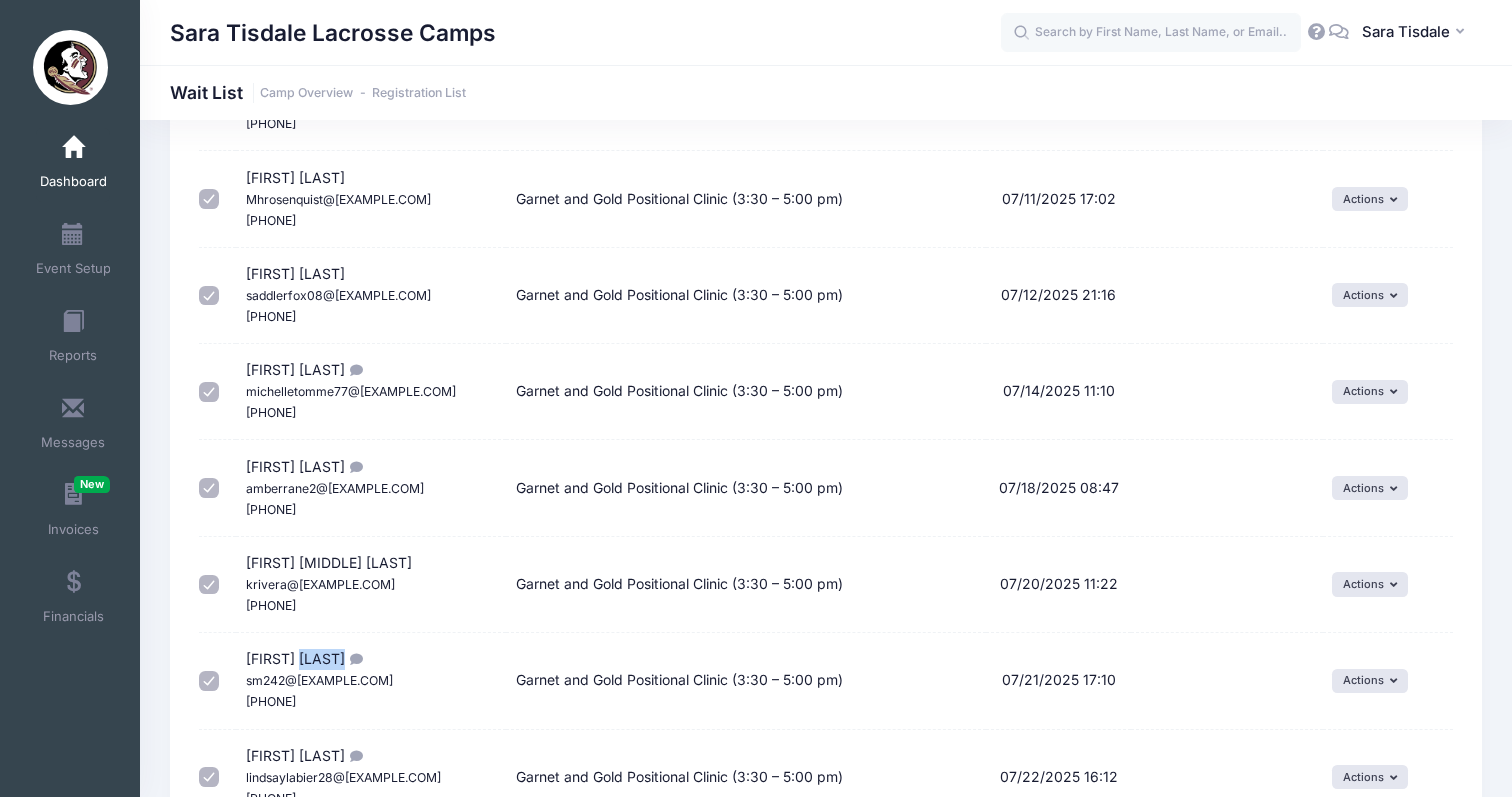click on "[FIRST] [LAST]
sm242@[EXAMPLE.COM]
[PHONE]" at bounding box center [319, 679] 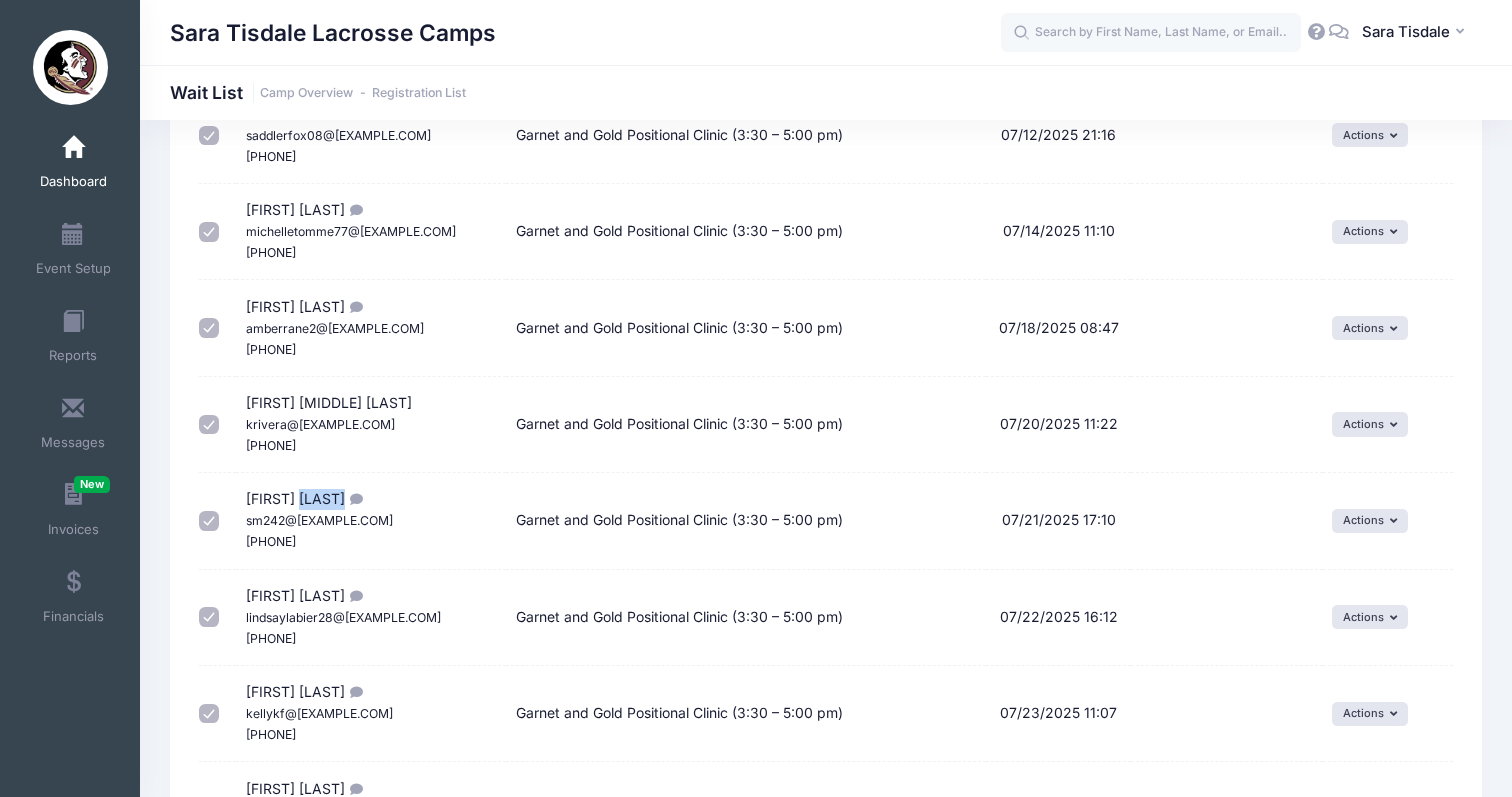 scroll, scrollTop: 2422, scrollLeft: 0, axis: vertical 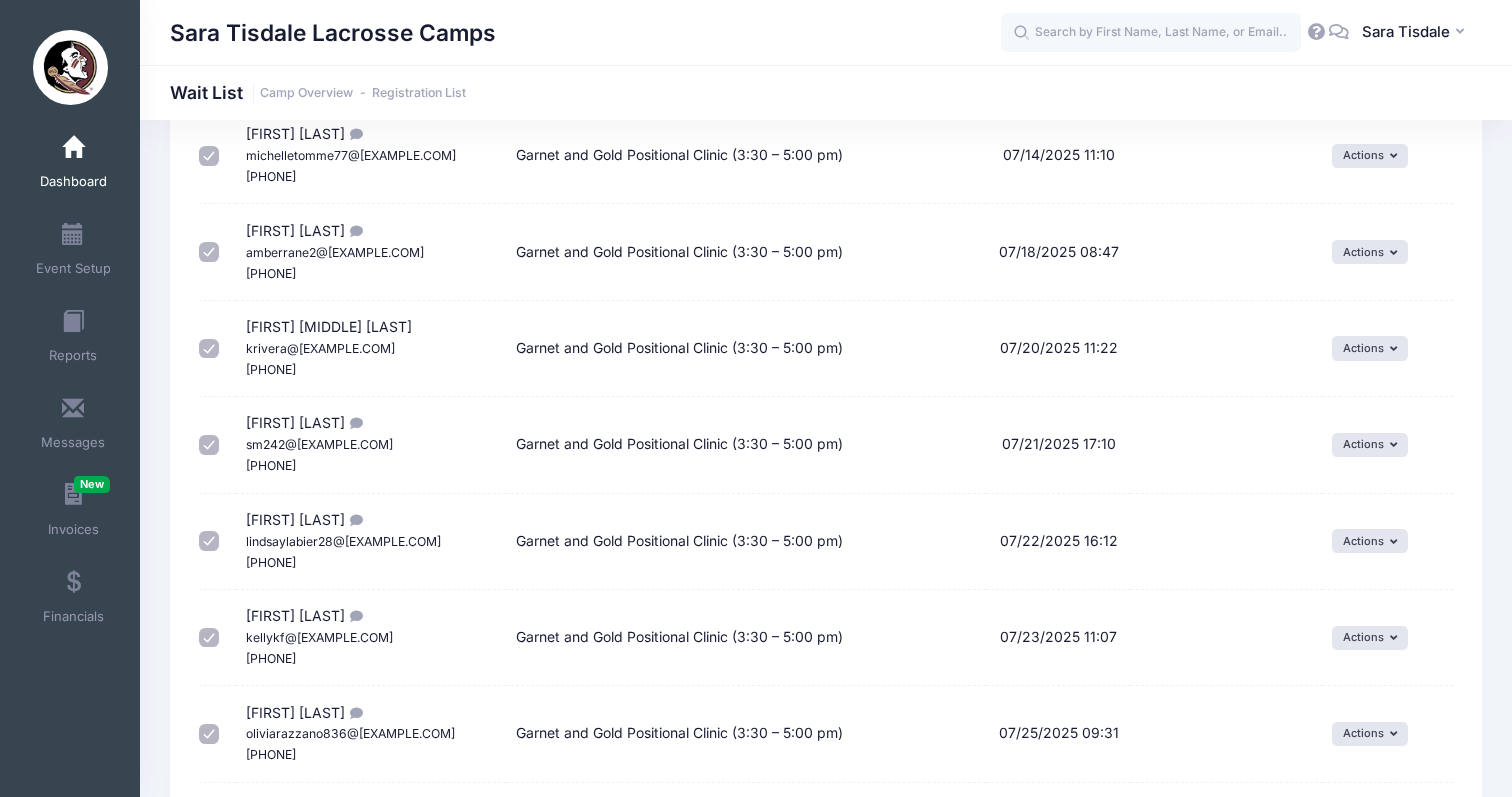 click on "[FIRST] [MIDDLE] [LAST]
oliviarazzano836@[EXAMPLE.COM]
[PHONE]" at bounding box center (371, 734) 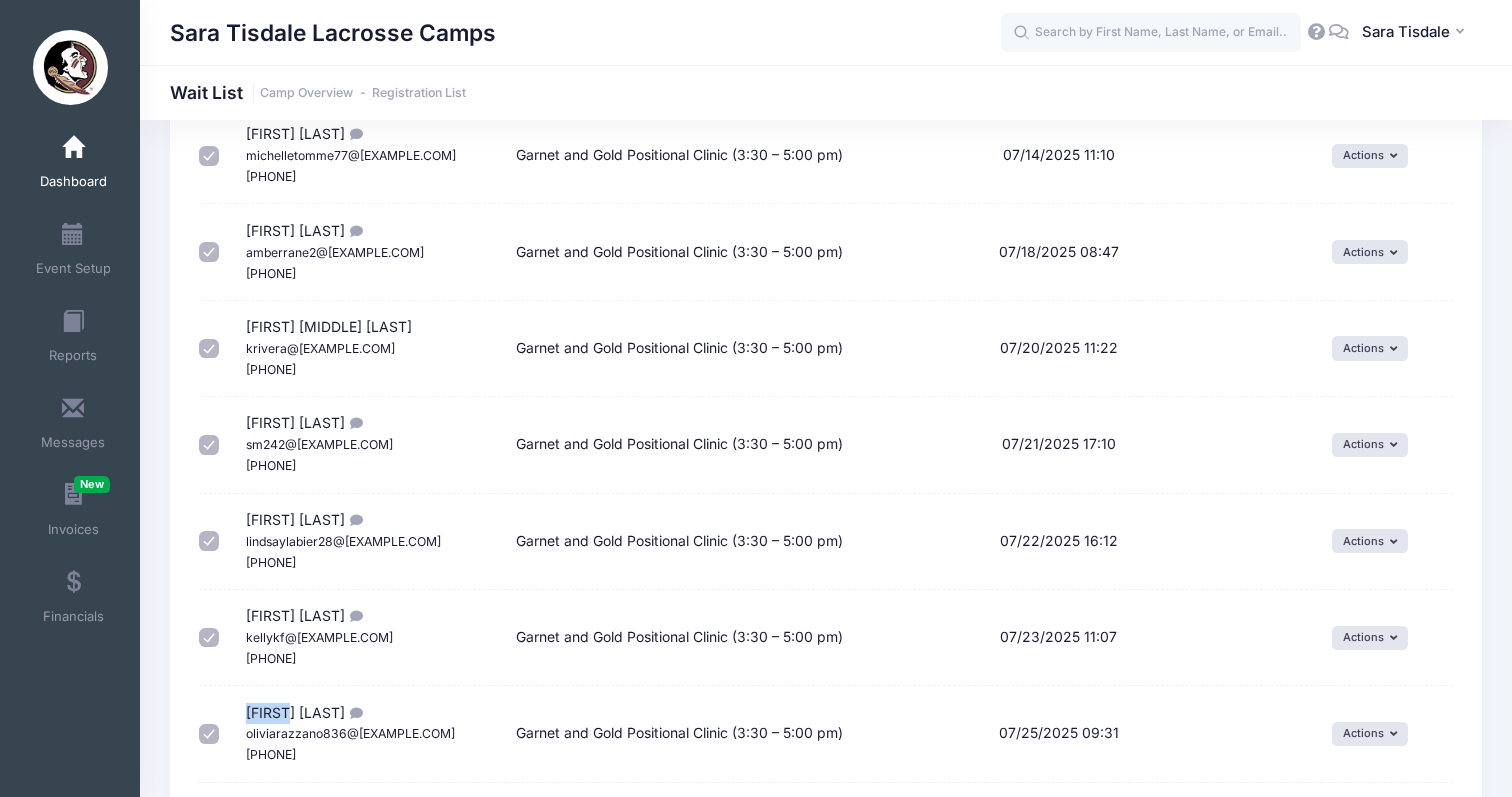 click on "[FIRST] [MIDDLE] [LAST]
oliviarazzano836@[EXAMPLE.COM]
[PHONE]" at bounding box center [371, 734] 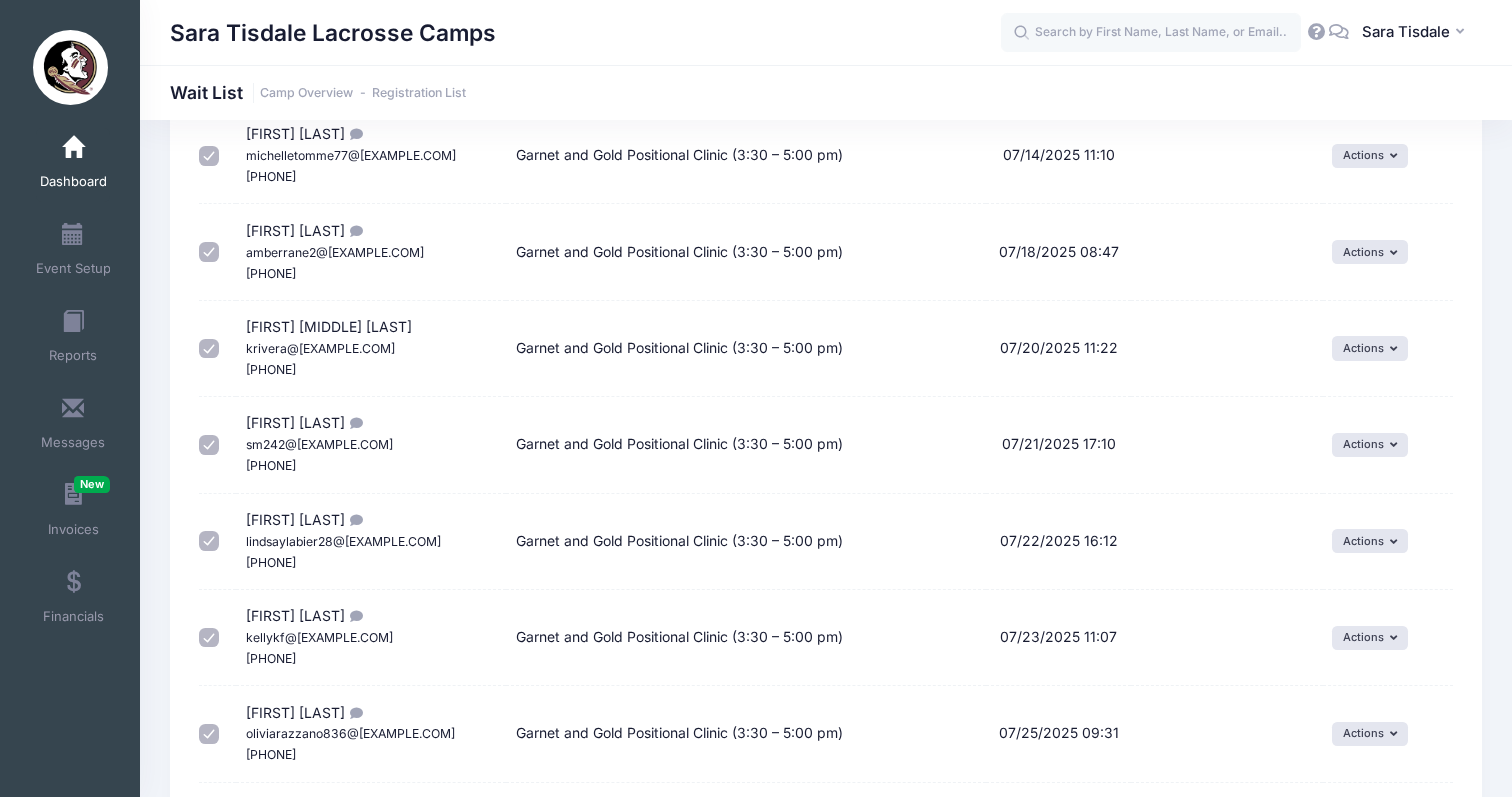 click on "[FIRST] [MIDDLE] [LAST]
oliviarazzano836@[EXAMPLE.COM]
[PHONE]" at bounding box center [350, 733] 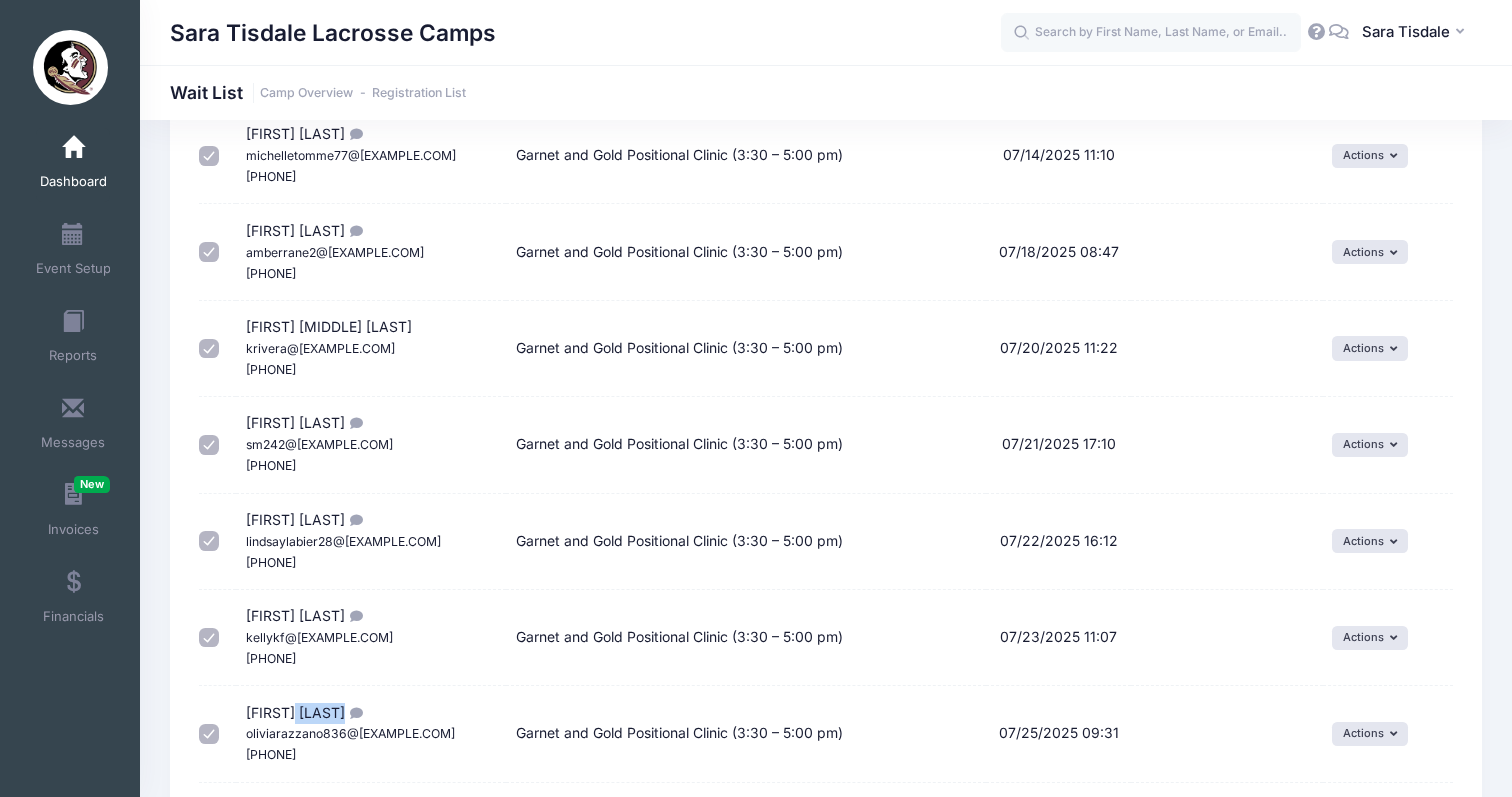click on "[FIRST] [MIDDLE] [LAST]
oliviarazzano836@[EXAMPLE.COM]
[PHONE]" at bounding box center [350, 733] 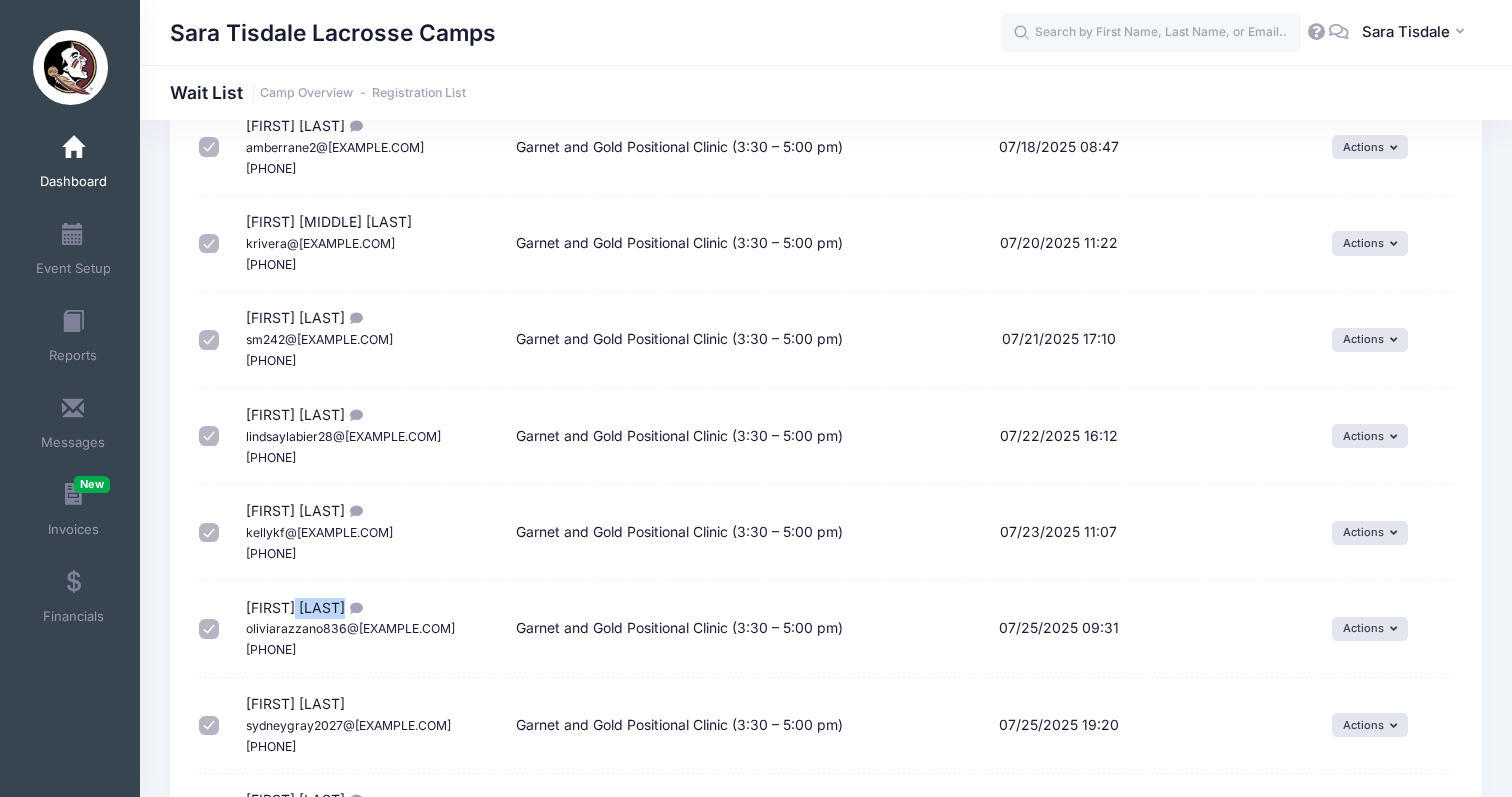 scroll, scrollTop: 2540, scrollLeft: 0, axis: vertical 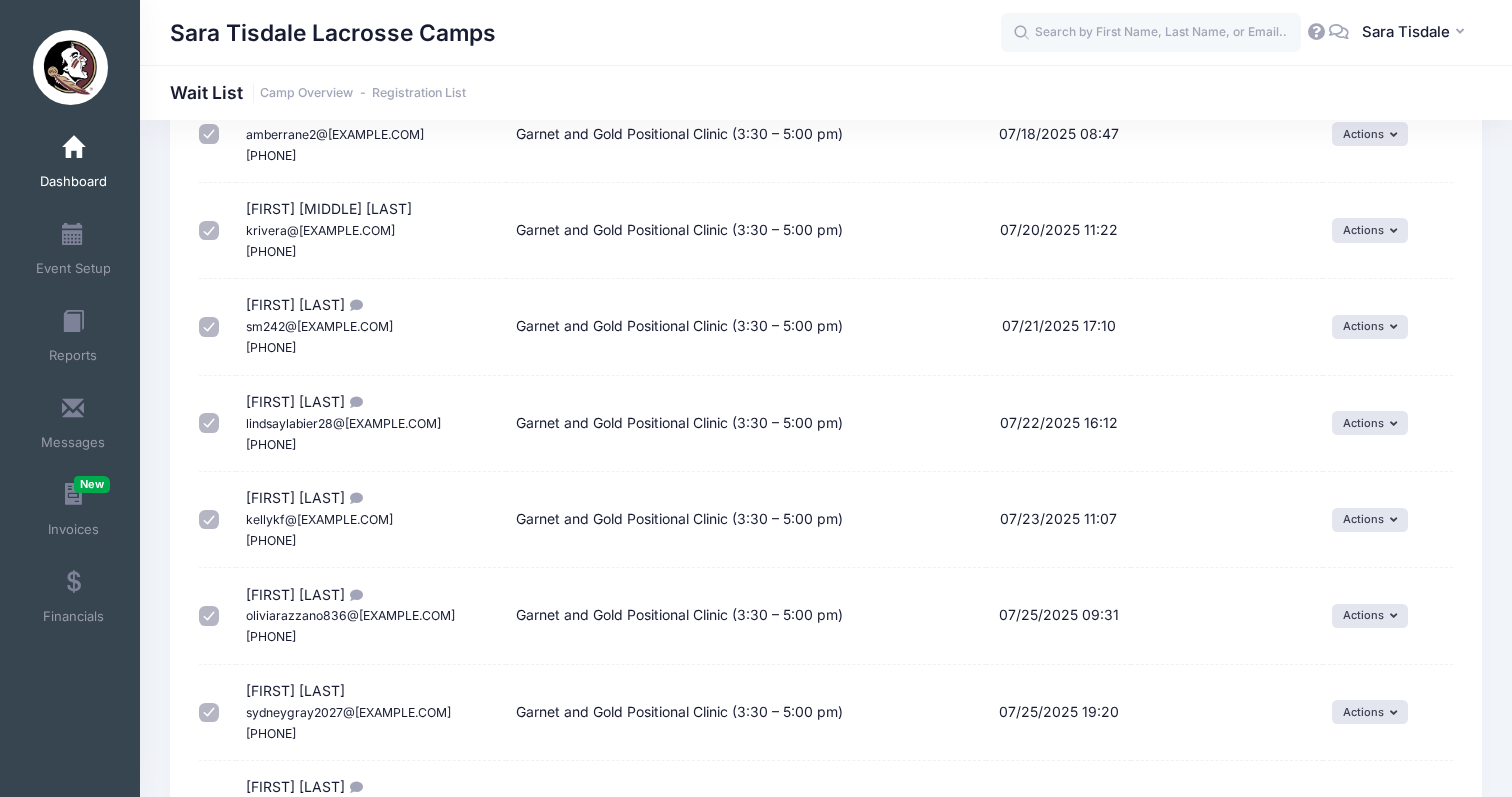click on "[FIRST] [LAST]
sydneygray2027@[EXAMPLE.COM]
[PHONE]" at bounding box center [348, 711] 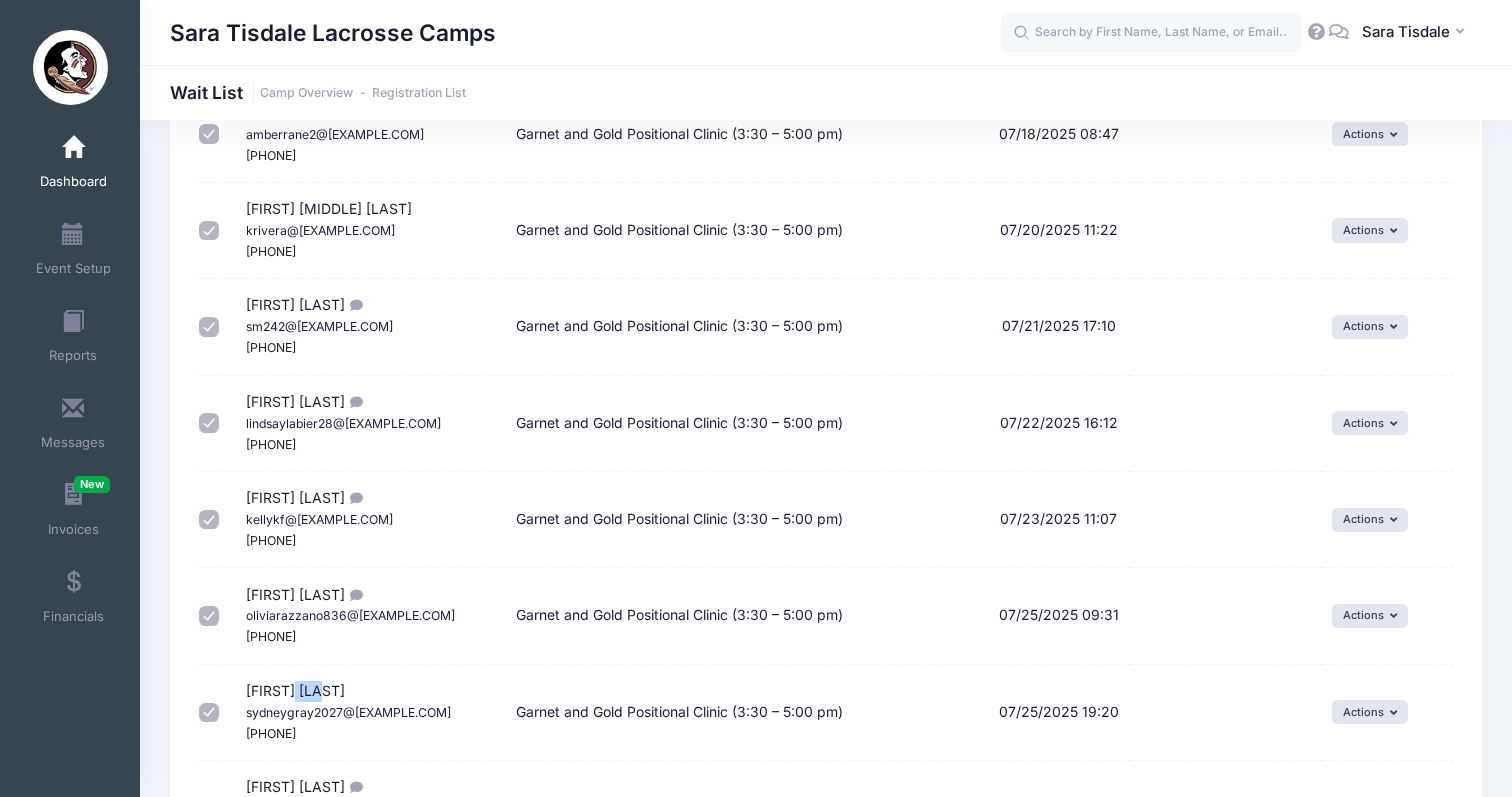 click on "[FIRST] [LAST]
sydneygray2027@[EXAMPLE.COM]
[PHONE]" at bounding box center (348, 711) 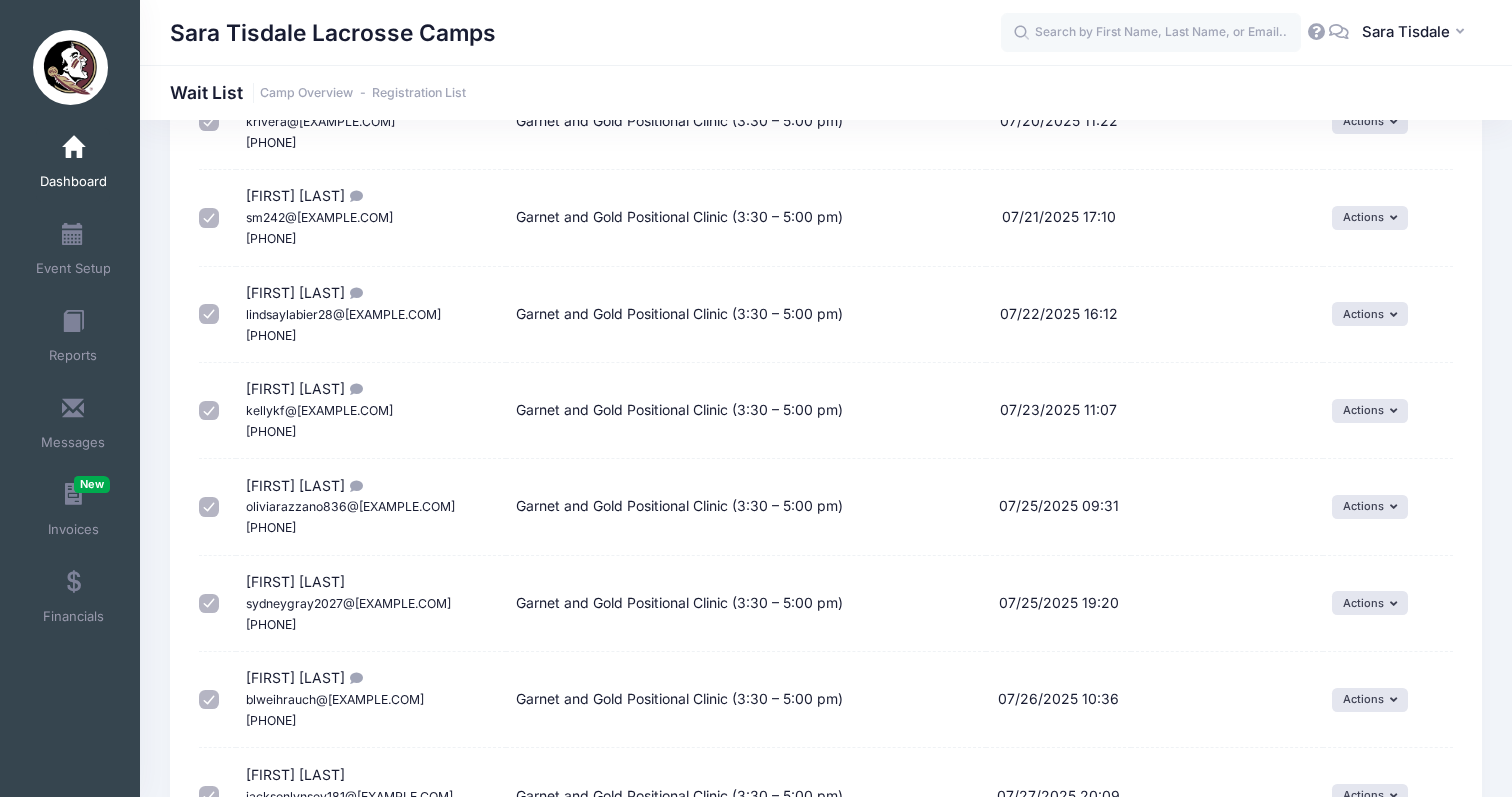 click on "[FIRST] [LAST]
blweihrauch@[EXAMPLE.COM]
[PHONE]" at bounding box center (335, 698) 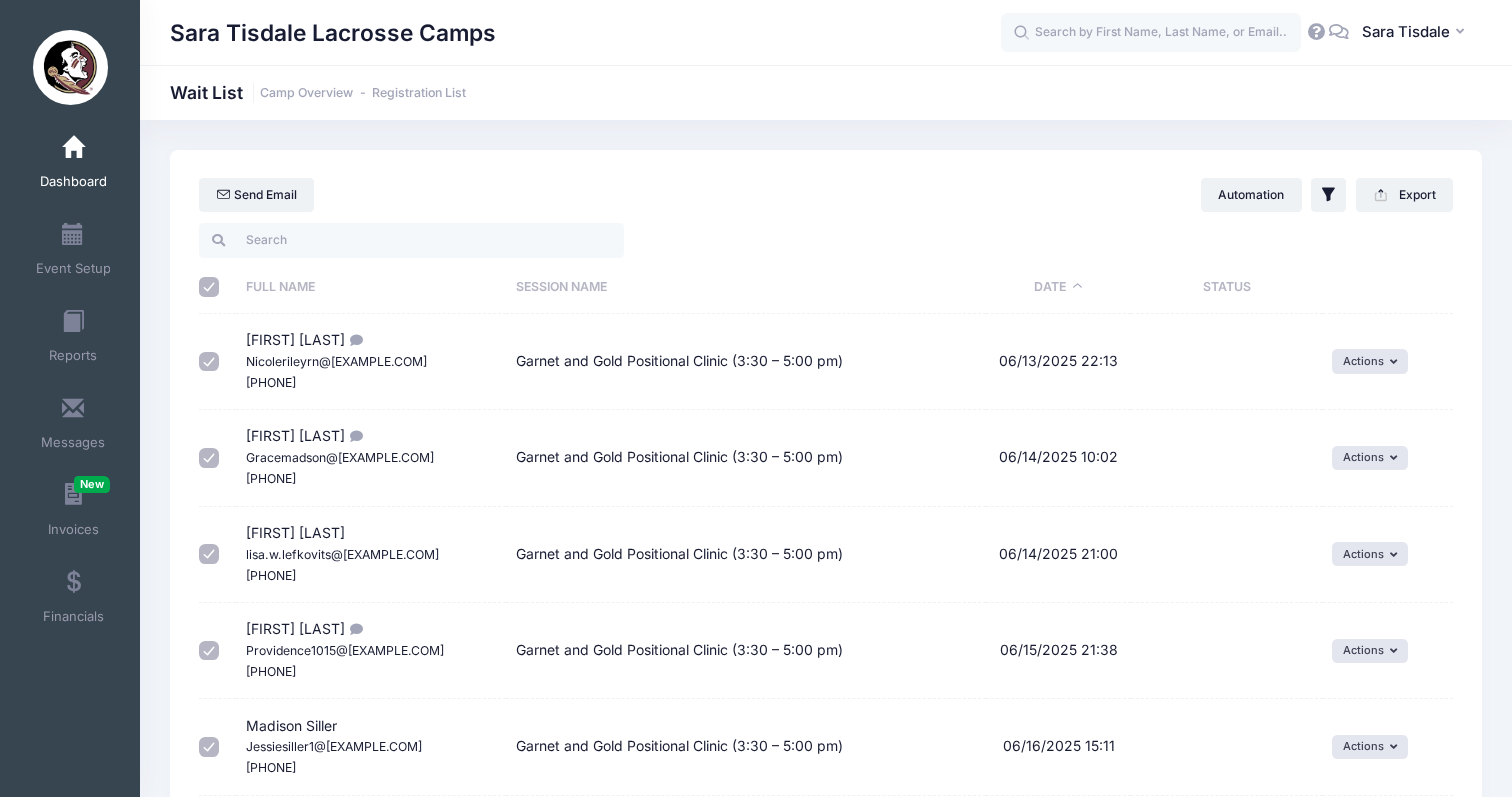 scroll, scrollTop: 0, scrollLeft: 0, axis: both 